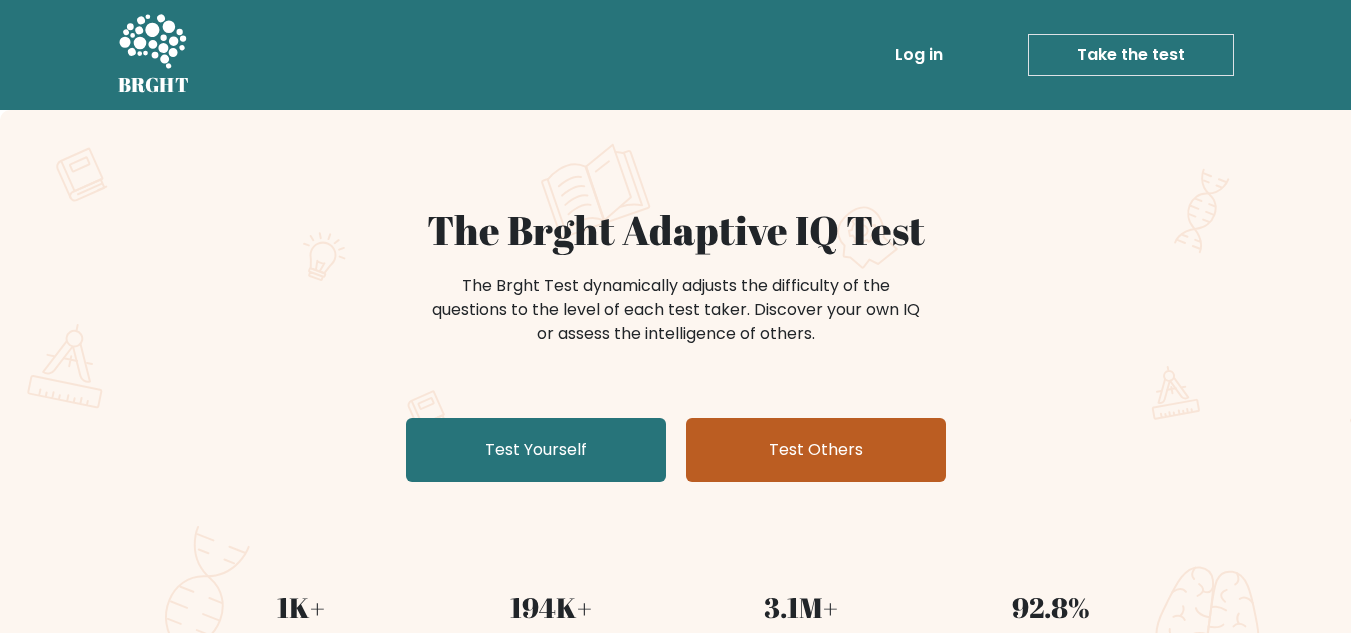 scroll, scrollTop: 0, scrollLeft: 0, axis: both 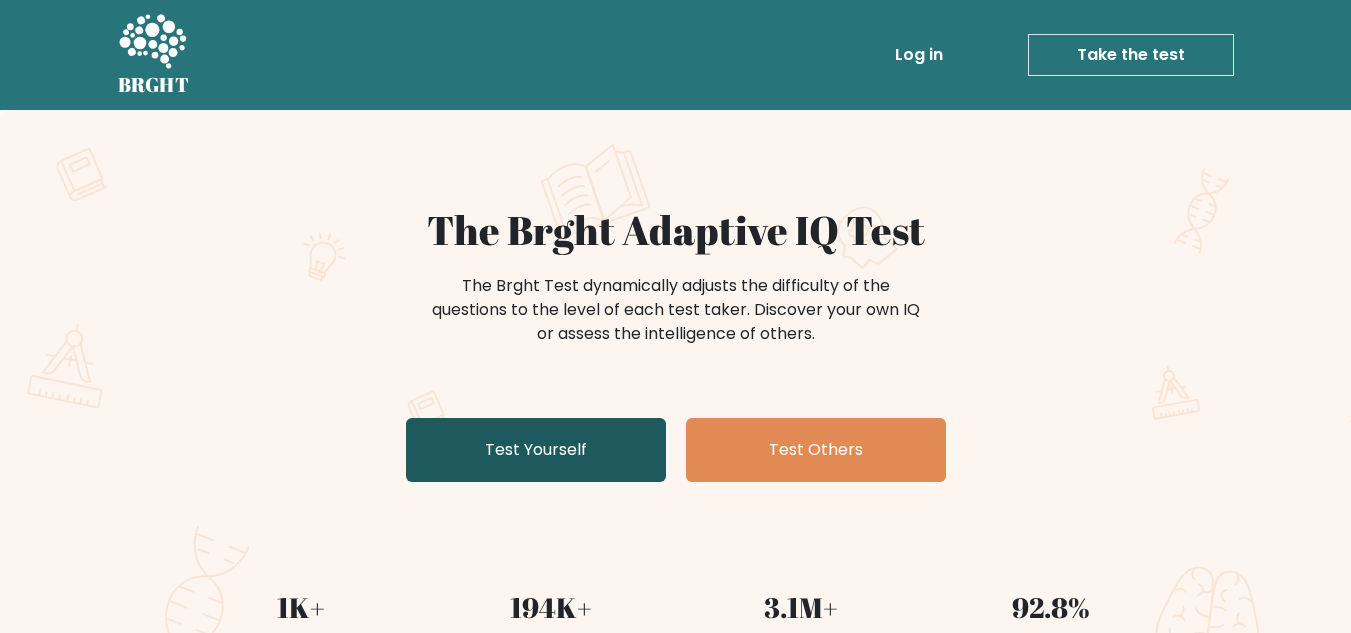 click on "Test Yourself" at bounding box center (536, 450) 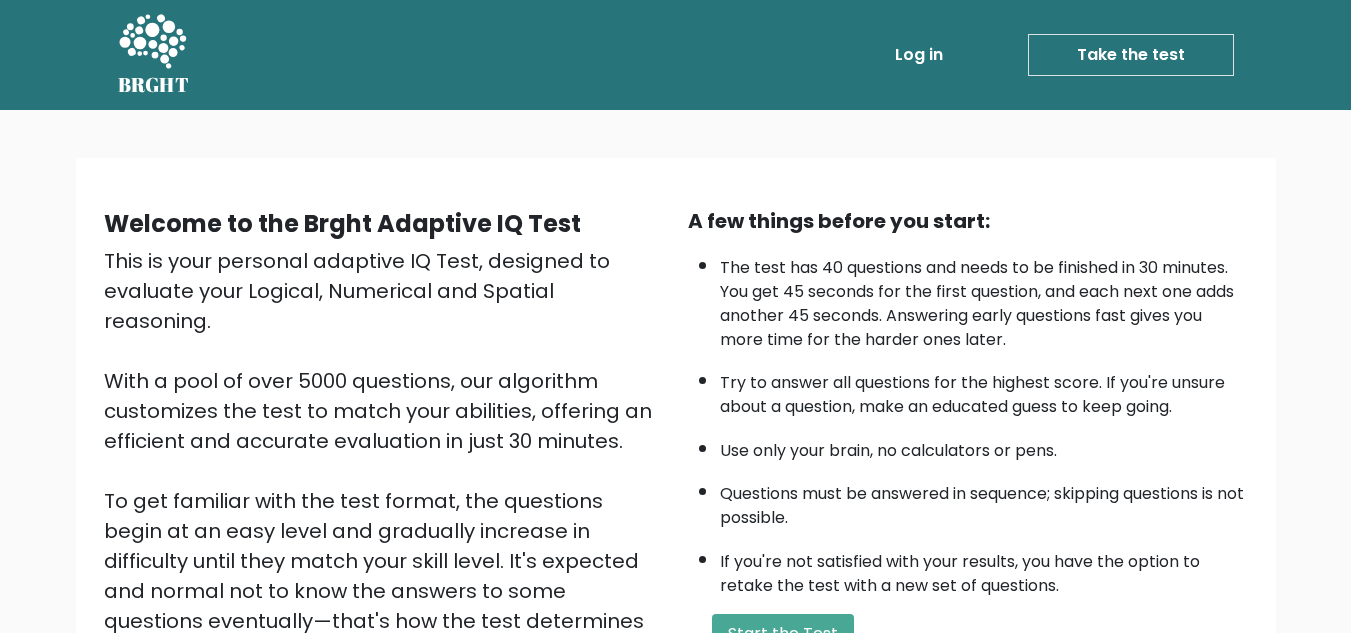 scroll, scrollTop: 283, scrollLeft: 0, axis: vertical 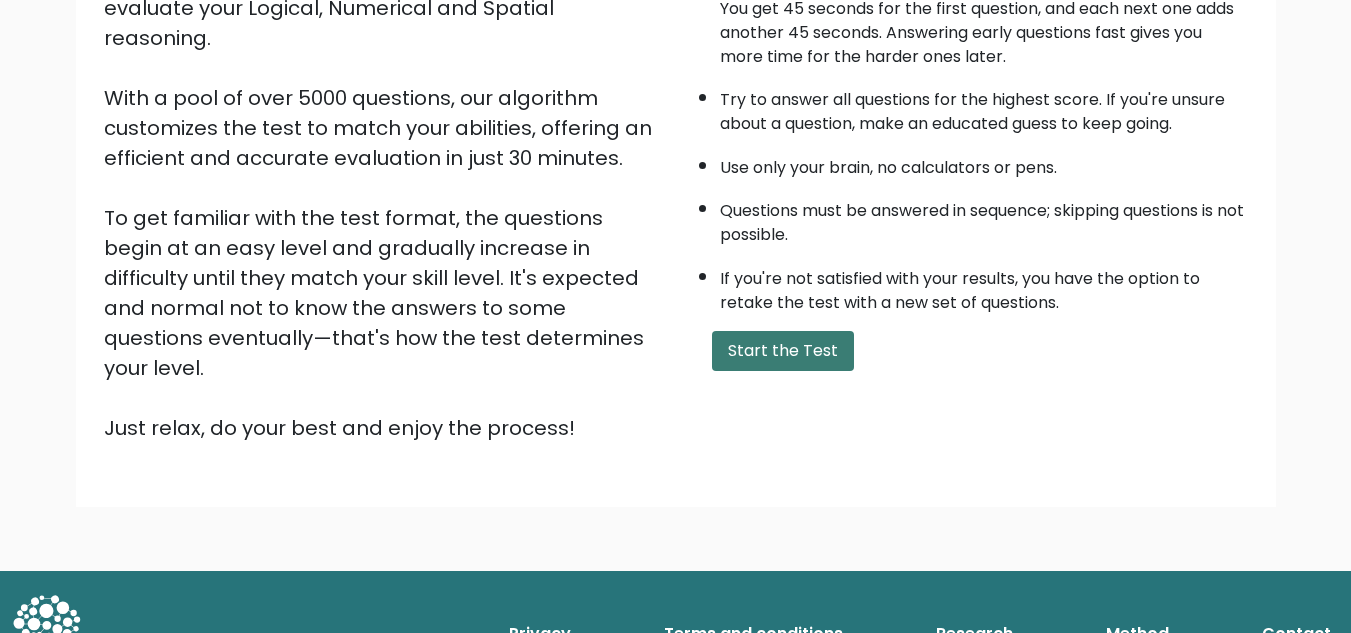 click on "Start the Test" at bounding box center [783, 351] 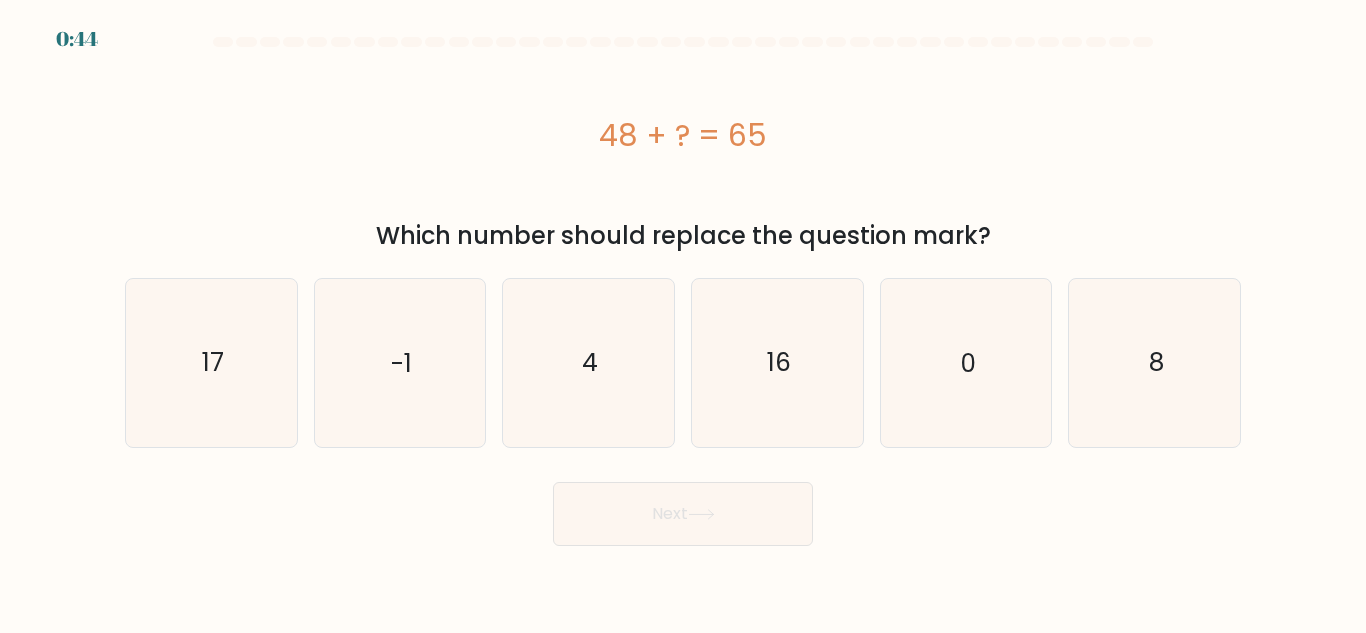 scroll, scrollTop: 0, scrollLeft: 0, axis: both 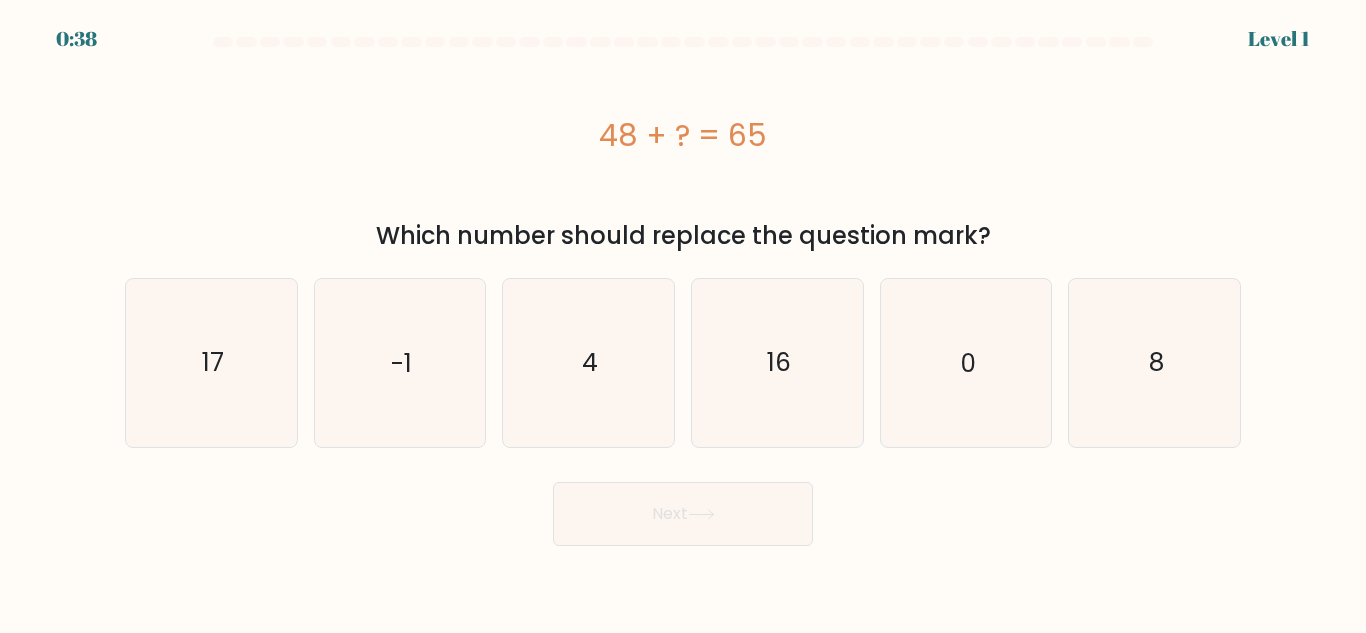 drag, startPoint x: 788, startPoint y: 125, endPoint x: 582, endPoint y: 146, distance: 207.06763 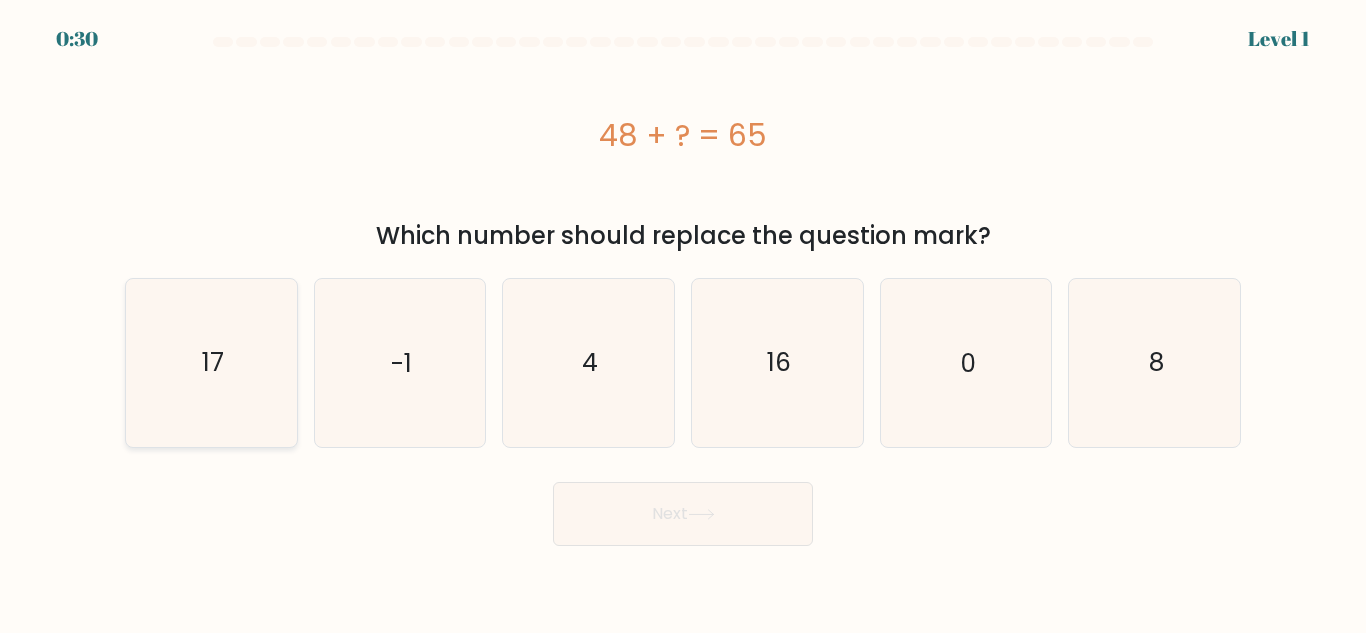 click on "17" at bounding box center (213, 362) 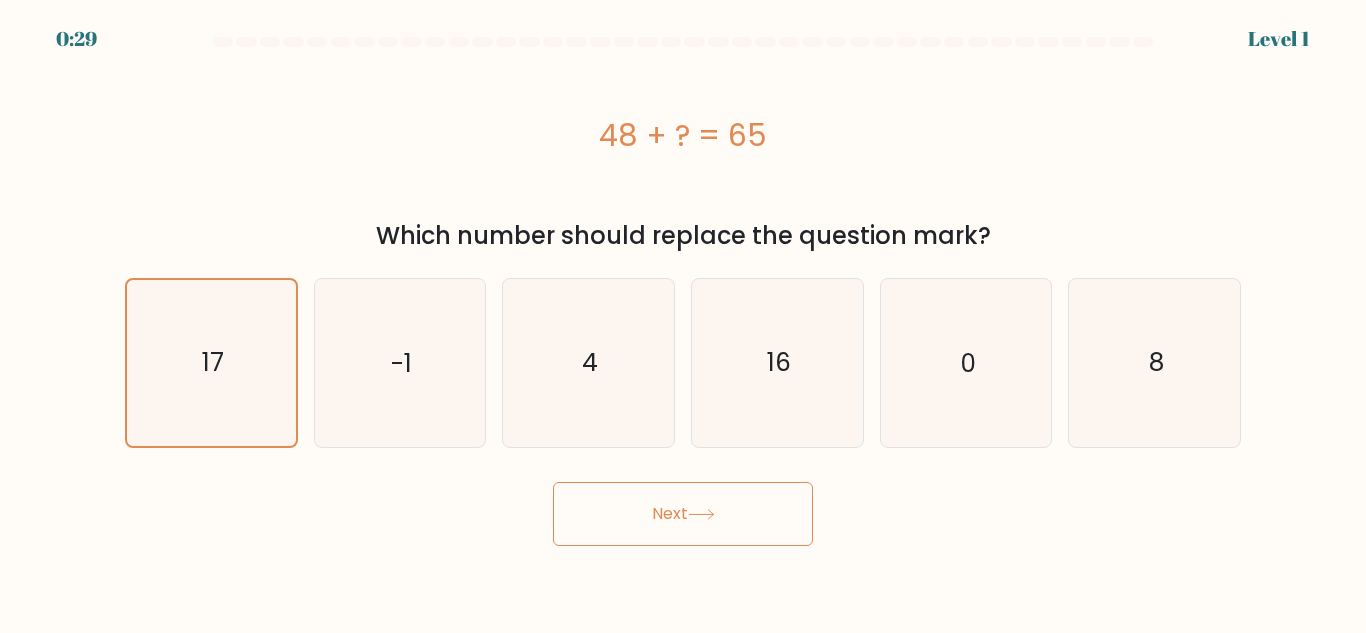 click on "Next" at bounding box center [683, 514] 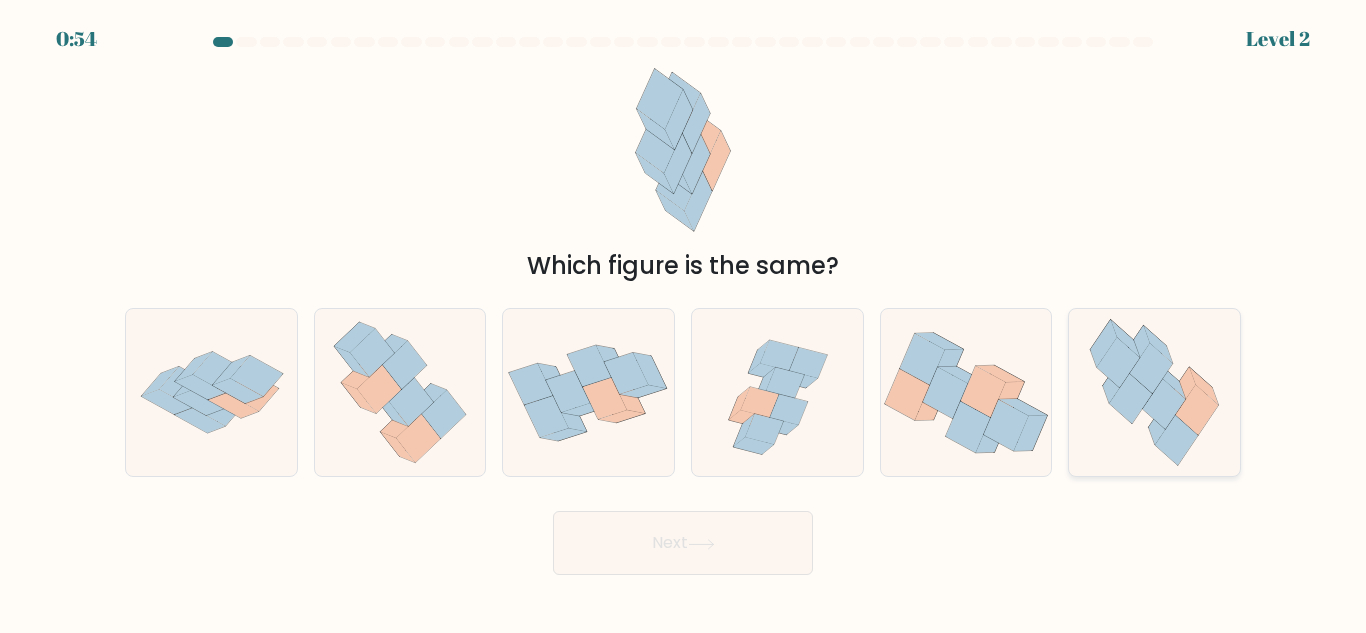 click at bounding box center [1154, 392] 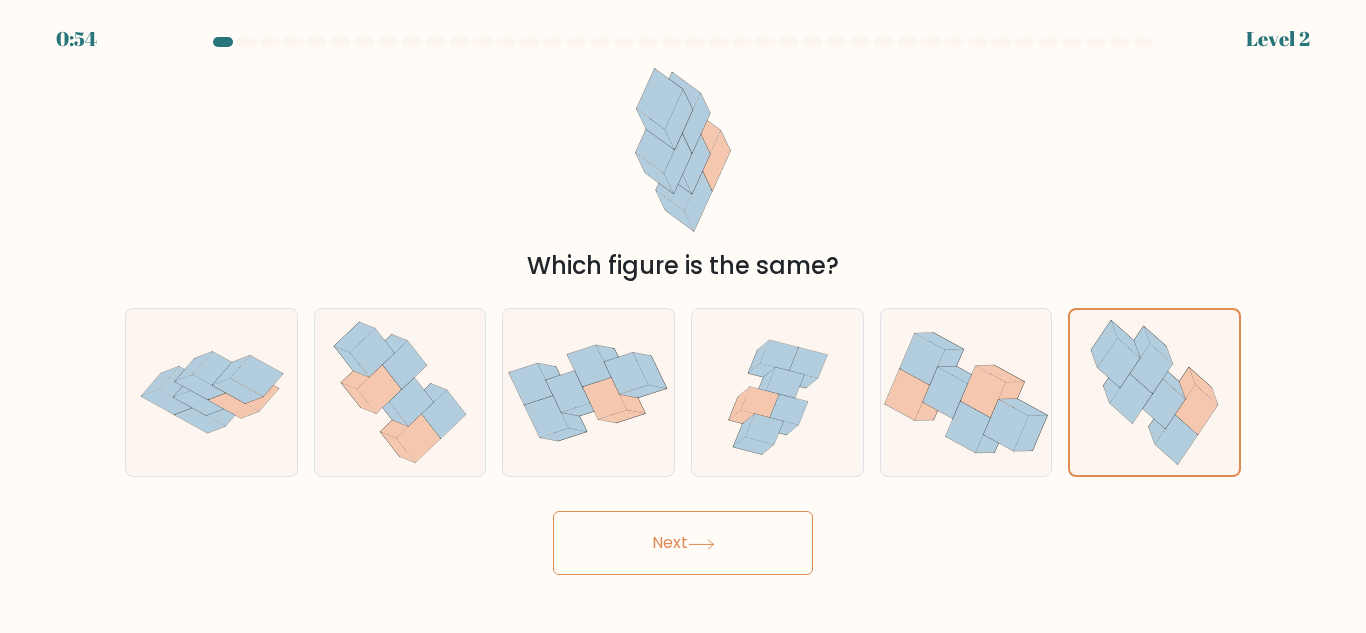 click on "Next" at bounding box center (683, 543) 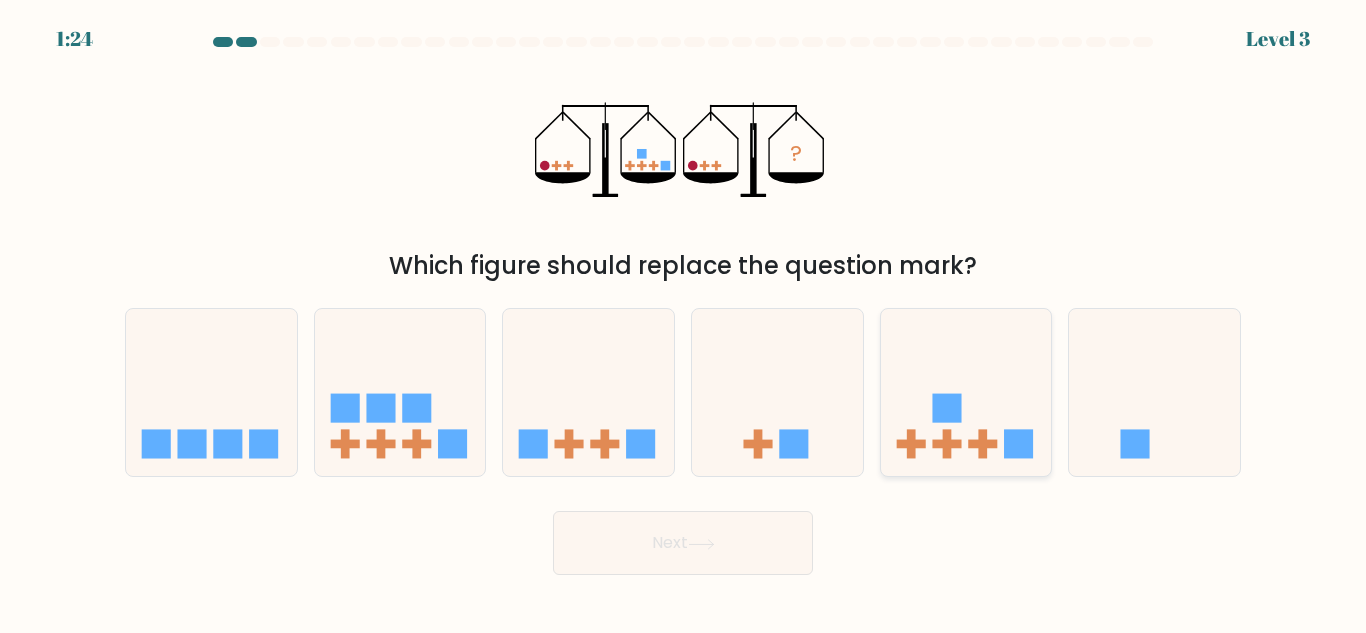 click at bounding box center (946, 444) 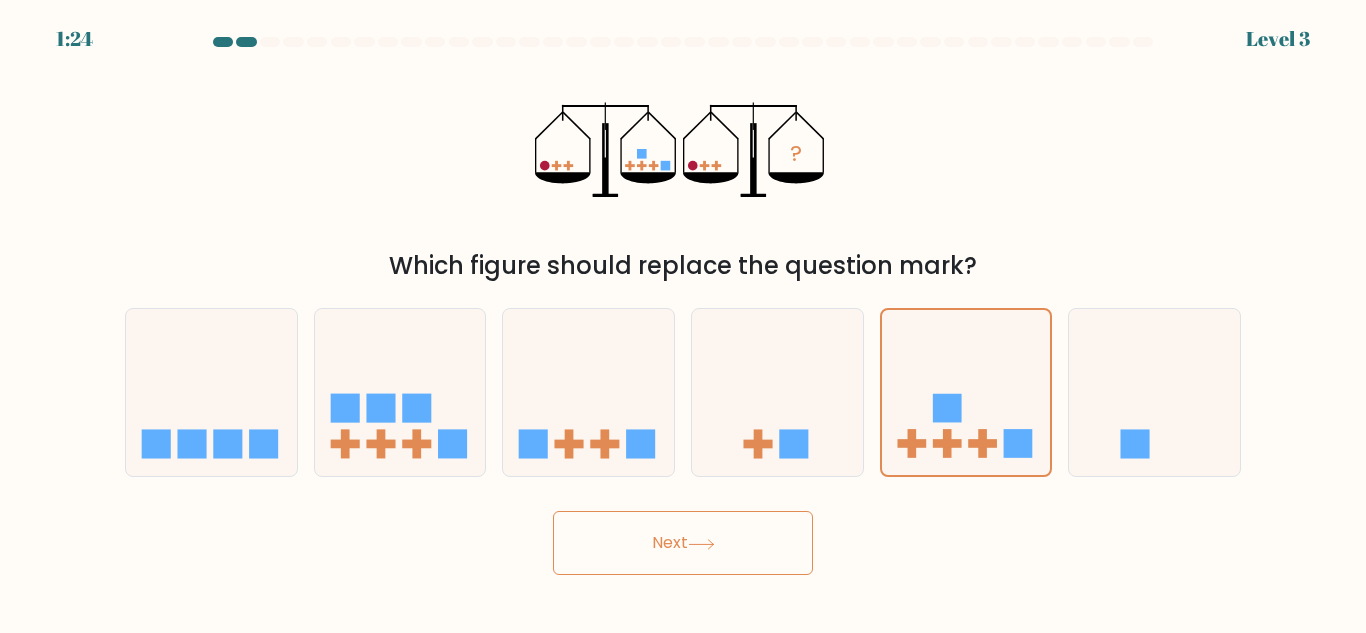 click on "Next" at bounding box center [683, 543] 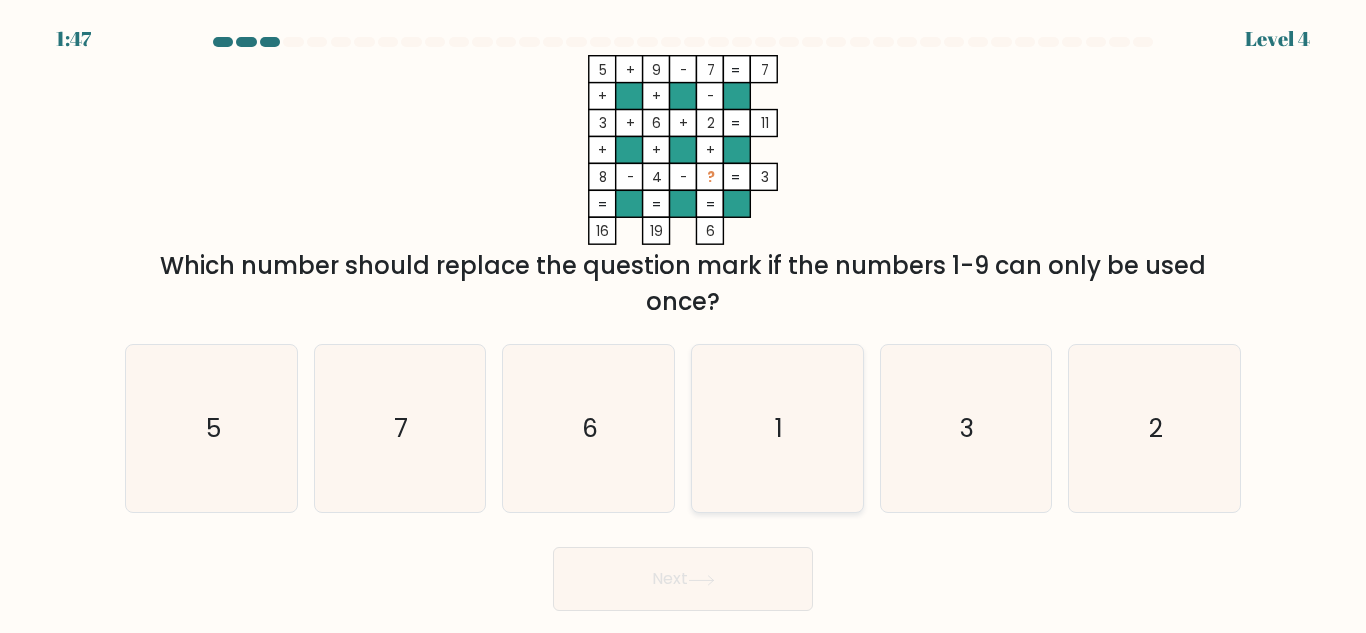 click on "1" at bounding box center [777, 428] 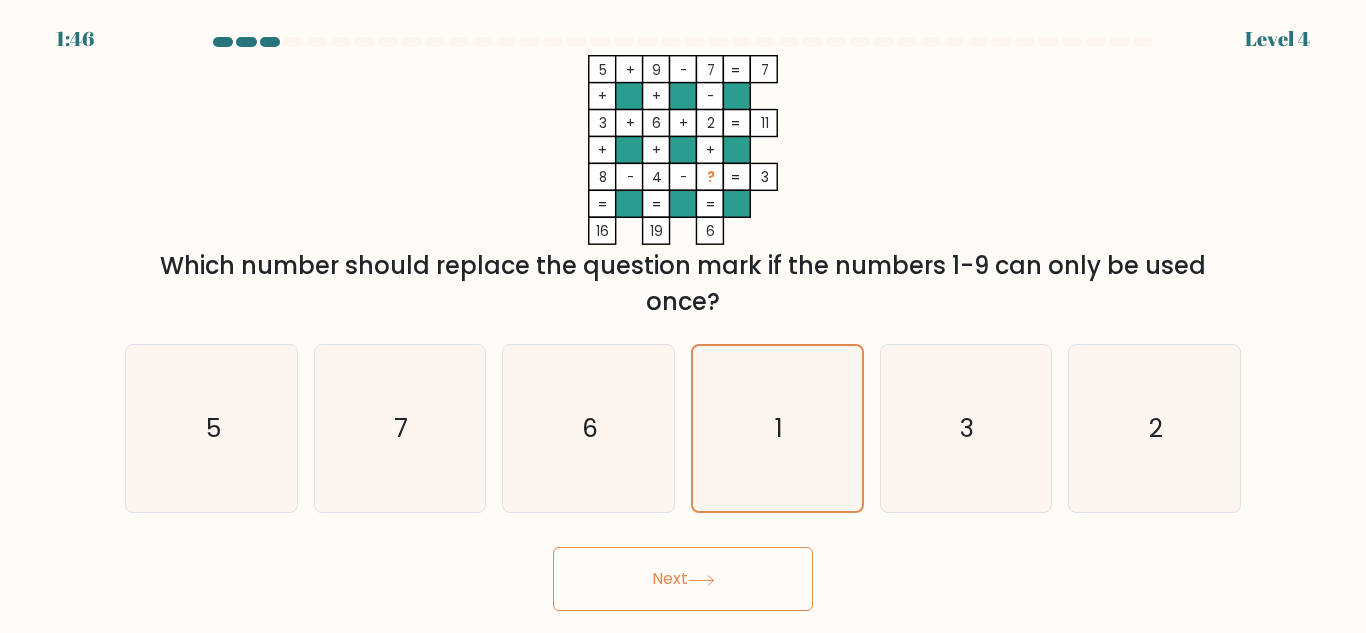 click on "Next" at bounding box center (683, 579) 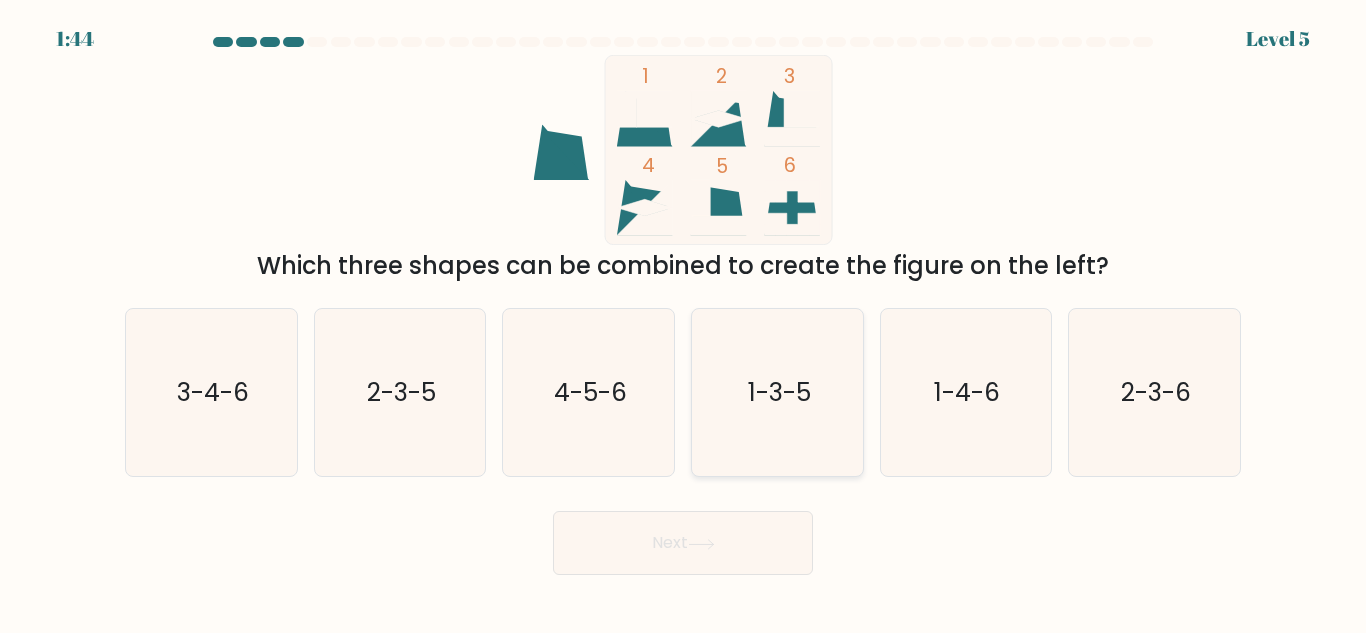 click on "1-3-5" at bounding box center (778, 392) 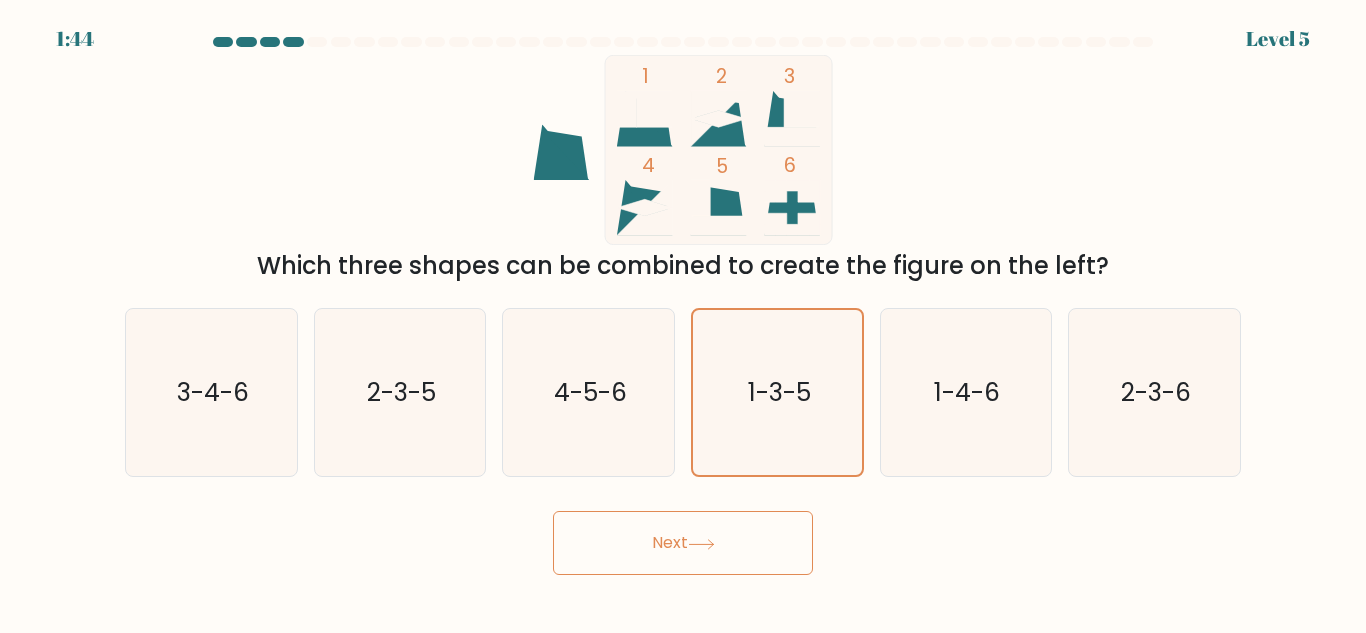 click on "Next" at bounding box center (683, 543) 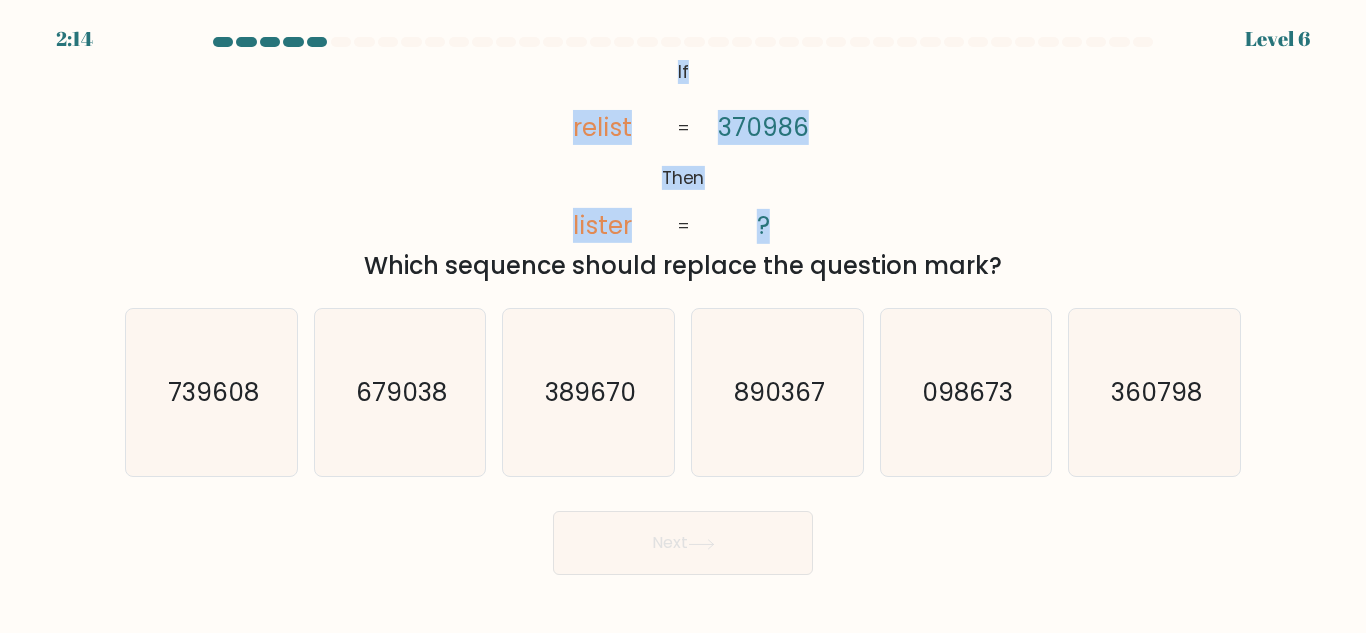 drag, startPoint x: 676, startPoint y: 67, endPoint x: 816, endPoint y: 235, distance: 218.687 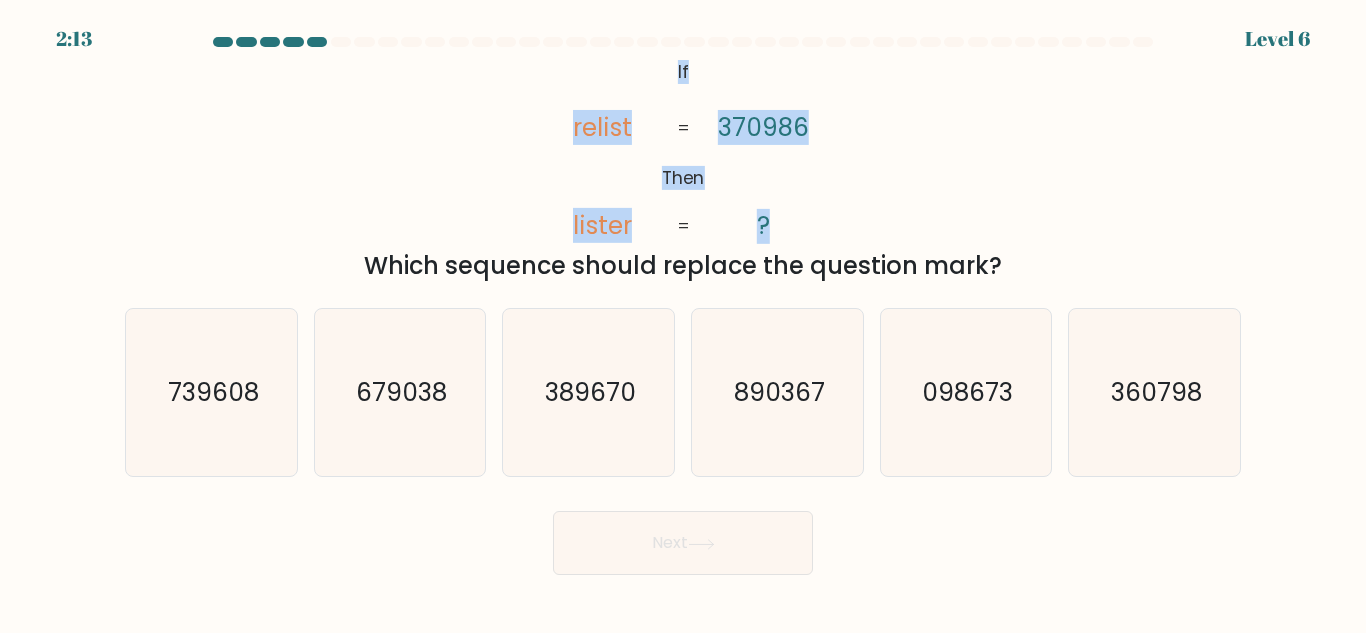 copy on "If       Then       relist       lister       370986       ?" 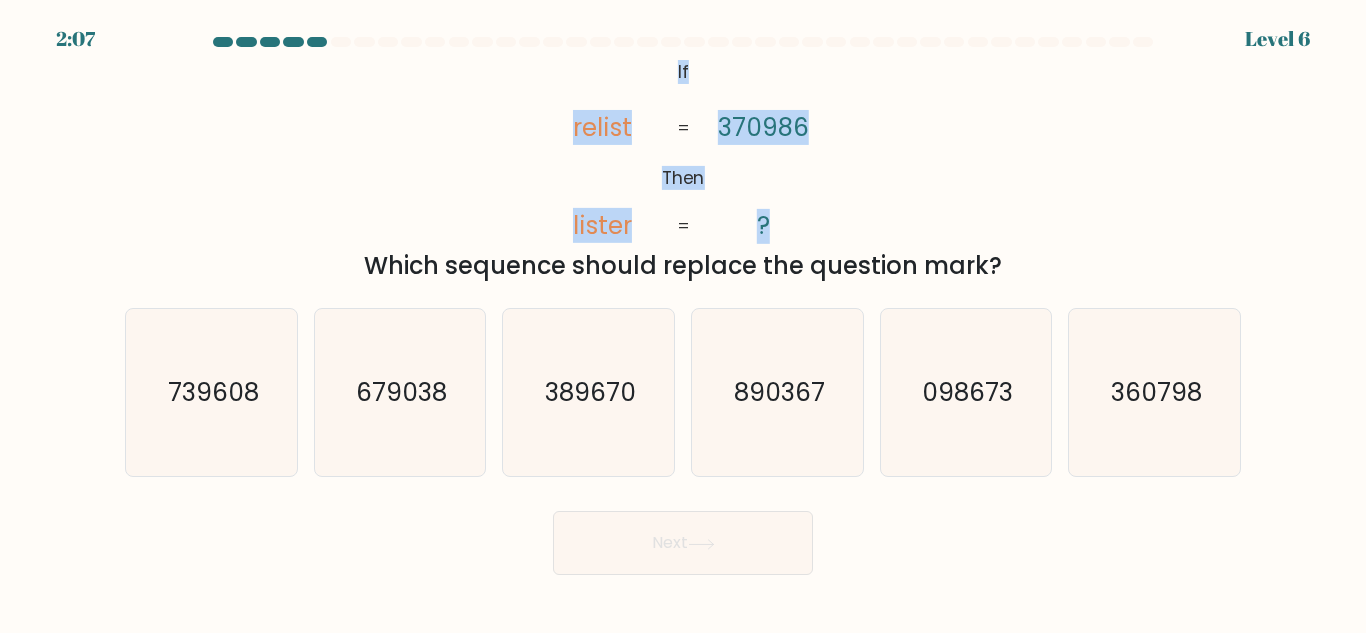 click on "@import url('https://fonts.googleapis.com/css?family=Abril+Fatface:400,100,100italic,300,300italic,400italic,500,500italic,700,700italic,900,900italic');           If       Then       relist       lister       370986       ?       =       =
Which sequence should replace the question mark?" at bounding box center [683, 169] 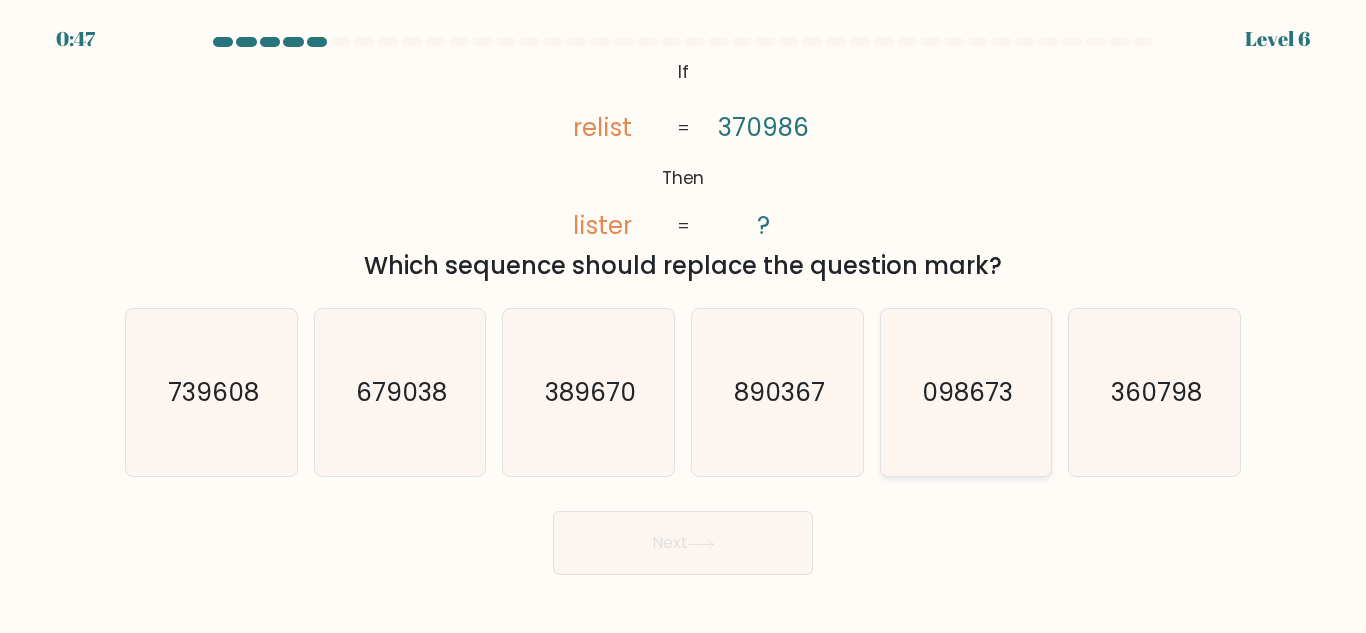 click on "098673" at bounding box center [965, 392] 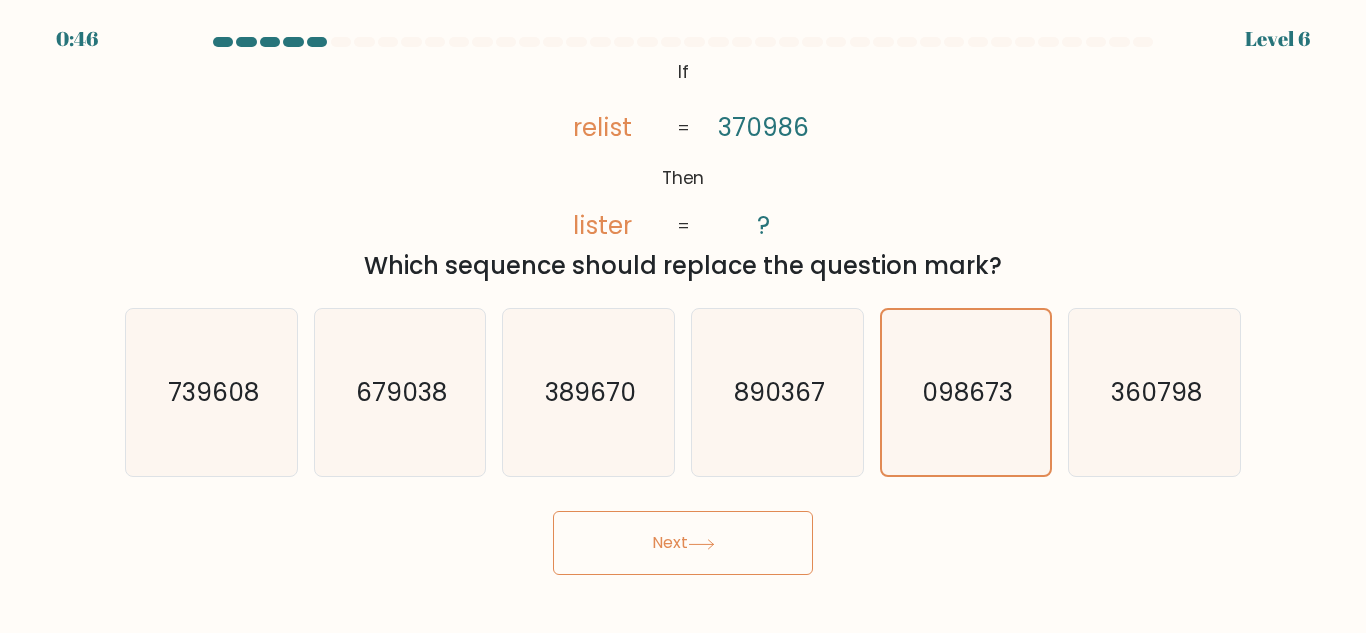 click at bounding box center [701, 544] 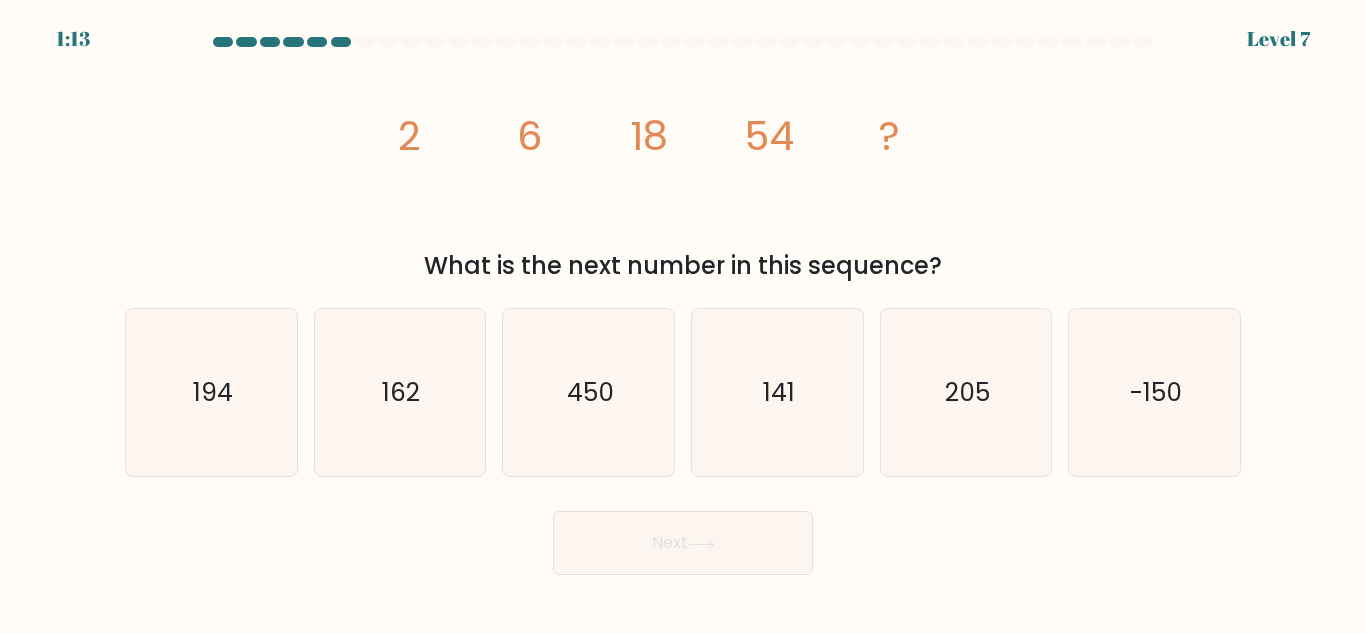 click on "image/svg+xml
2
6
18
54
?
What is the next number in this sequence?" at bounding box center [683, 169] 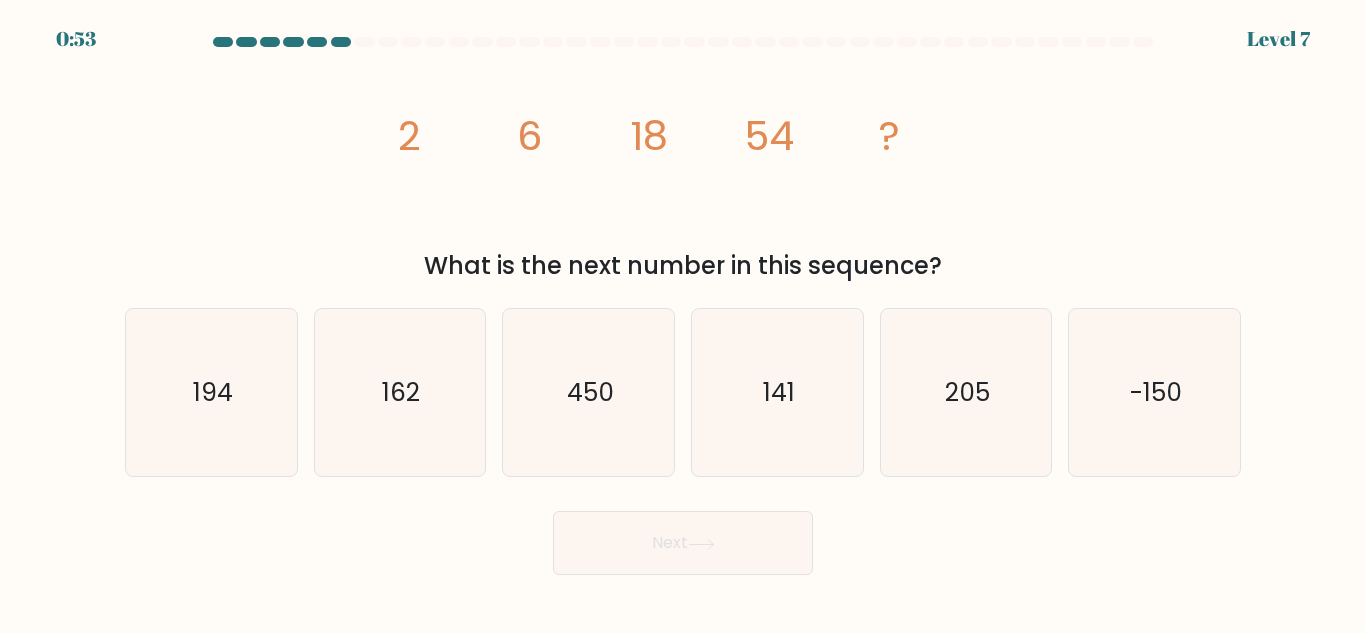 click on "image/svg+xml
2
6
18
54
?" at bounding box center [683, 150] 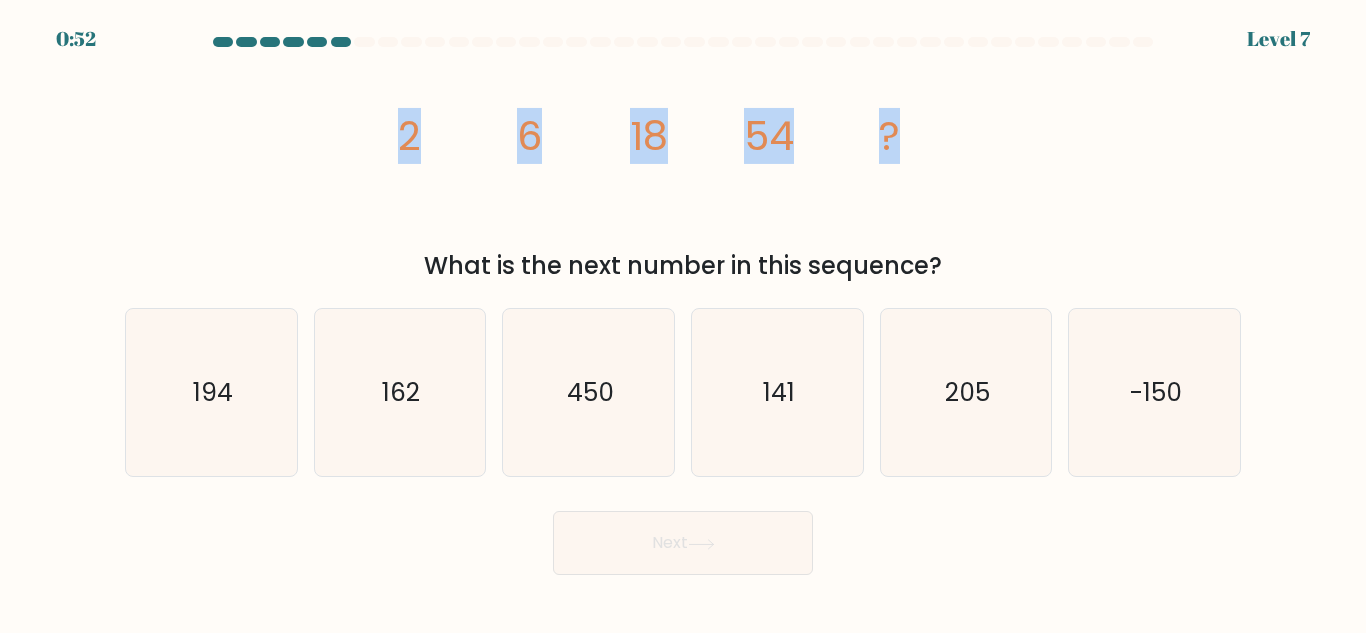 drag, startPoint x: 905, startPoint y: 138, endPoint x: 351, endPoint y: 118, distance: 554.3609 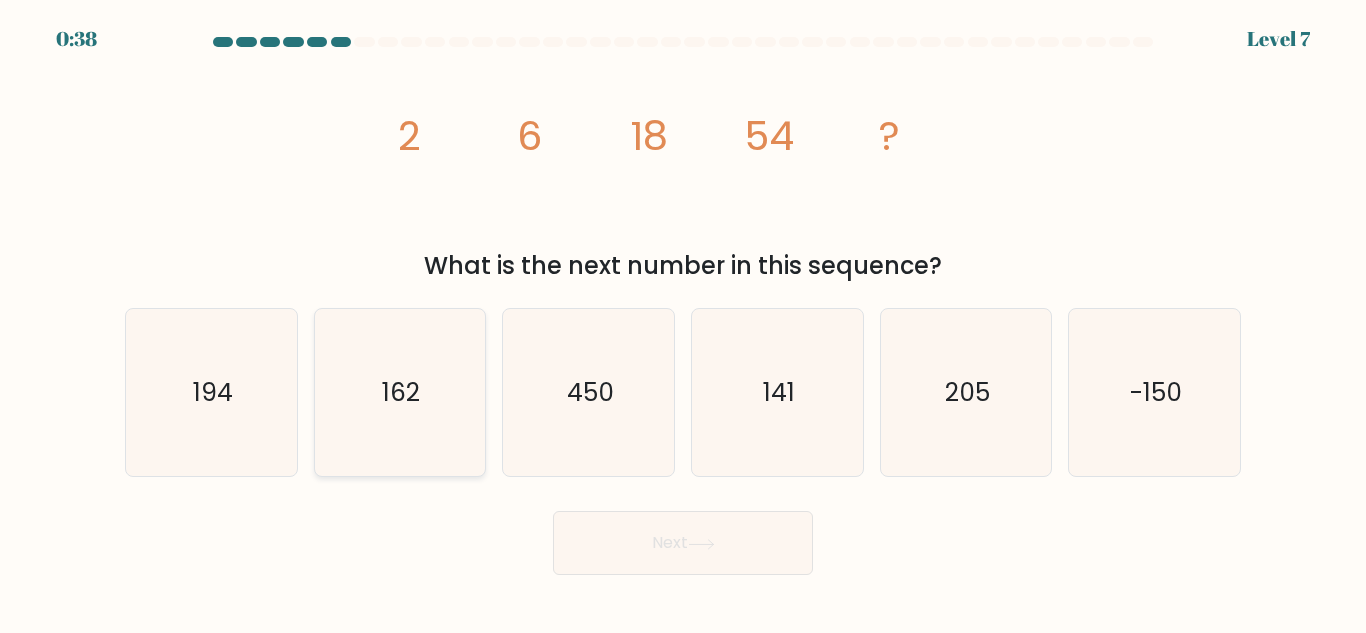 click on "162" at bounding box center (399, 392) 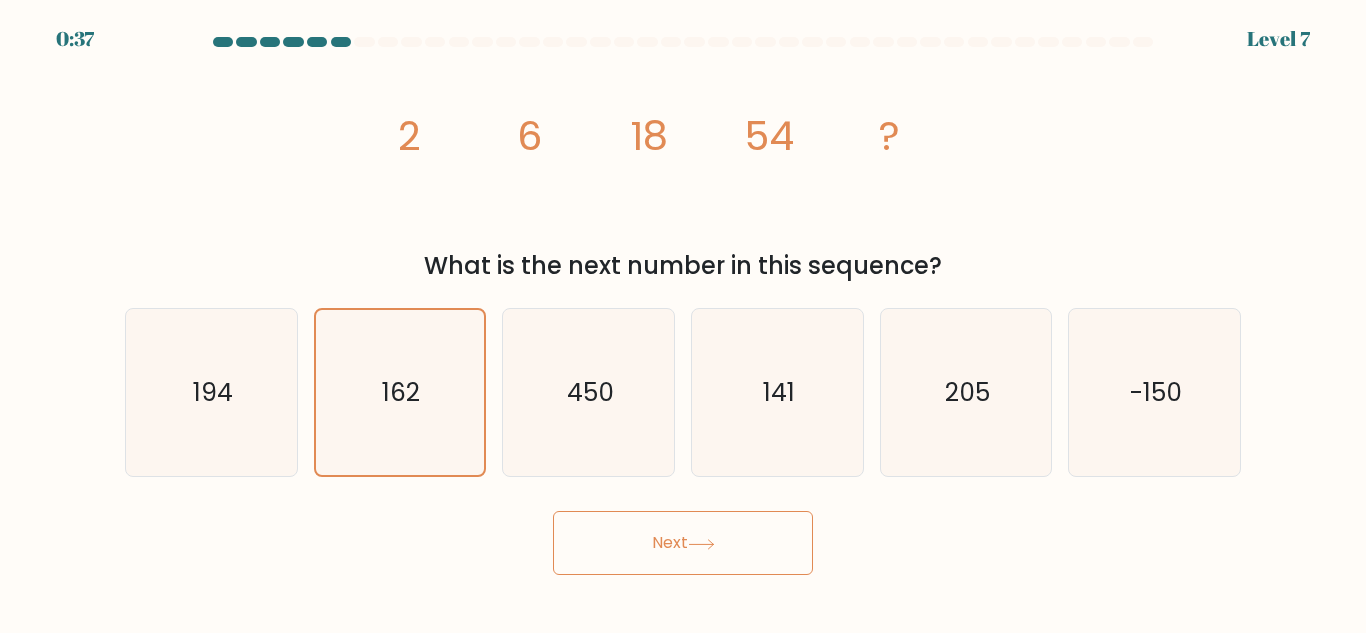 click at bounding box center [701, 544] 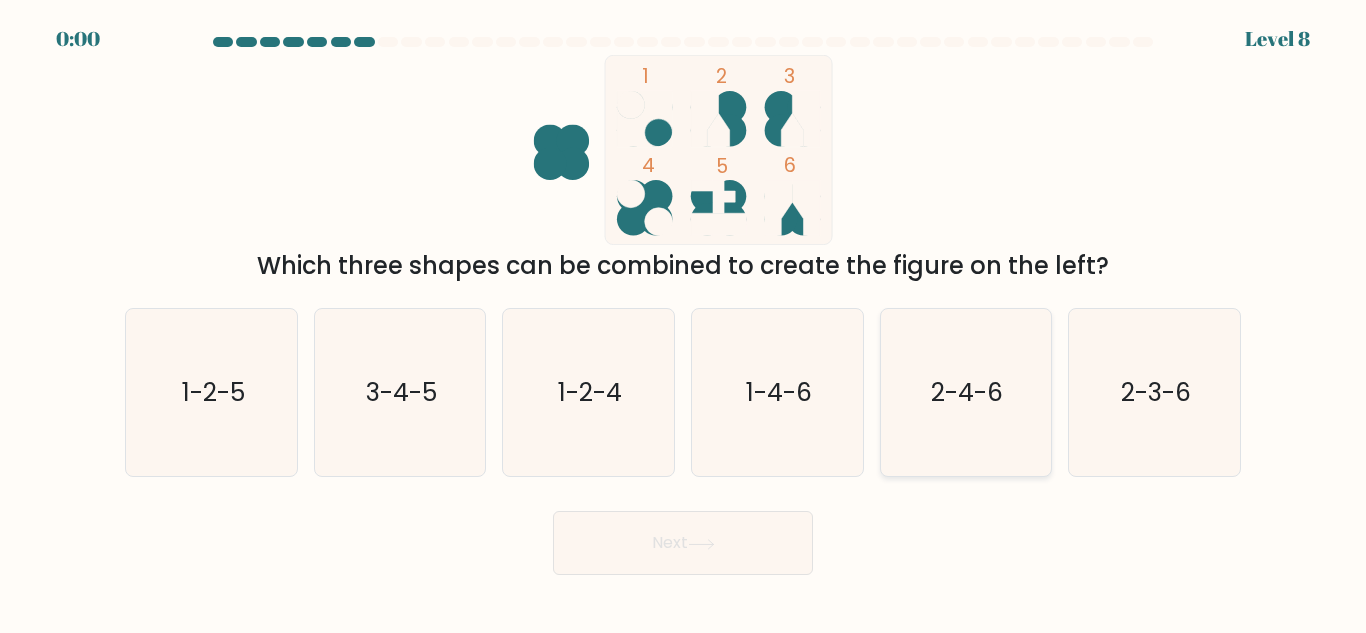 click on "2-4-6" at bounding box center (968, 392) 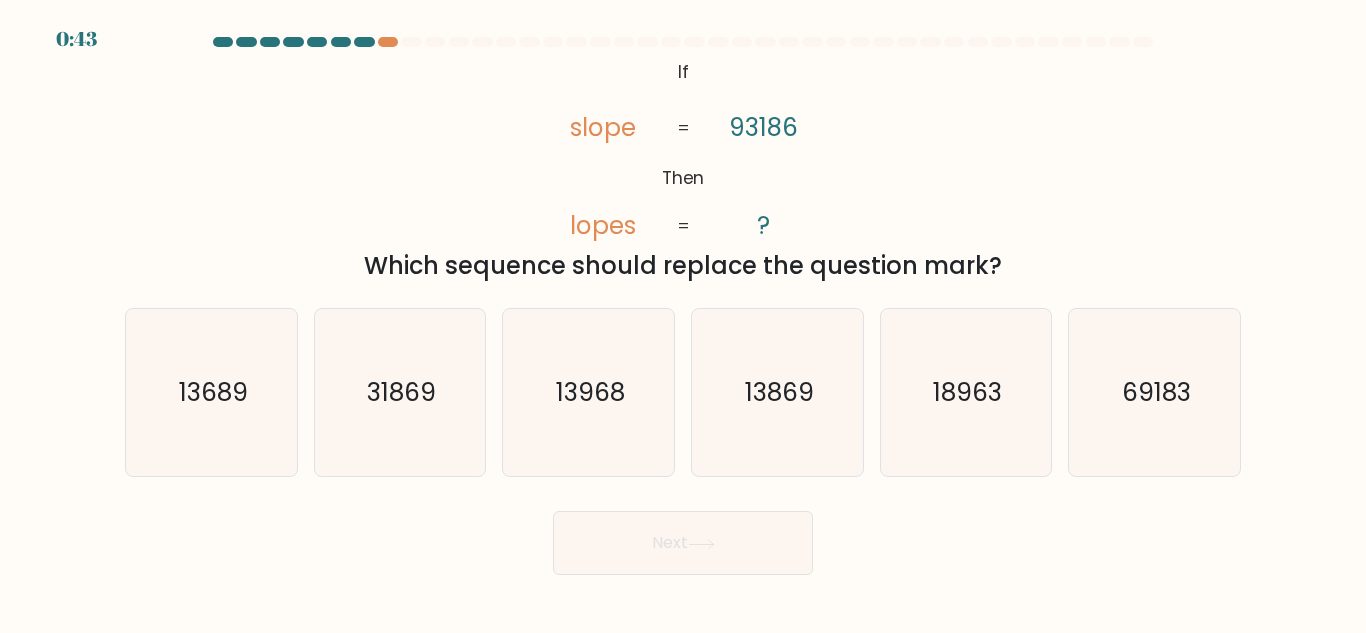scroll, scrollTop: 0, scrollLeft: 0, axis: both 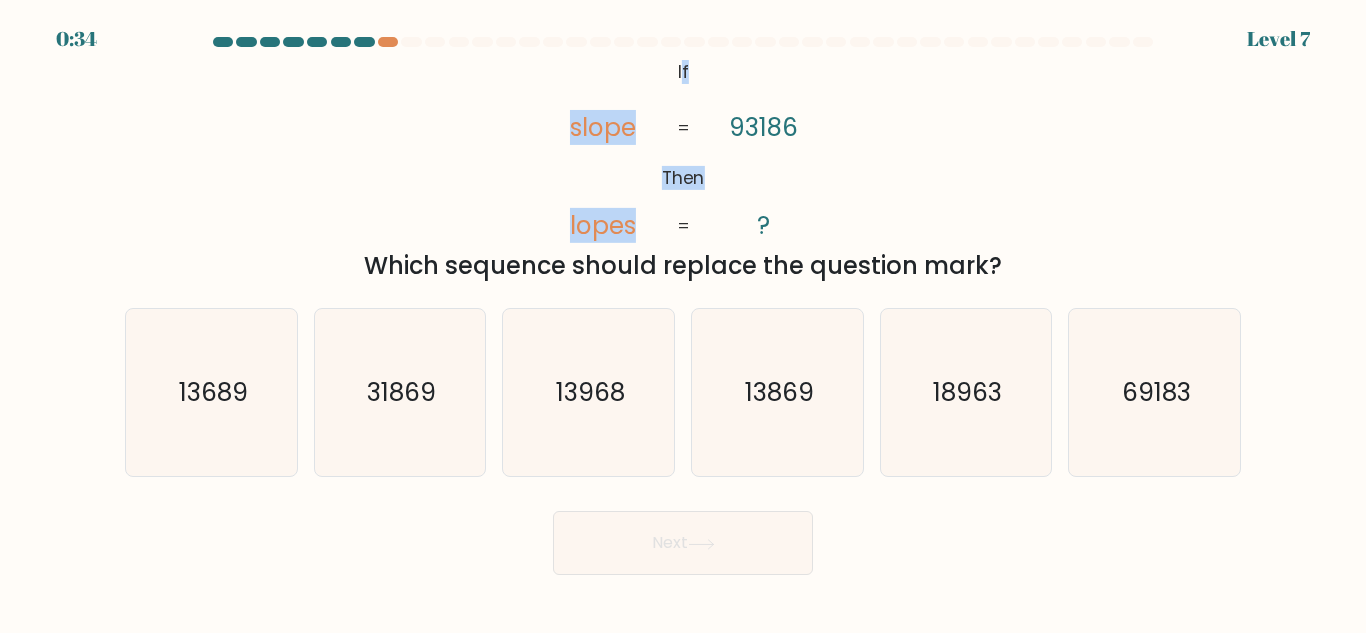 drag, startPoint x: 642, startPoint y: 234, endPoint x: 835, endPoint y: 140, distance: 214.67418 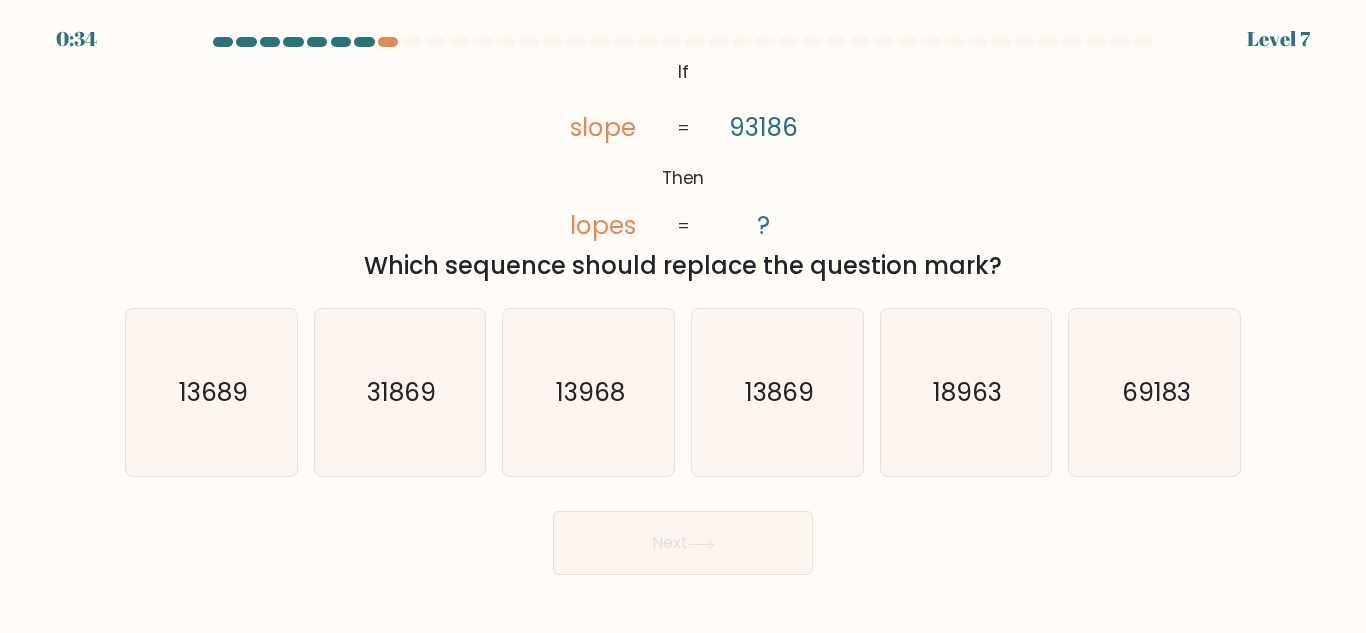 click on "@import url('https://fonts.googleapis.com/css?family=Abril+Fatface:400,100,100italic,300,300italic,400italic,500,500italic,700,700italic,900,900italic');           If       Then       slope       lopes       93186       ?       =       =" at bounding box center (683, 150) 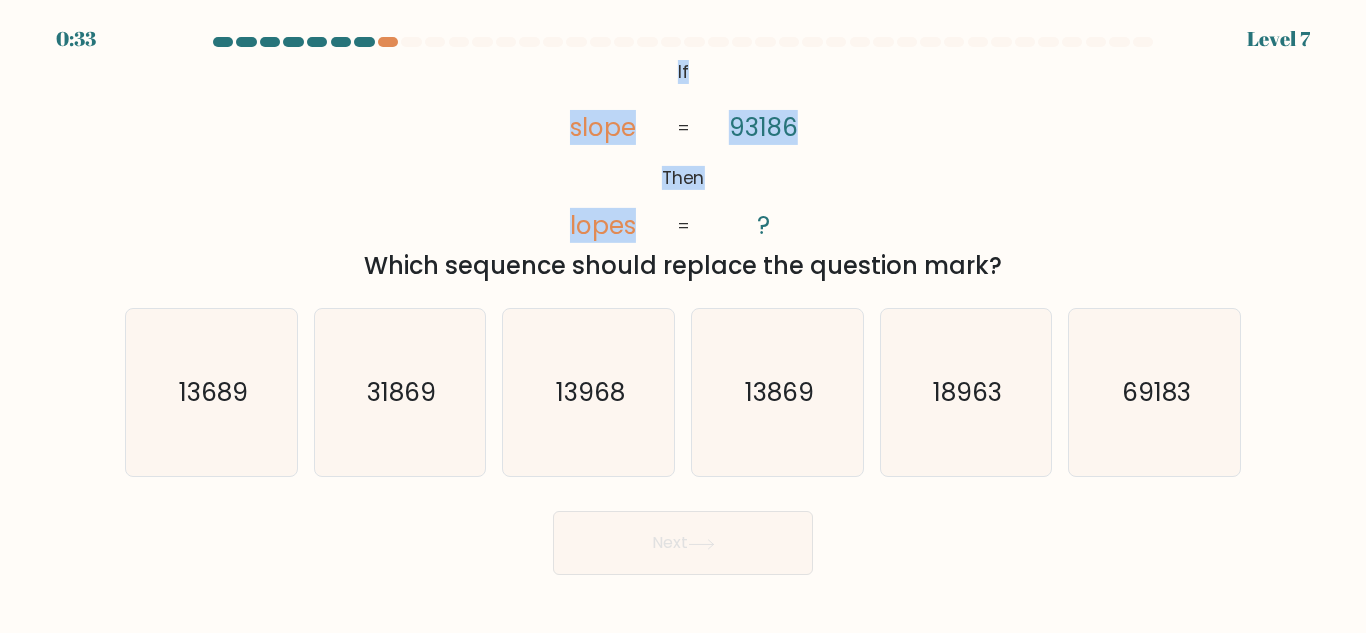 drag, startPoint x: 679, startPoint y: 69, endPoint x: 821, endPoint y: 185, distance: 183.35757 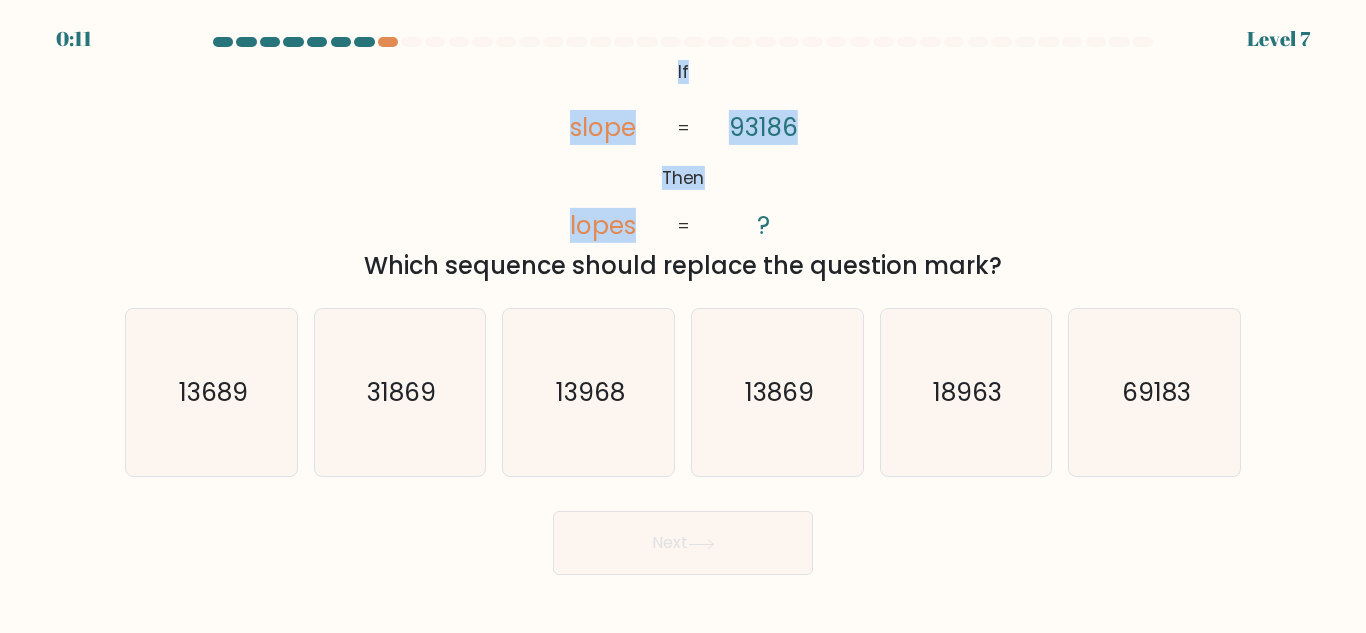 click on "@import url('https://fonts.googleapis.com/css?family=Abril+Fatface:400,100,100italic,300,300italic,400italic,500,500italic,700,700italic,900,900italic');           If       Then       slope       lopes       93186       ?       =       =" at bounding box center (683, 150) 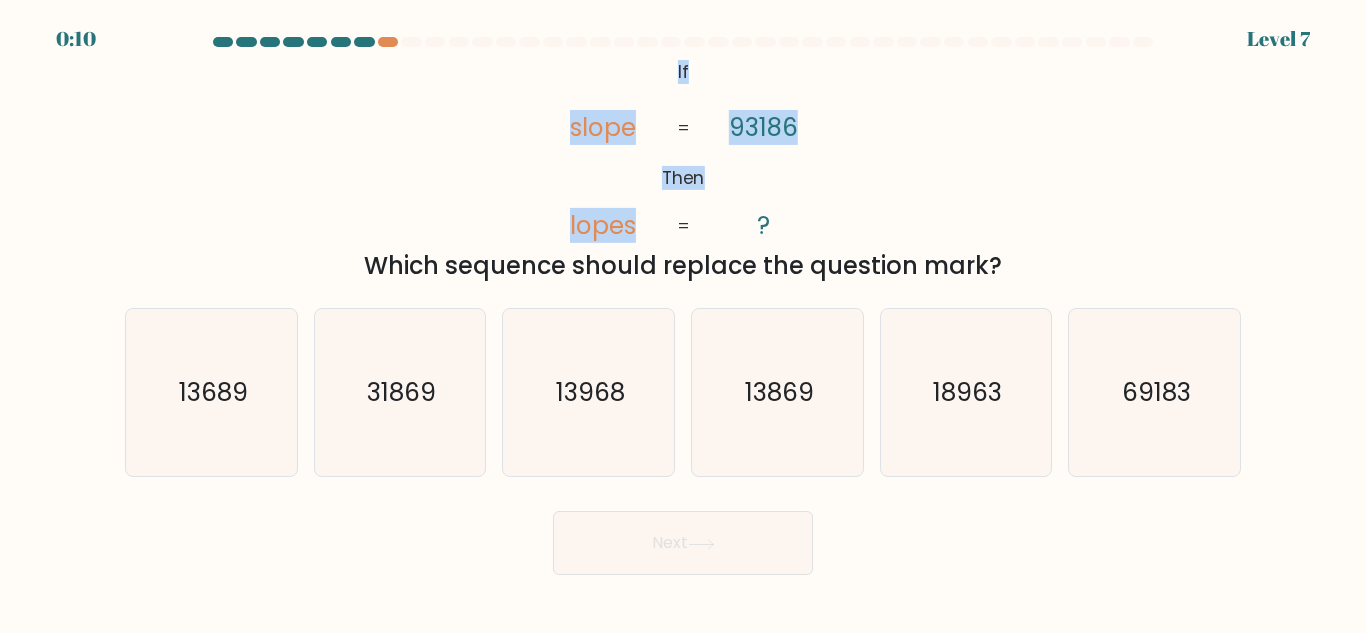 click on "@import url('https://fonts.googleapis.com/css?family=Abril+Fatface:400,100,100italic,300,300italic,400italic,500,500italic,700,700italic,900,900italic');           If       Then       slope       lopes       93186       ?       =       =" at bounding box center [683, 150] 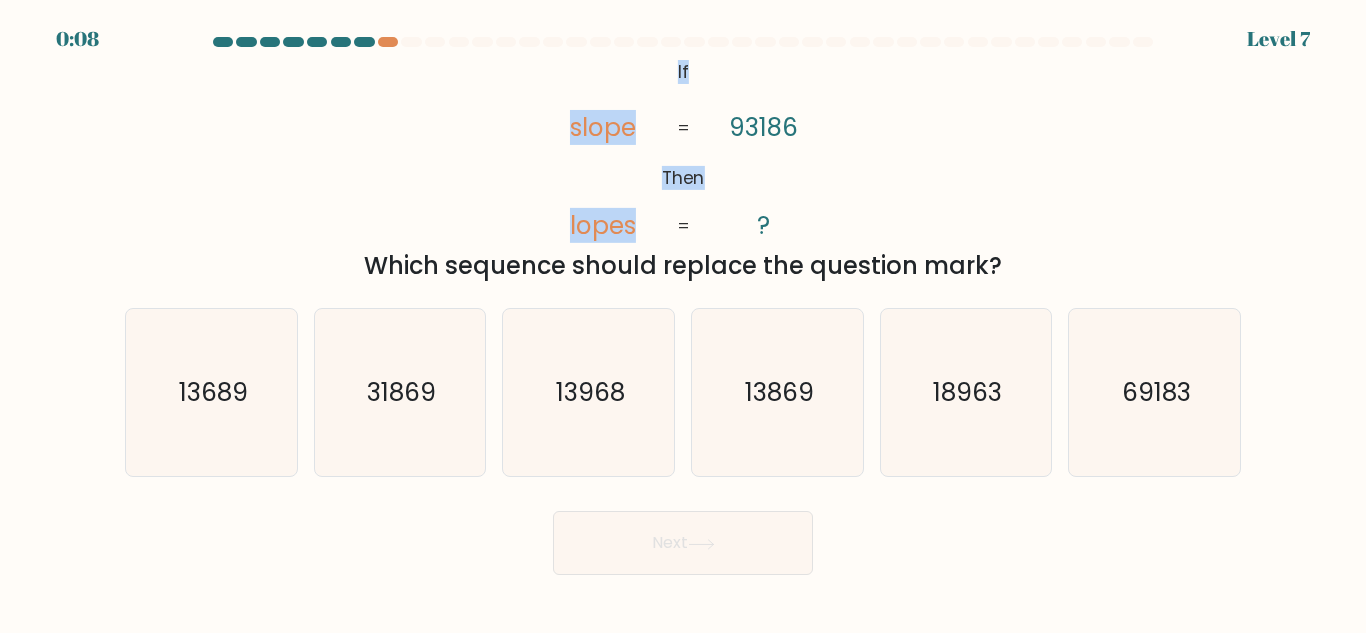 drag, startPoint x: 677, startPoint y: 67, endPoint x: 733, endPoint y: 122, distance: 78.492035 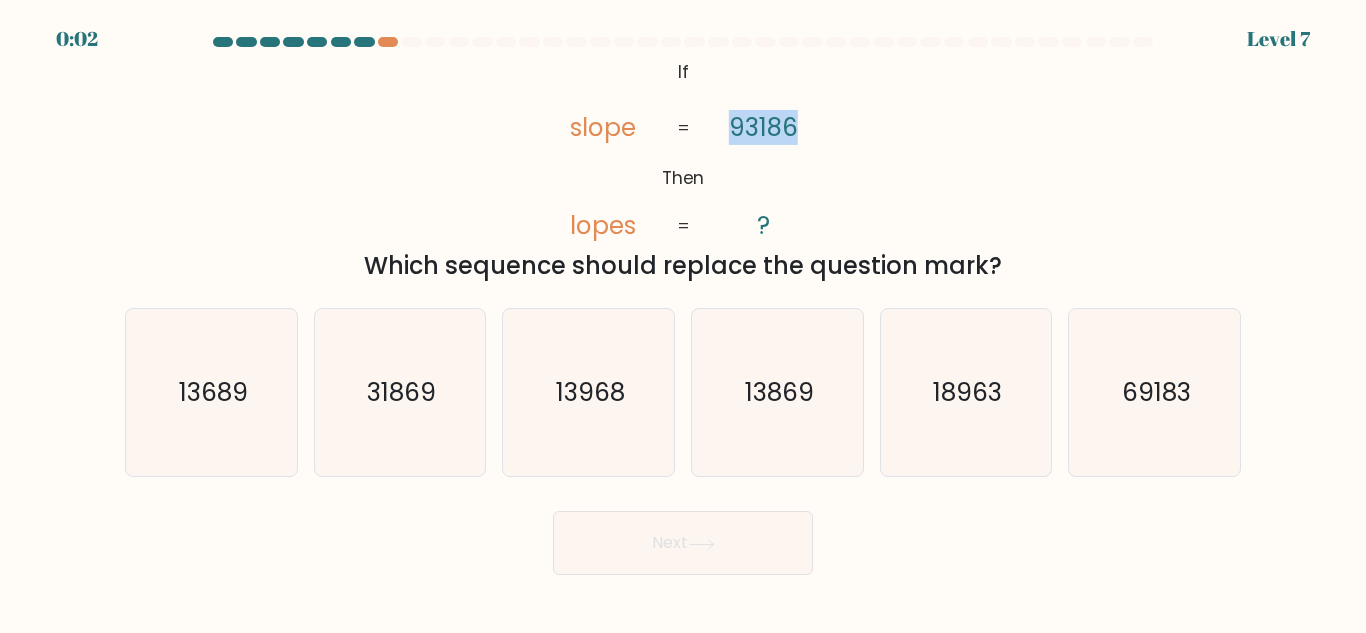 copy on "93186" 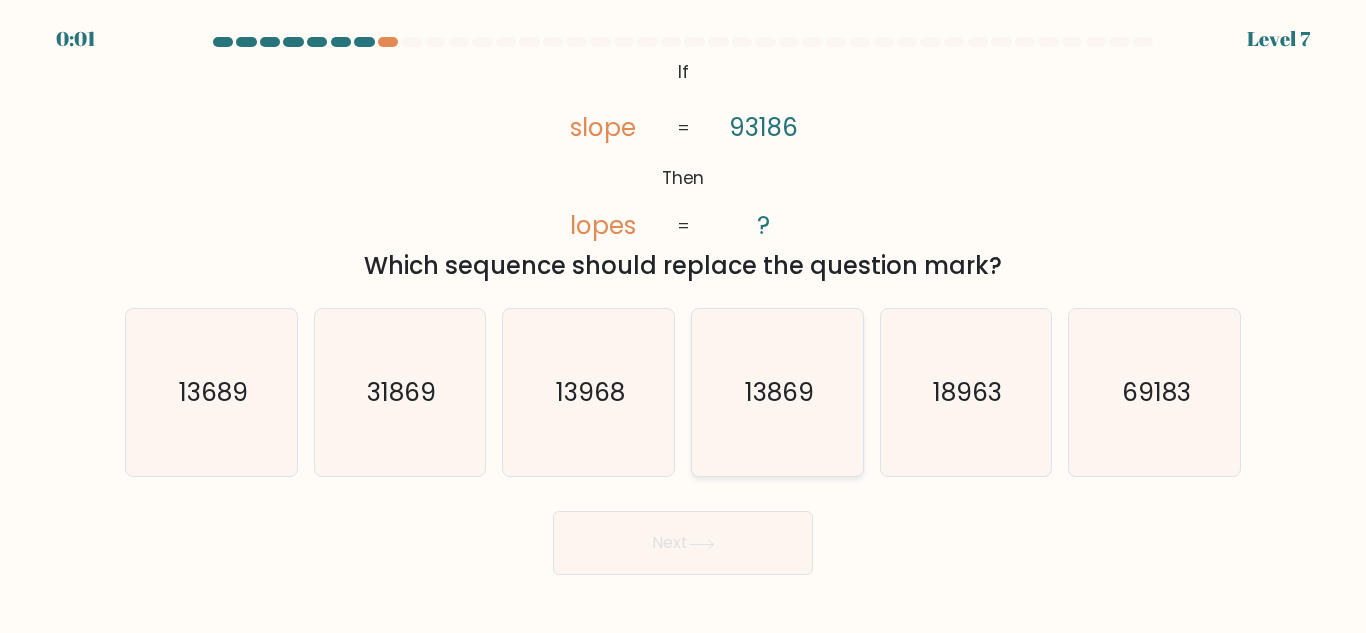 click on "13869" at bounding box center [778, 392] 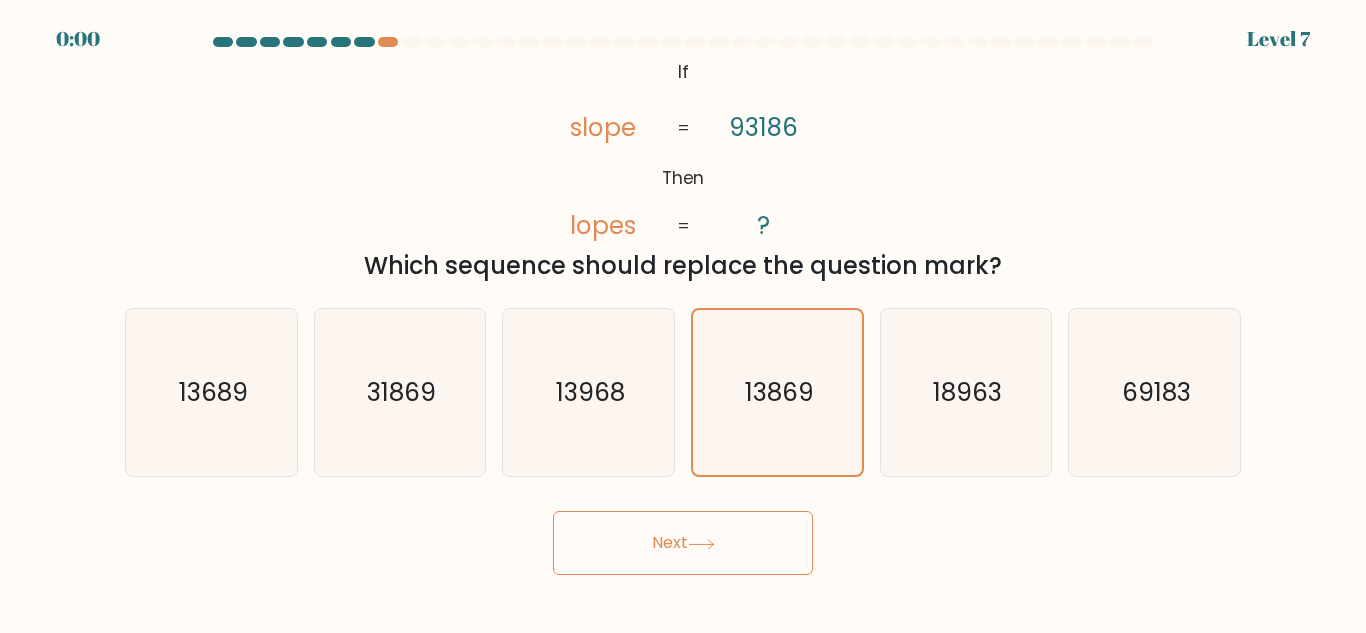 click on "Next" at bounding box center [683, 543] 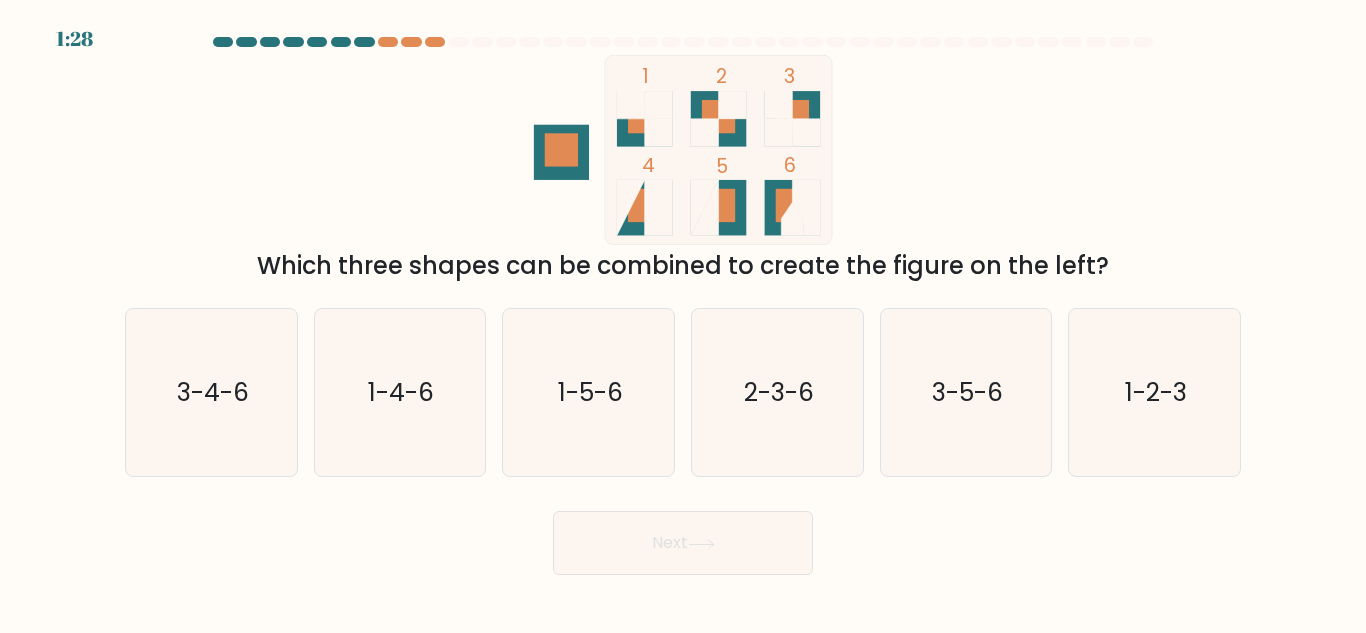 scroll, scrollTop: 0, scrollLeft: 0, axis: both 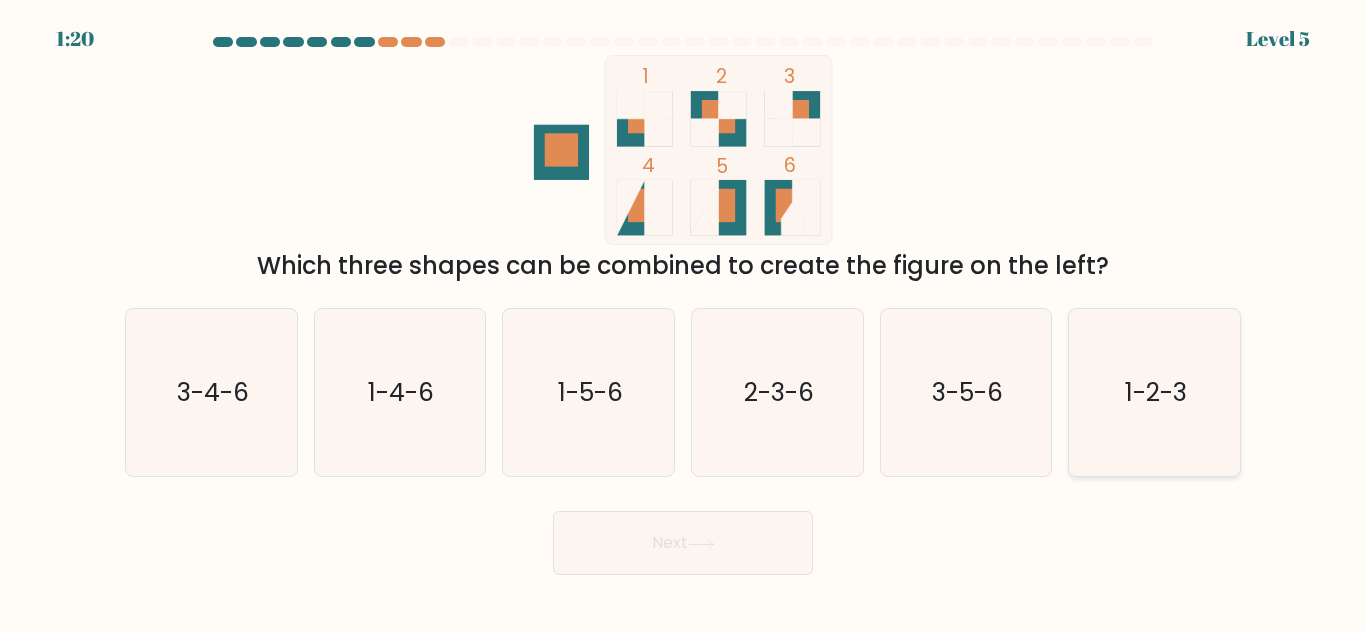 click on "1-2-3" at bounding box center [1154, 392] 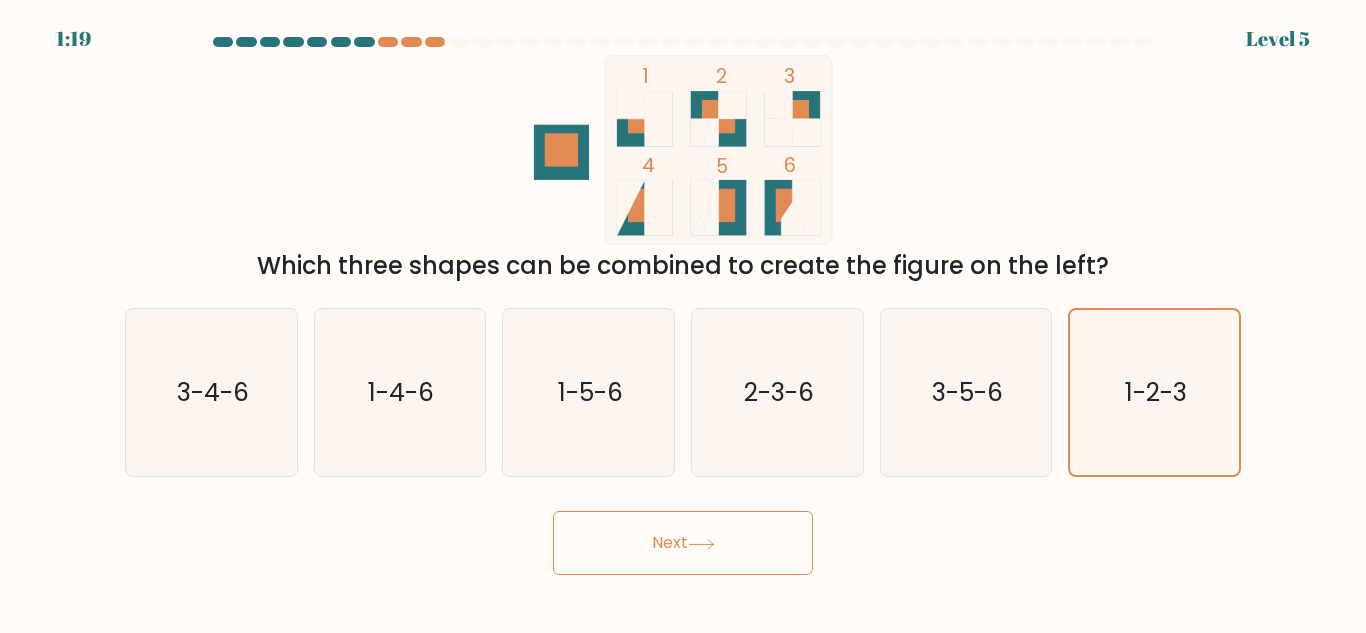 click on "Next" at bounding box center [683, 543] 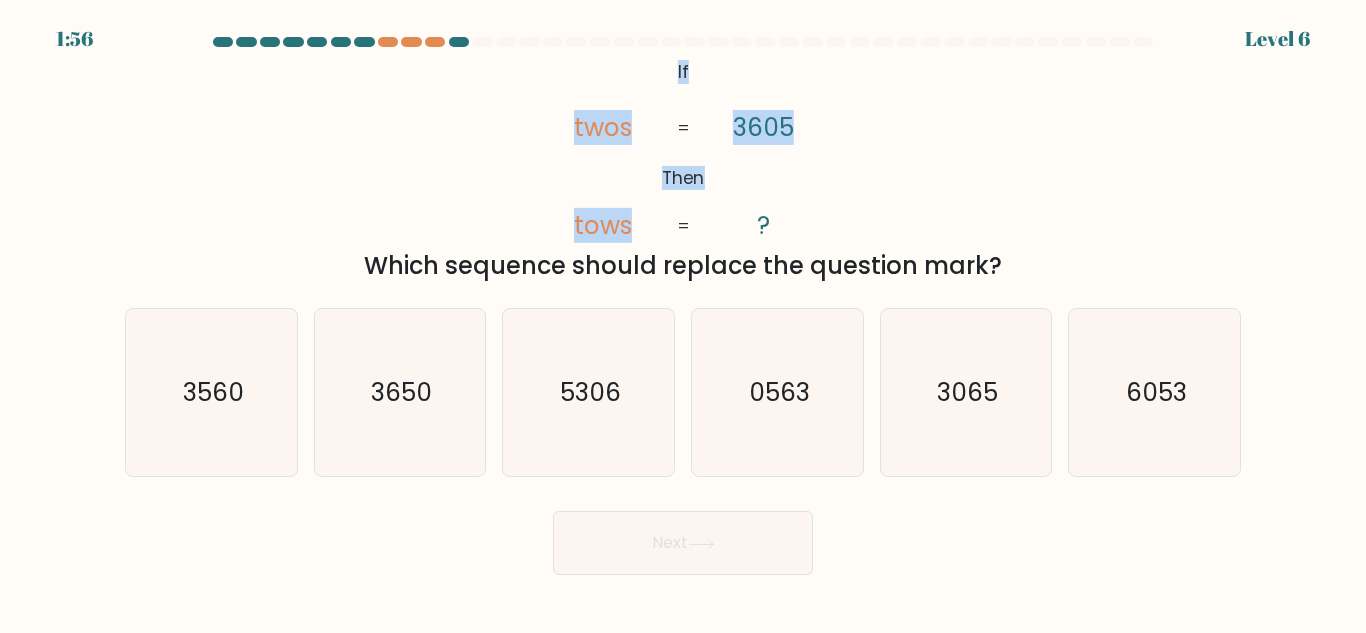drag, startPoint x: 679, startPoint y: 68, endPoint x: 810, endPoint y: 129, distance: 144.50606 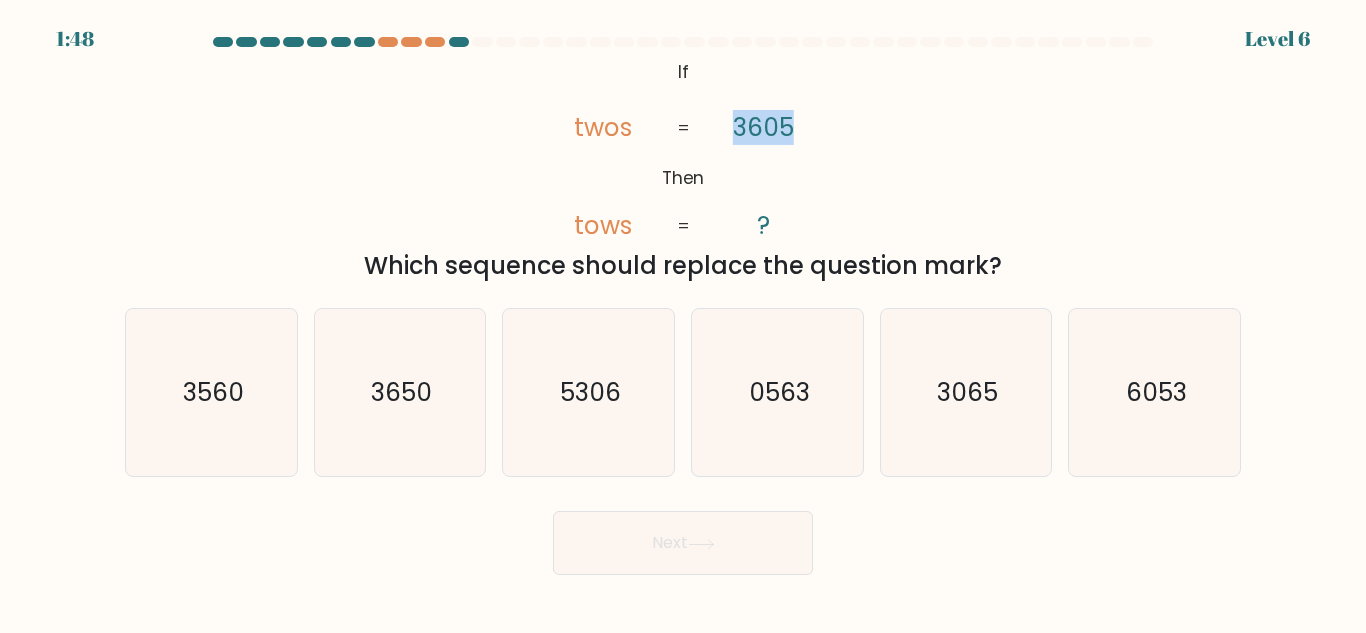 drag, startPoint x: 821, startPoint y: 122, endPoint x: 729, endPoint y: 116, distance: 92.19544 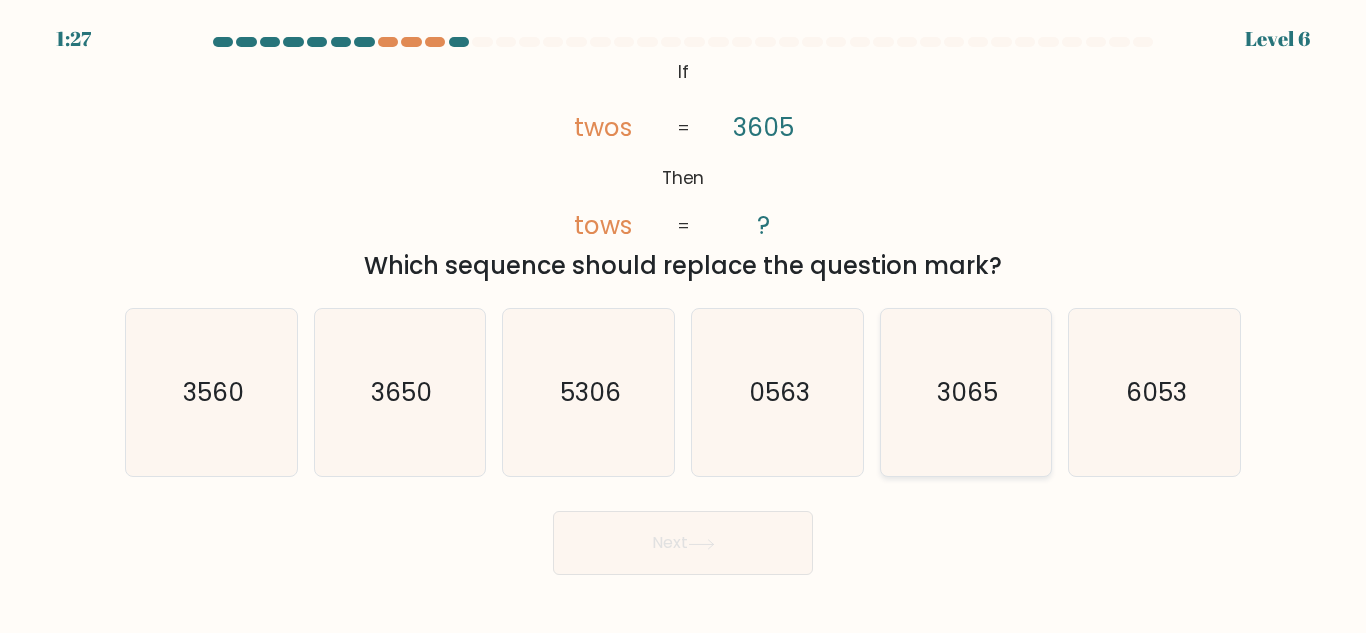 click on "3065" at bounding box center (965, 392) 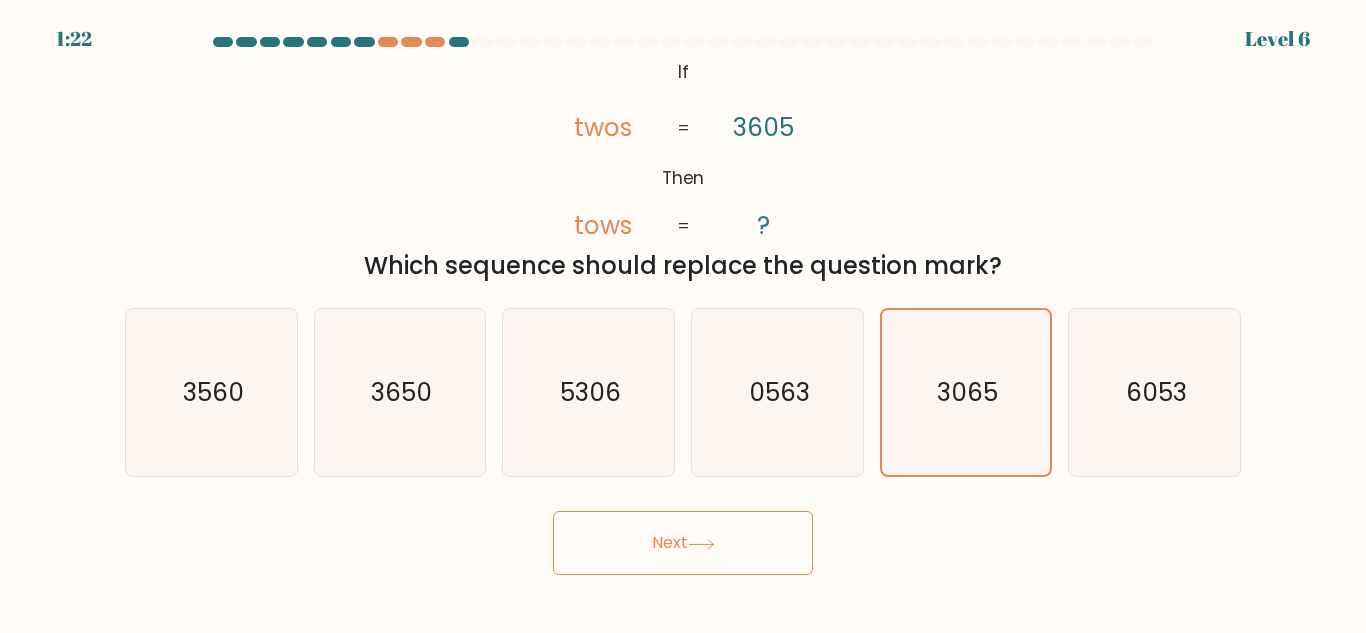 click on "Next" at bounding box center (683, 543) 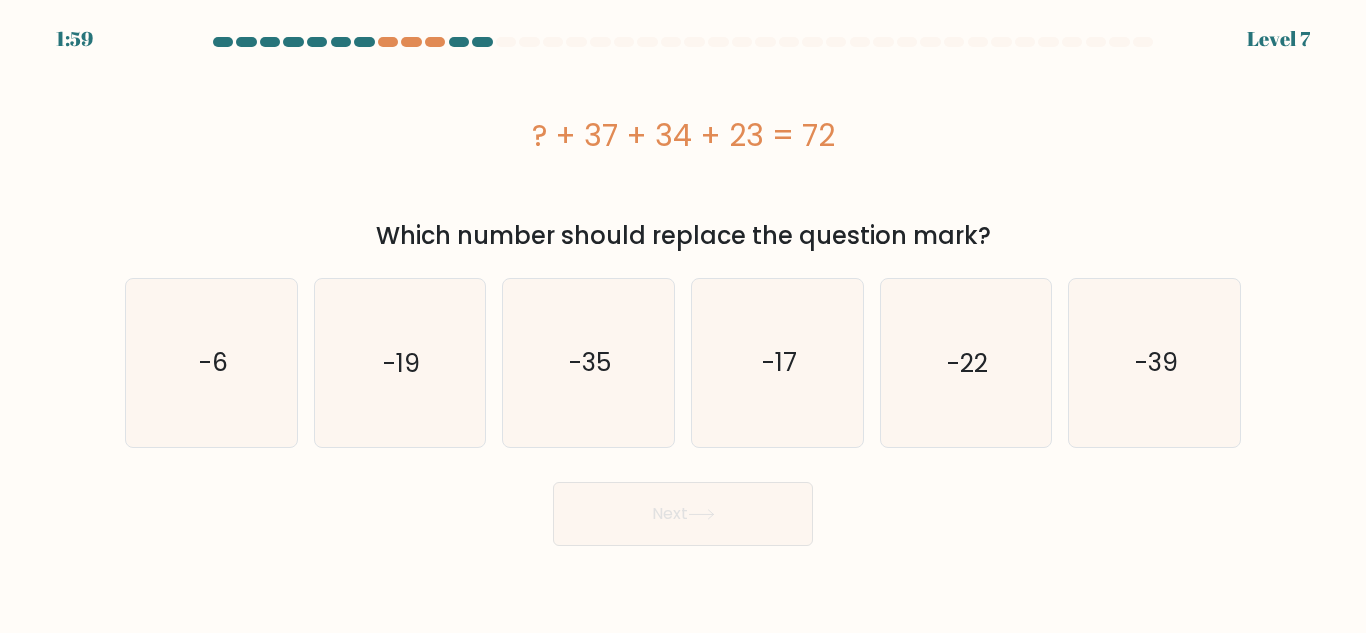 copy on "? + 37 + 34 + 23 = 72" 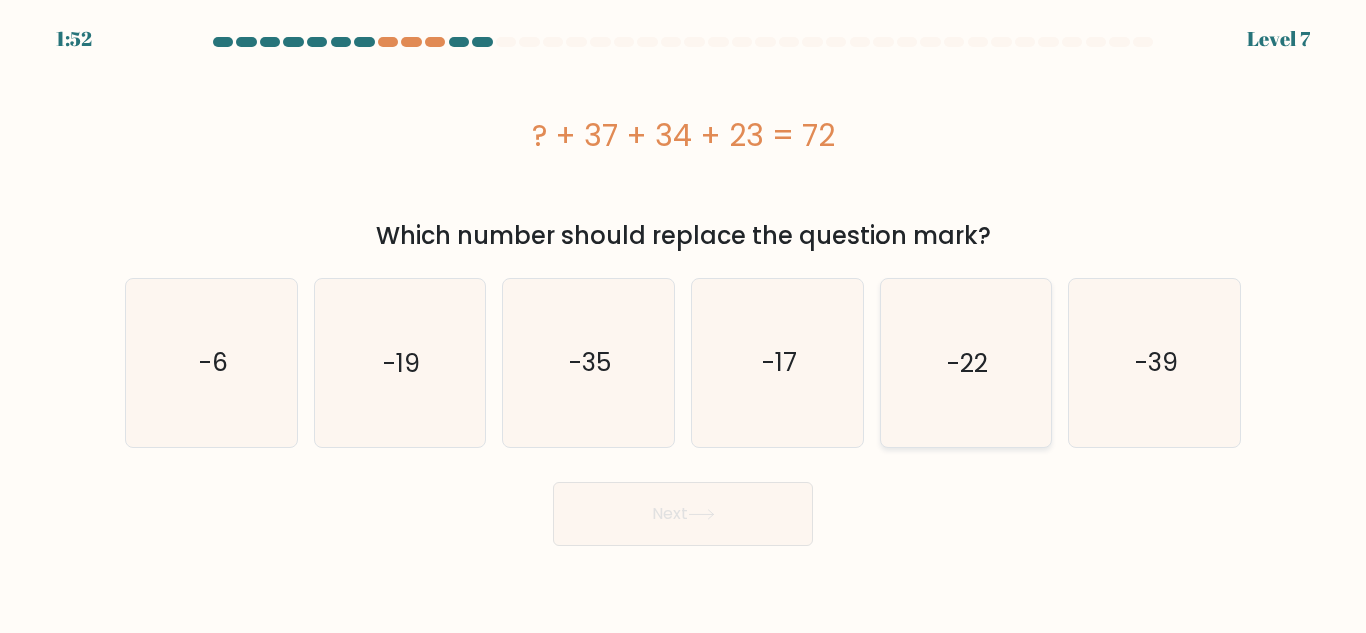 click on "-22" at bounding box center (965, 362) 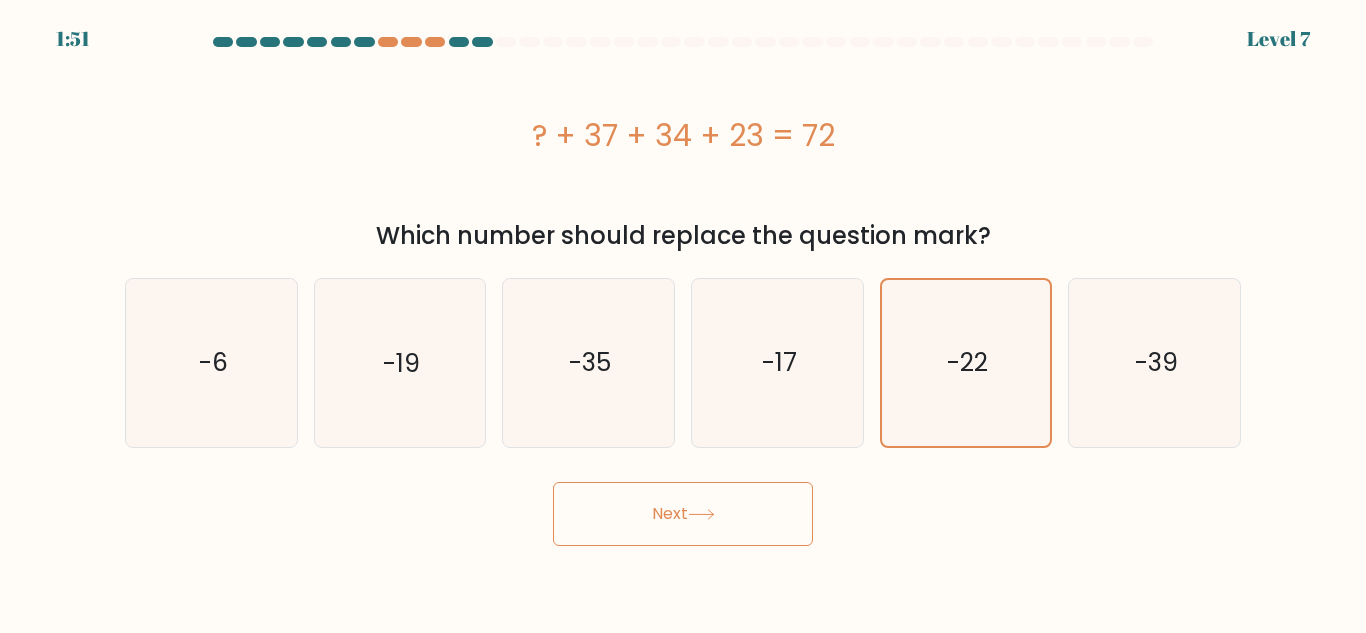 click on "1:51
Level 7
a." at bounding box center (683, 316) 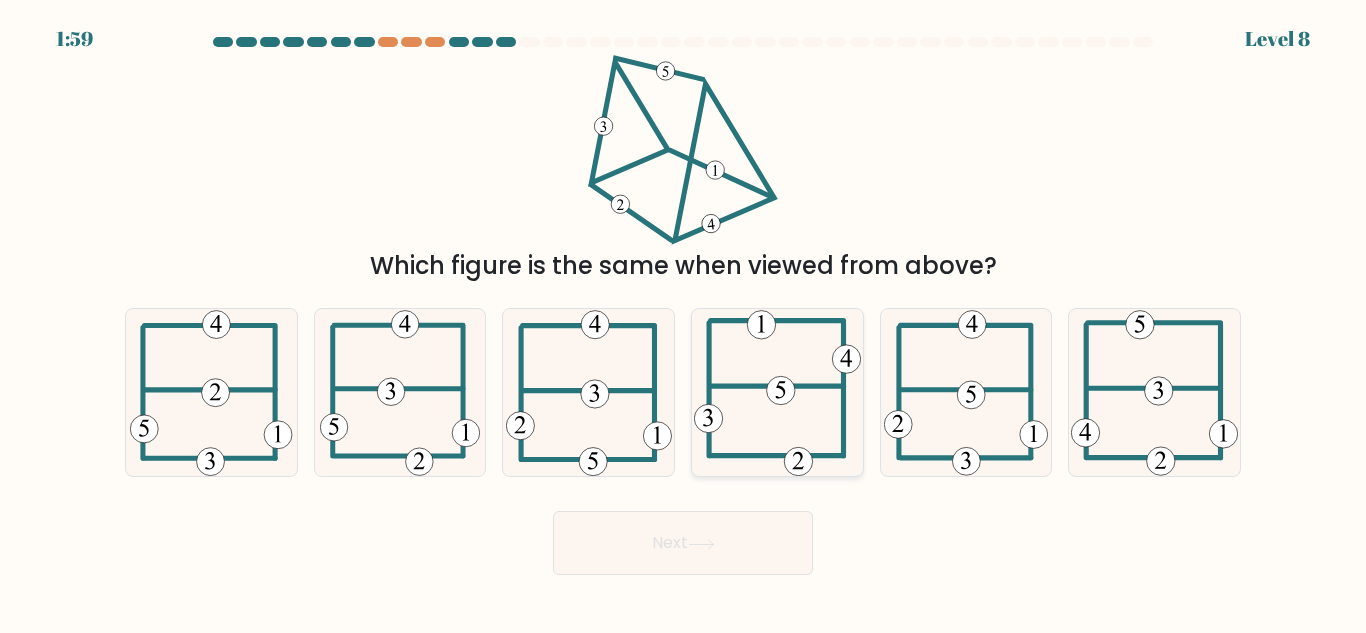 click at bounding box center [780, 391] 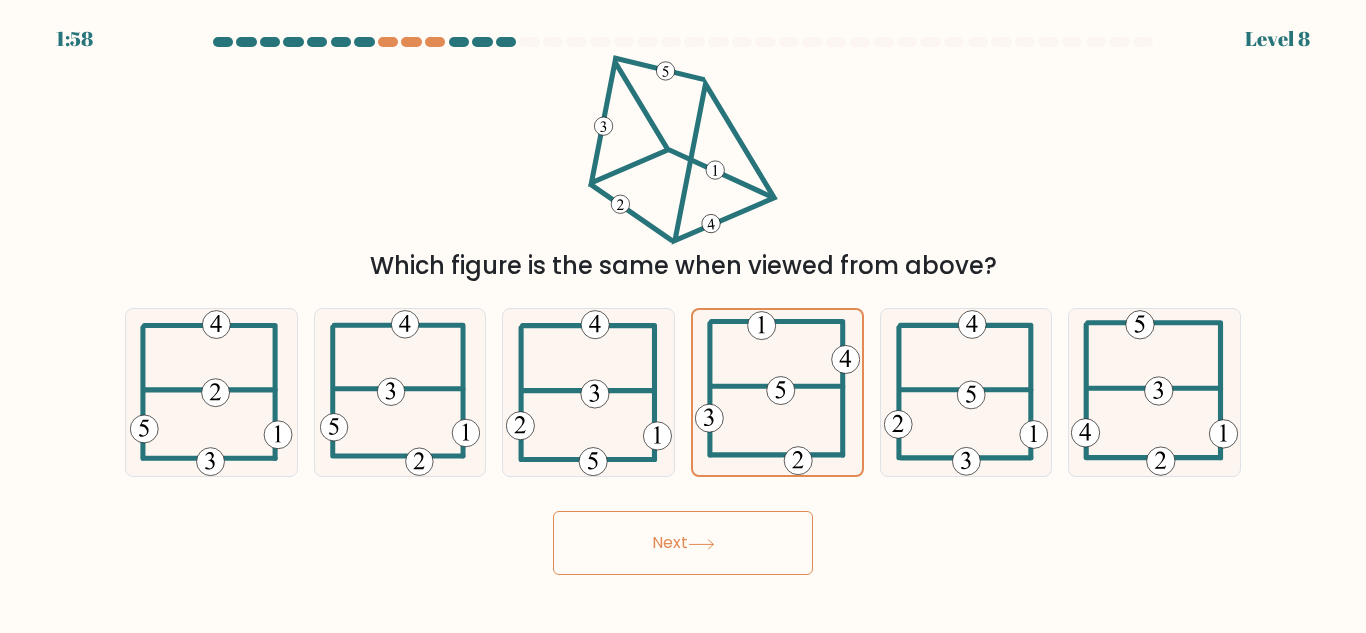 click on "Next" at bounding box center [683, 543] 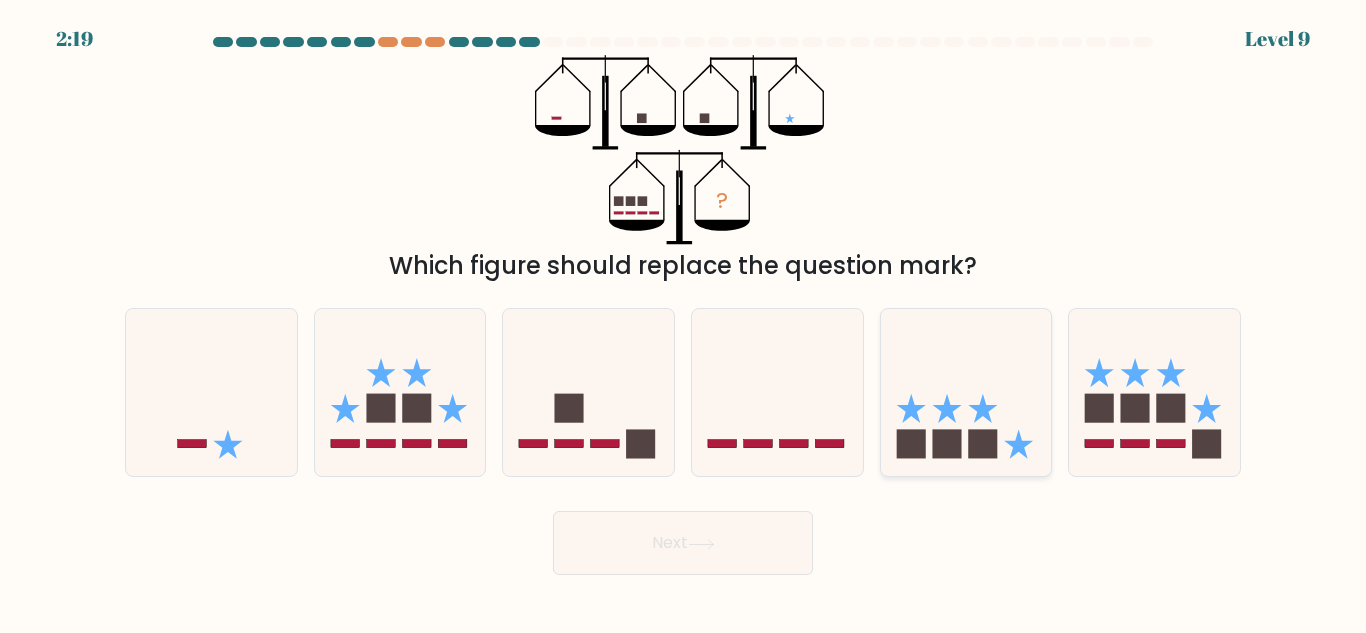 click at bounding box center (966, 392) 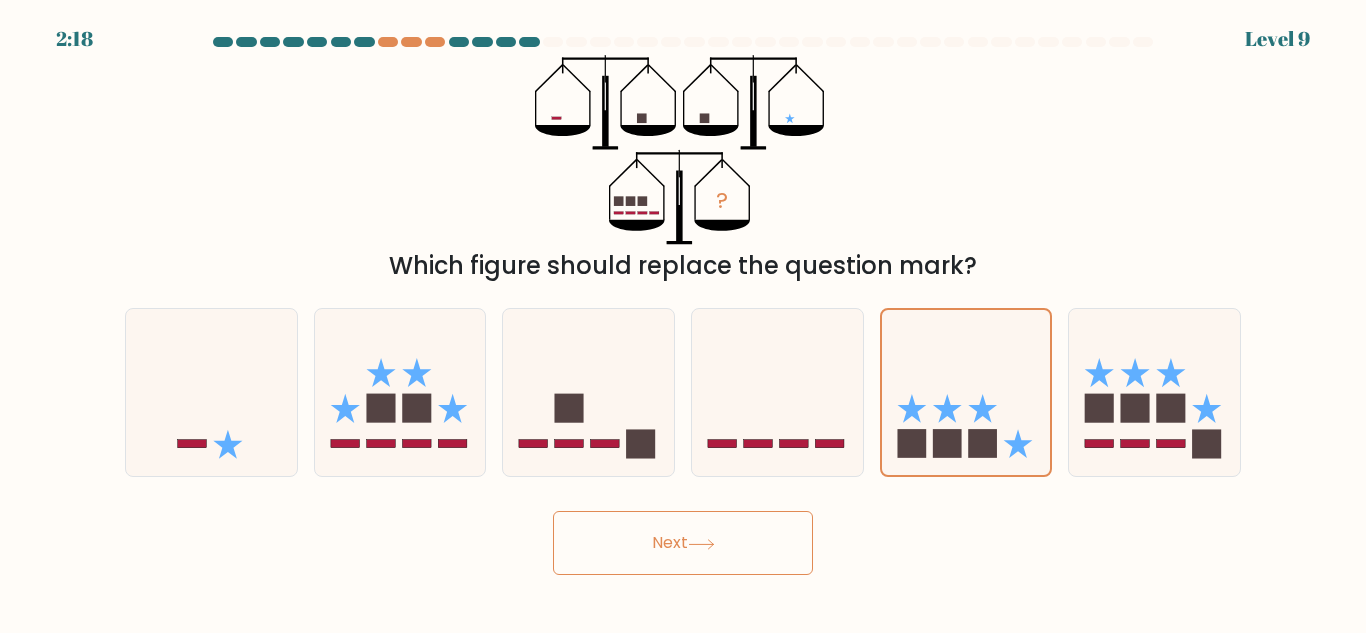 click at bounding box center [701, 544] 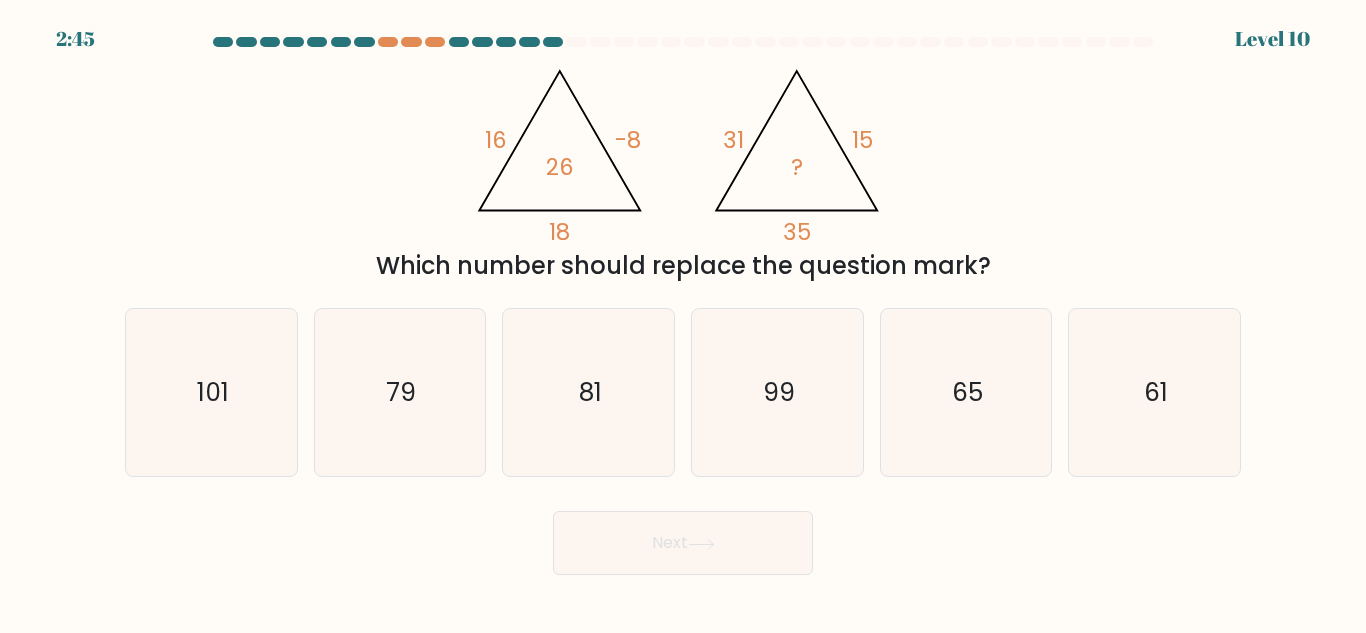 click on "31" at bounding box center (733, 140) 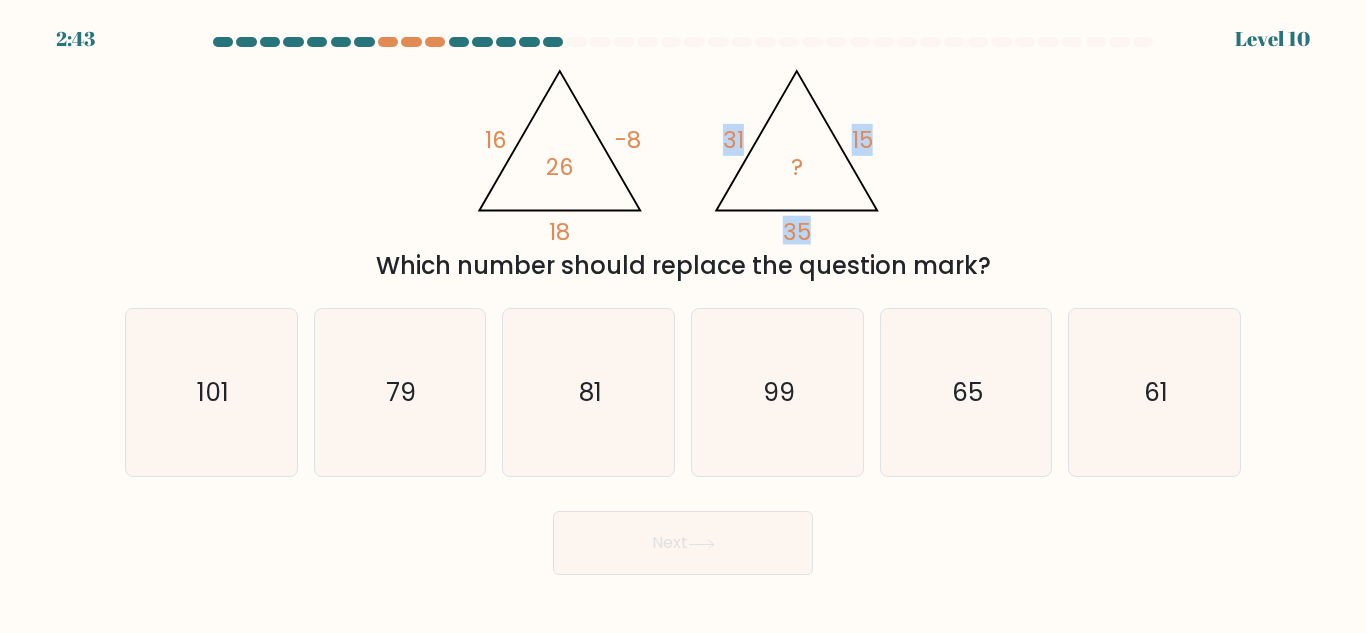 drag, startPoint x: 836, startPoint y: 233, endPoint x: 727, endPoint y: 116, distance: 159.90622 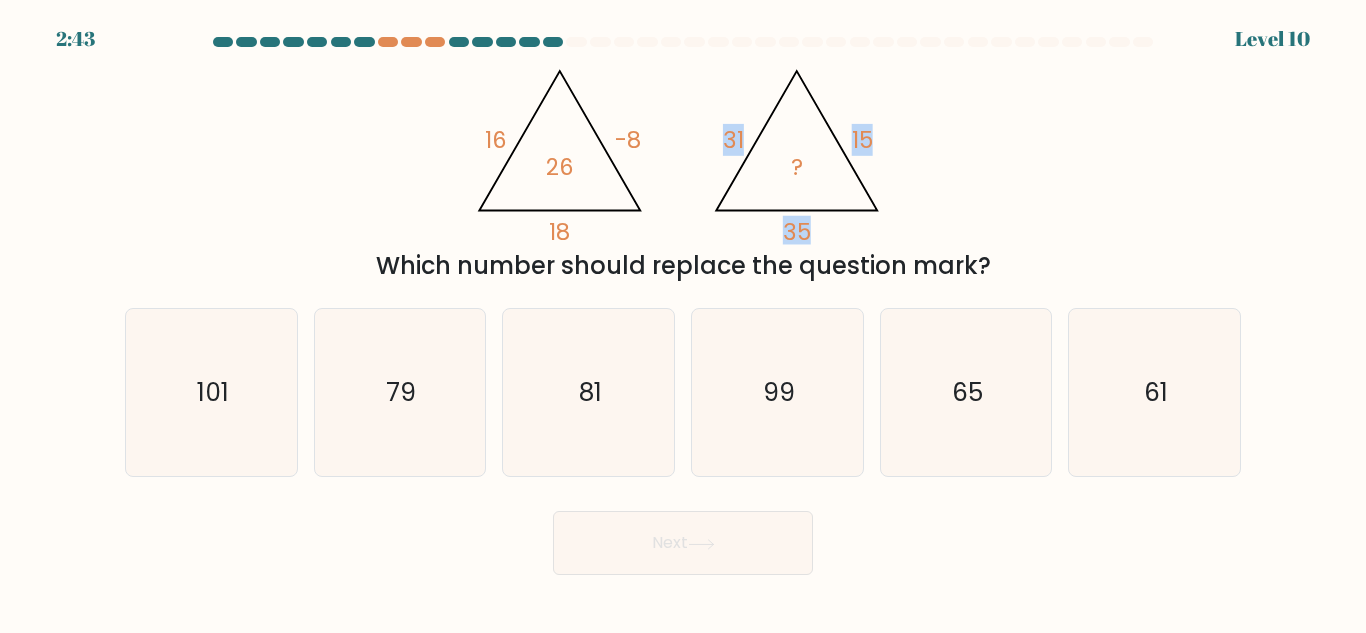 click on "@import url('https://fonts.googleapis.com/css?family=Abril+Fatface:400,100,100italic,300,300italic,400italic,500,500italic,700,700italic,900,900italic');                        16       -8       18       26                                       @import url('https://fonts.googleapis.com/css?family=Abril+Fatface:400,100,100italic,300,300italic,400italic,500,500italic,700,700italic,900,900italic');                        31       15       35       ?
Which number should replace the question mark?" at bounding box center [683, 169] 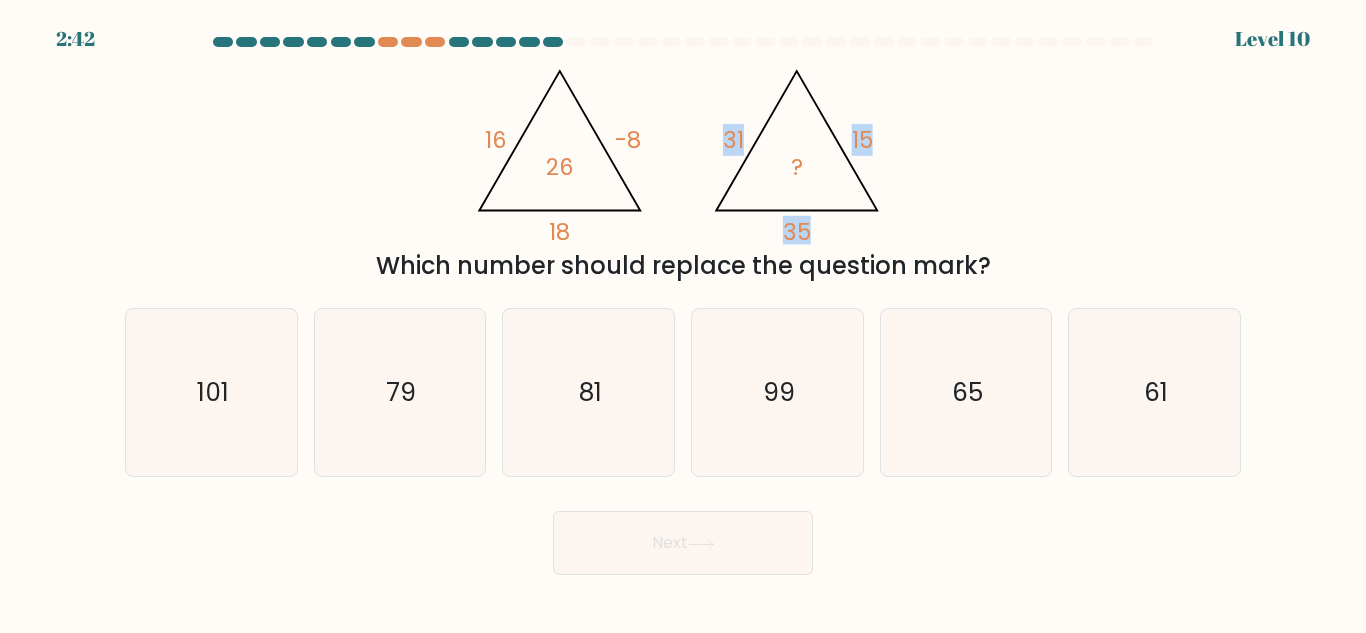 click on "@import url('https://fonts.googleapis.com/css?family=Abril+Fatface:400,100,100italic,300,300italic,400italic,500,500italic,700,700italic,900,900italic');                        16       -8       18       26                                       @import url('https://fonts.googleapis.com/css?family=Abril+Fatface:400,100,100italic,300,300italic,400italic,500,500italic,700,700italic,900,900italic');                        31       15       35       ?" at bounding box center (683, 150) 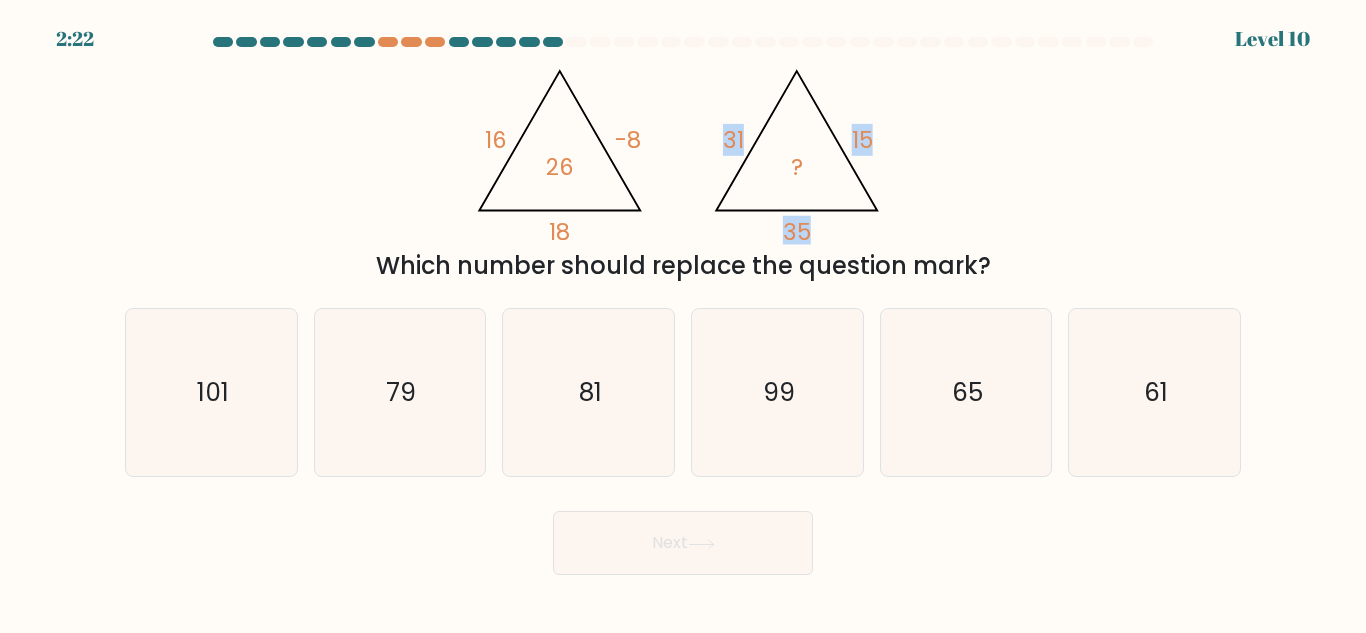 drag, startPoint x: 846, startPoint y: 237, endPoint x: 729, endPoint y: 123, distance: 163.35544 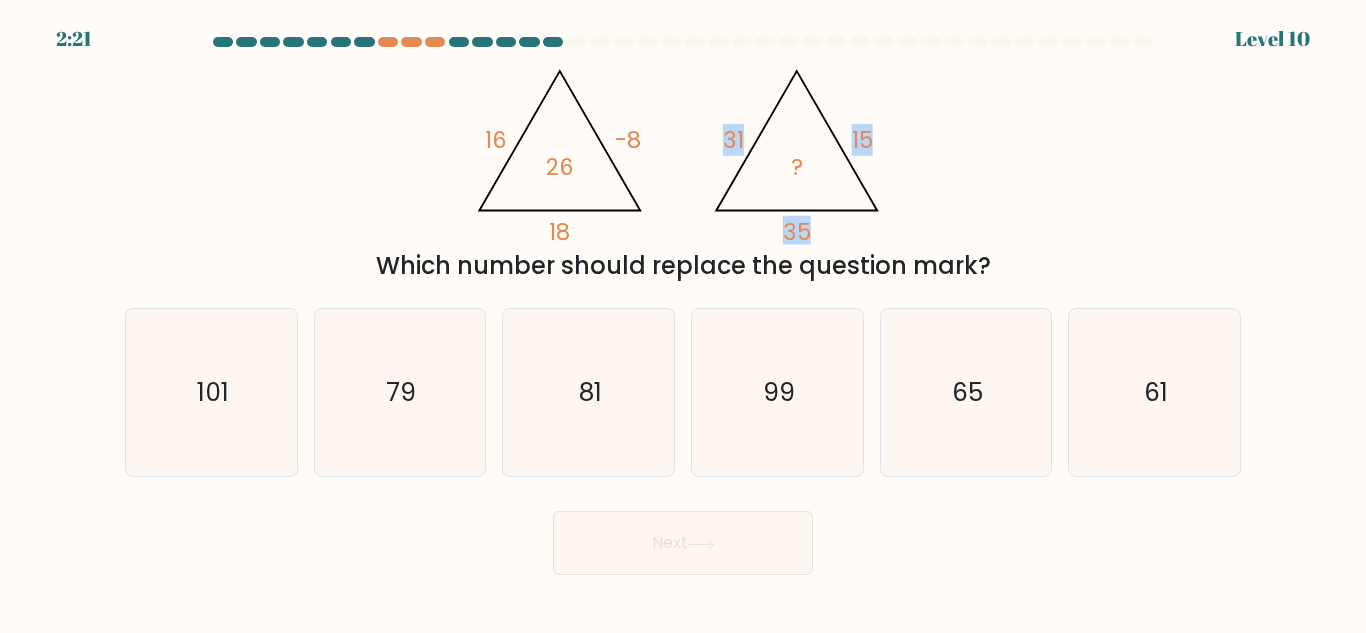 copy on "31       15       35" 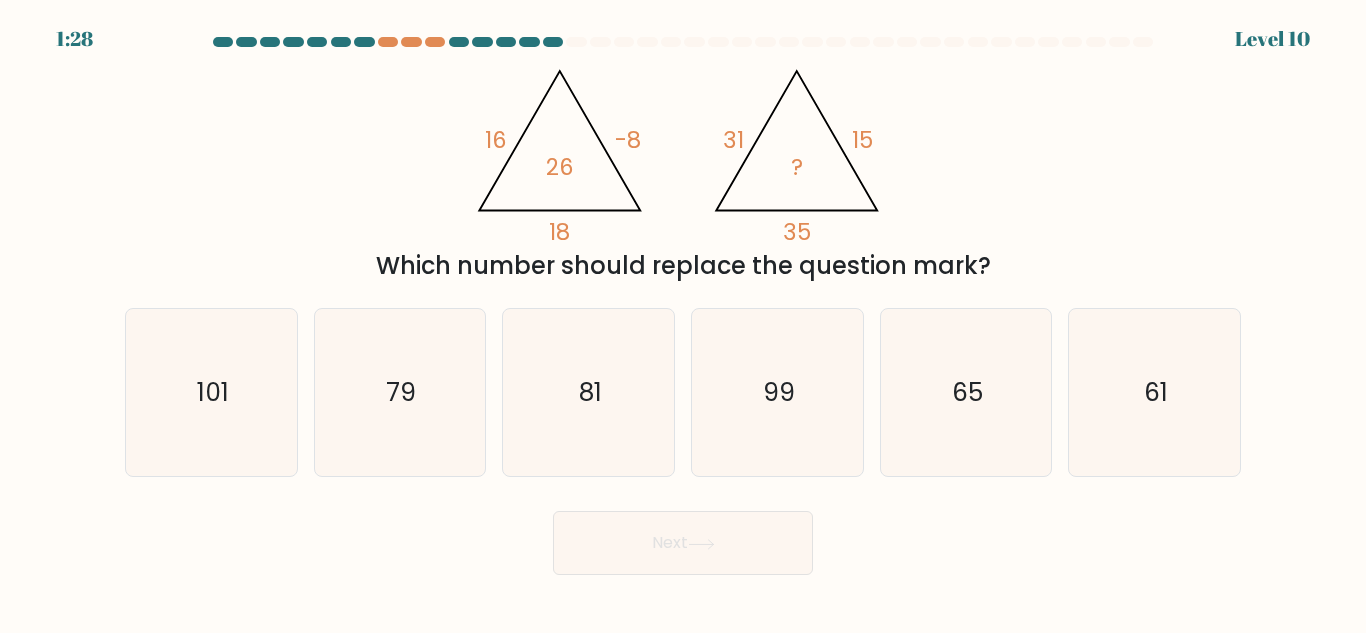 click on "@import url('https://fonts.googleapis.com/css?family=Abril+Fatface:400,100,100italic,300,300italic,400italic,500,500italic,700,700italic,900,900italic');                        16       -8       18       26                                       @import url('https://fonts.googleapis.com/css?family=Abril+Fatface:400,100,100italic,300,300italic,400italic,500,500italic,700,700italic,900,900italic');                        31       15       35       ?
Which number should replace the question mark?" at bounding box center (683, 169) 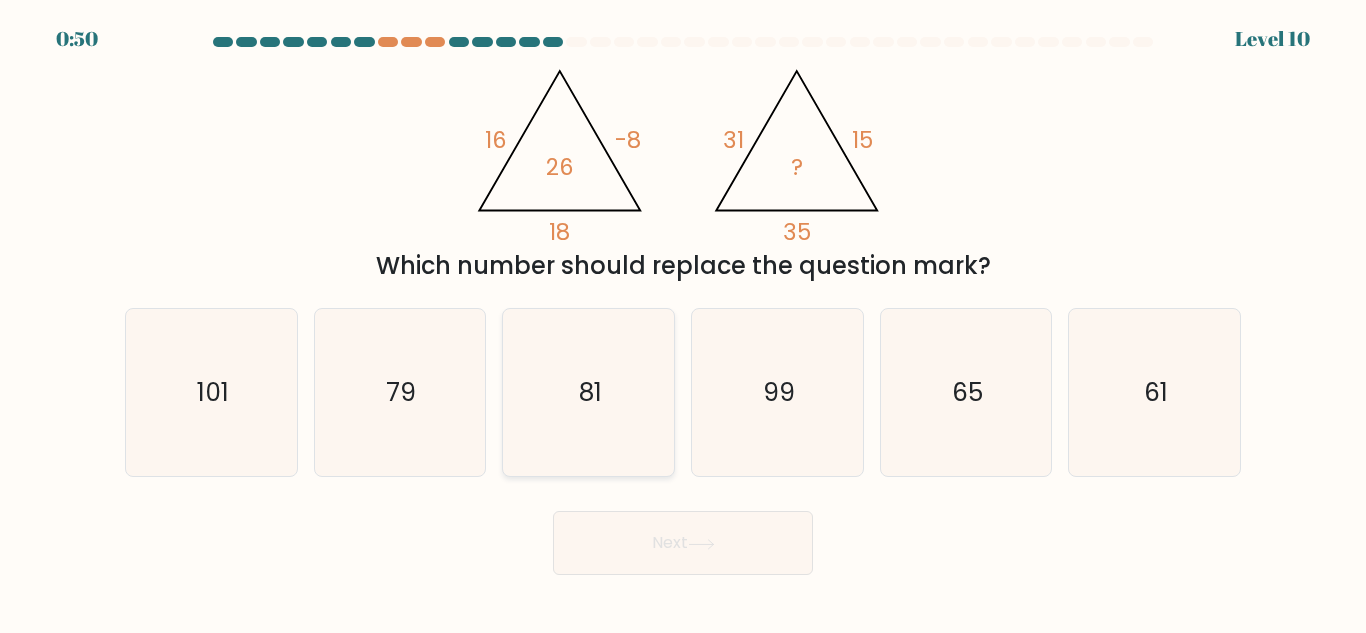 click on "81" at bounding box center [590, 392] 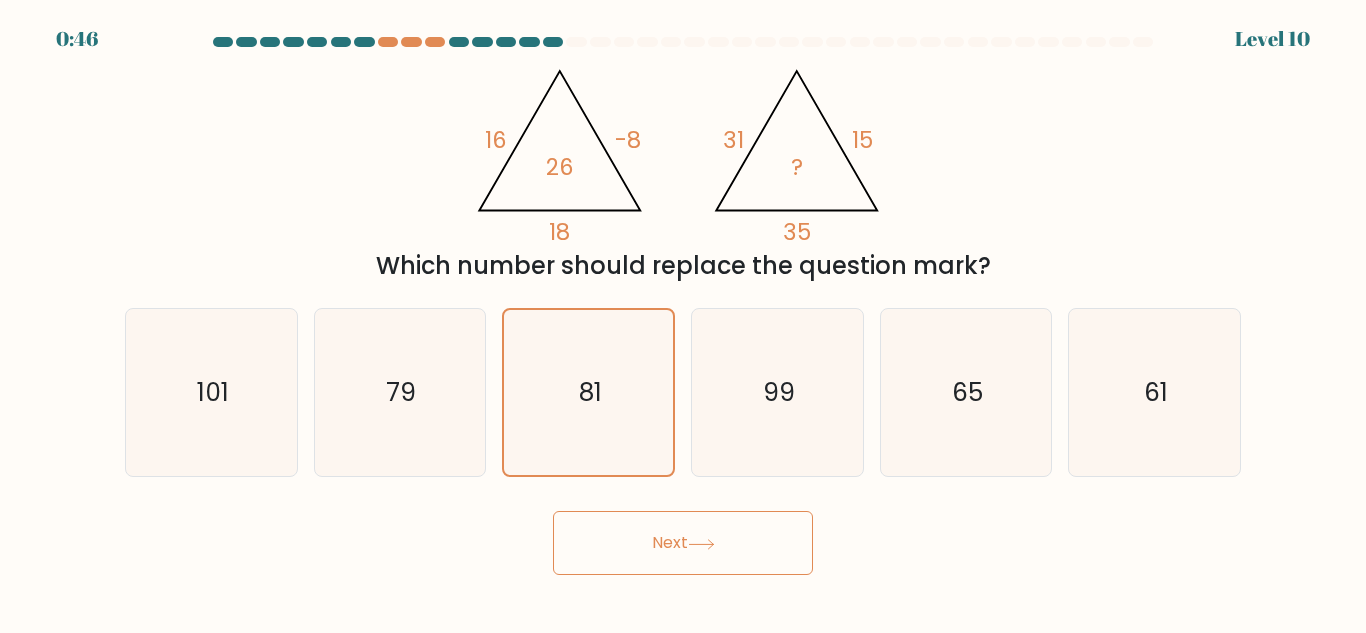 click on "Next" at bounding box center (683, 543) 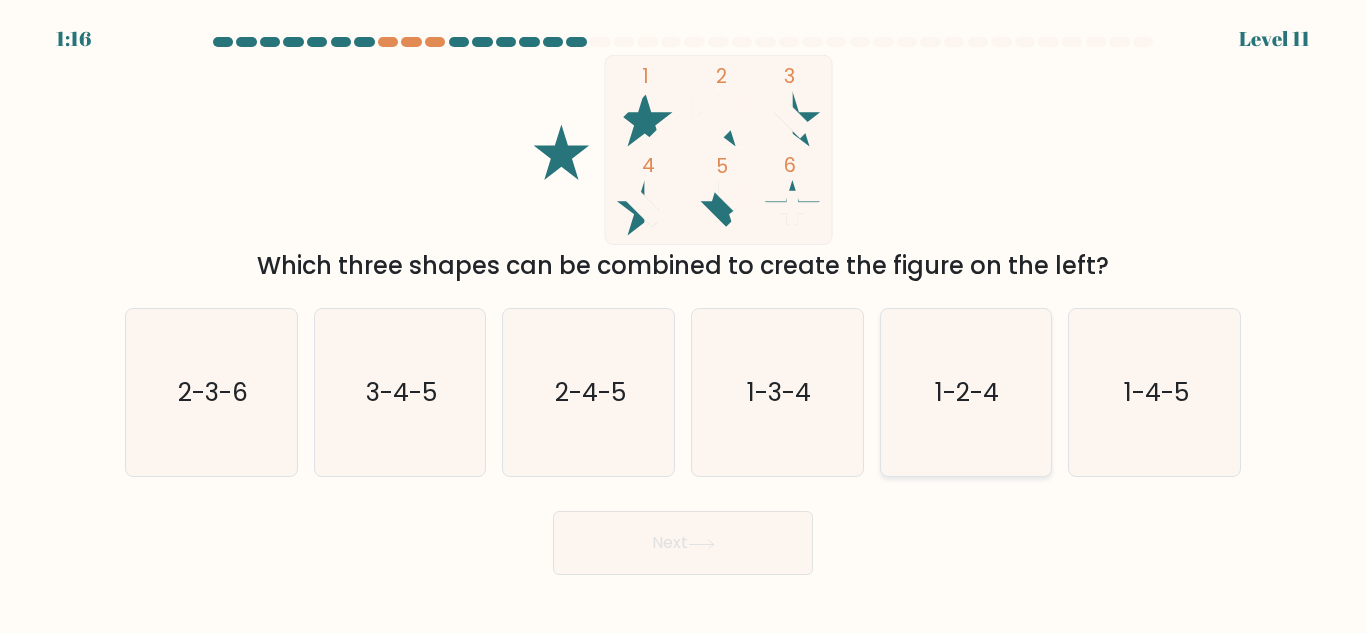 click on "1-2-4" at bounding box center [965, 392] 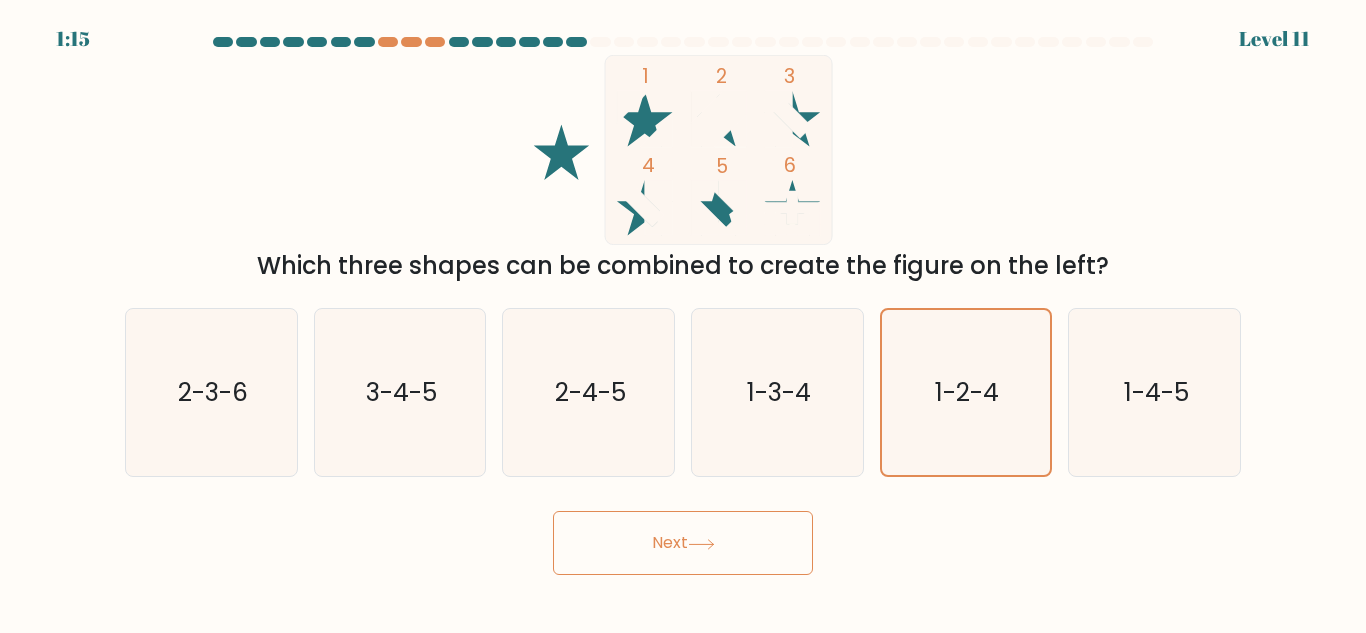 click on "Next" at bounding box center (683, 543) 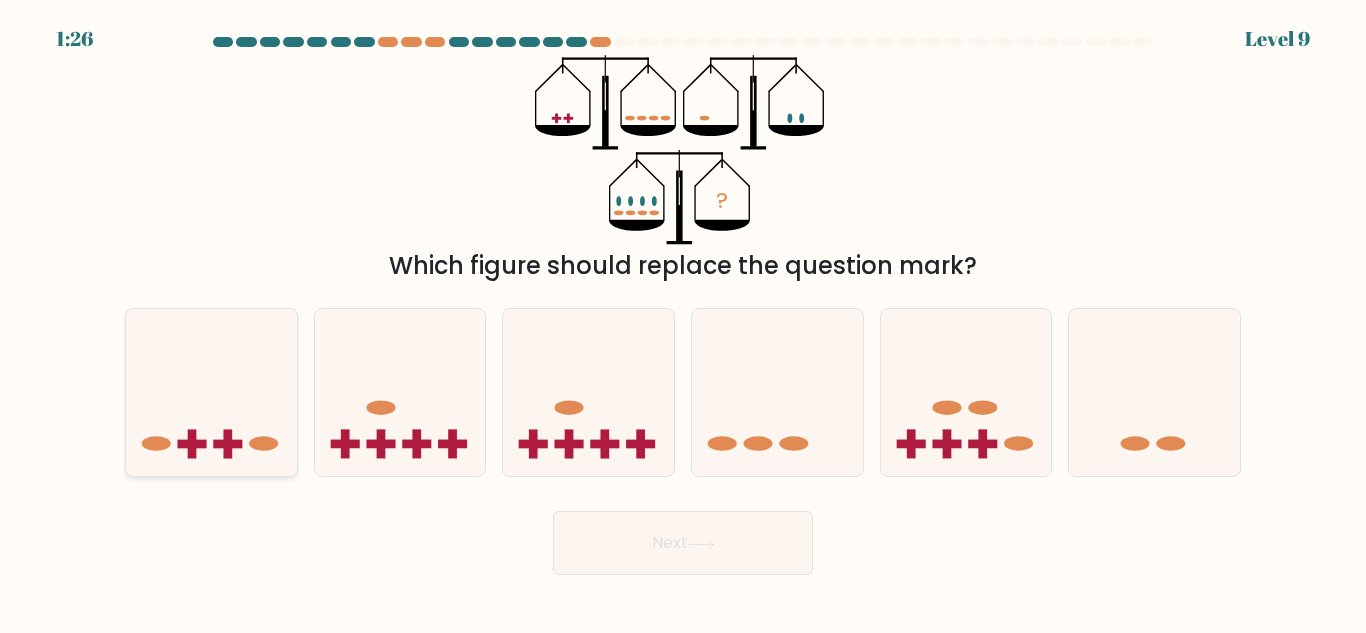 click at bounding box center [192, 444] 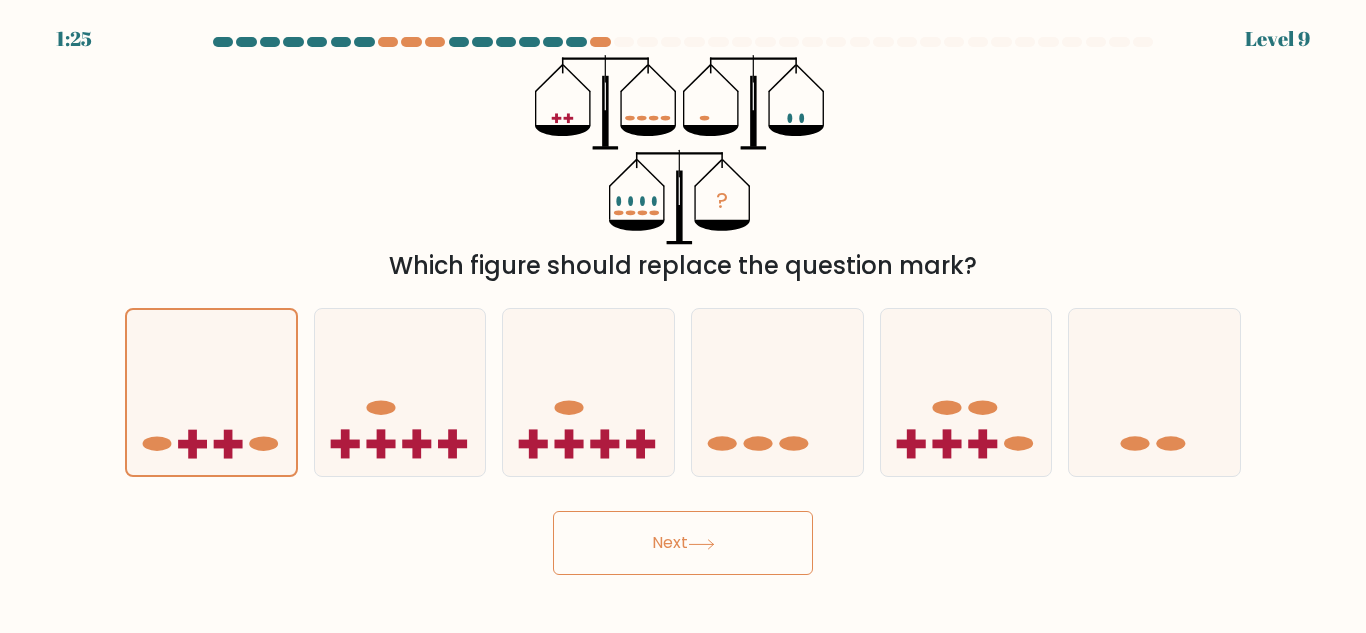 click on "Next" at bounding box center (683, 543) 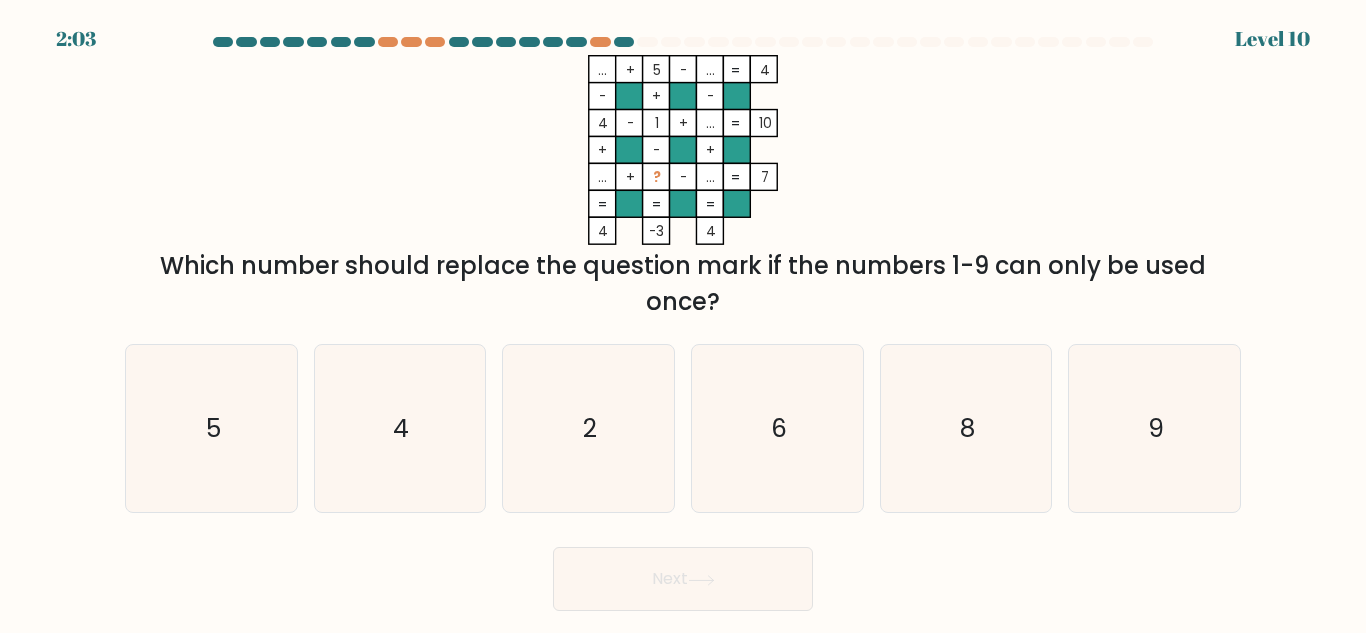 drag, startPoint x: 592, startPoint y: 180, endPoint x: 770, endPoint y: 173, distance: 178.13759 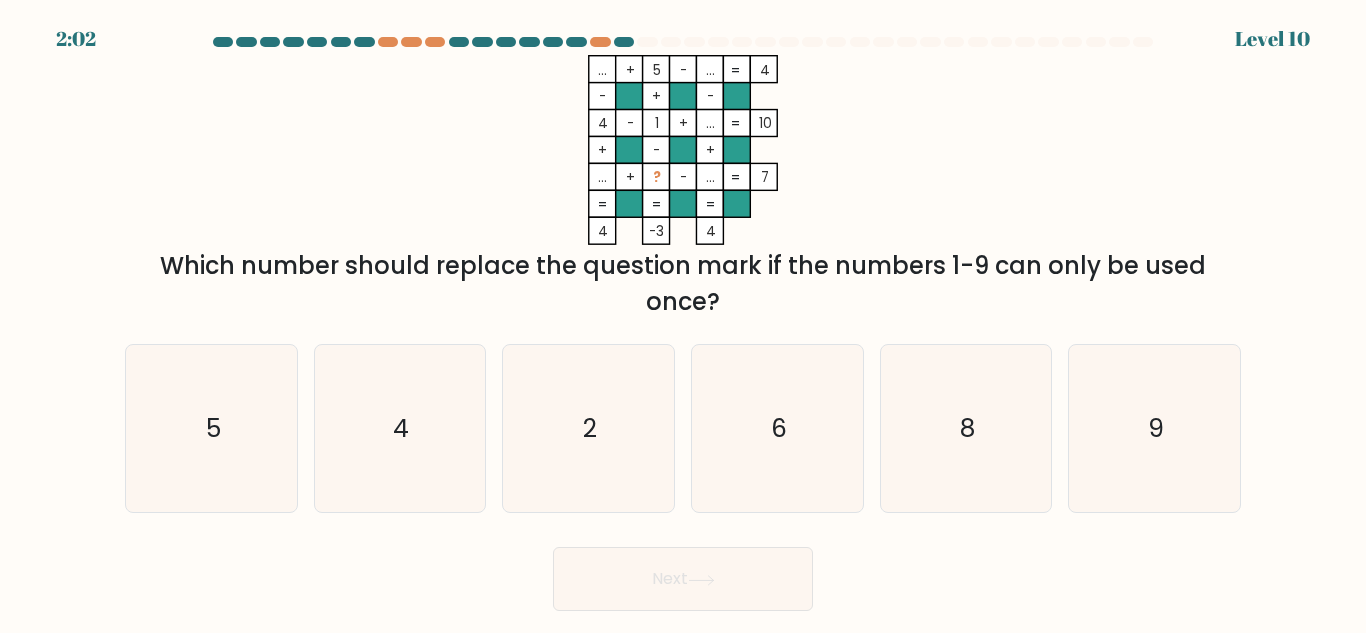 click on "...    +    5    -    ...    4    -    +    -    4    -    1    +    ...    10    +    -    +    ...    +    ?    -    ...    =   7    =   =   =   =   4    -3    4    =" at bounding box center (683, 150) 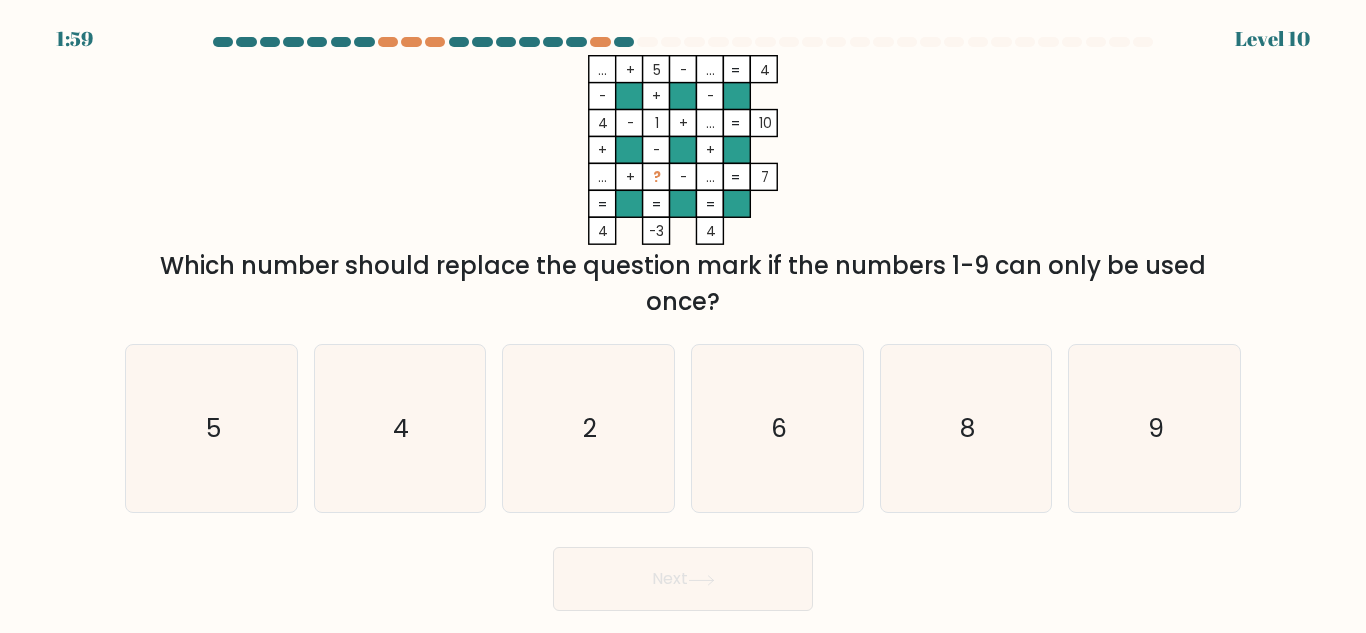 click on "...    +    5    -    ...    4    -    +    -    4    -    1    +    ...    10    +    -    +    ...    +    ?    -    ...    =   7    =   =   =   =   4    -3    4    =" at bounding box center (683, 150) 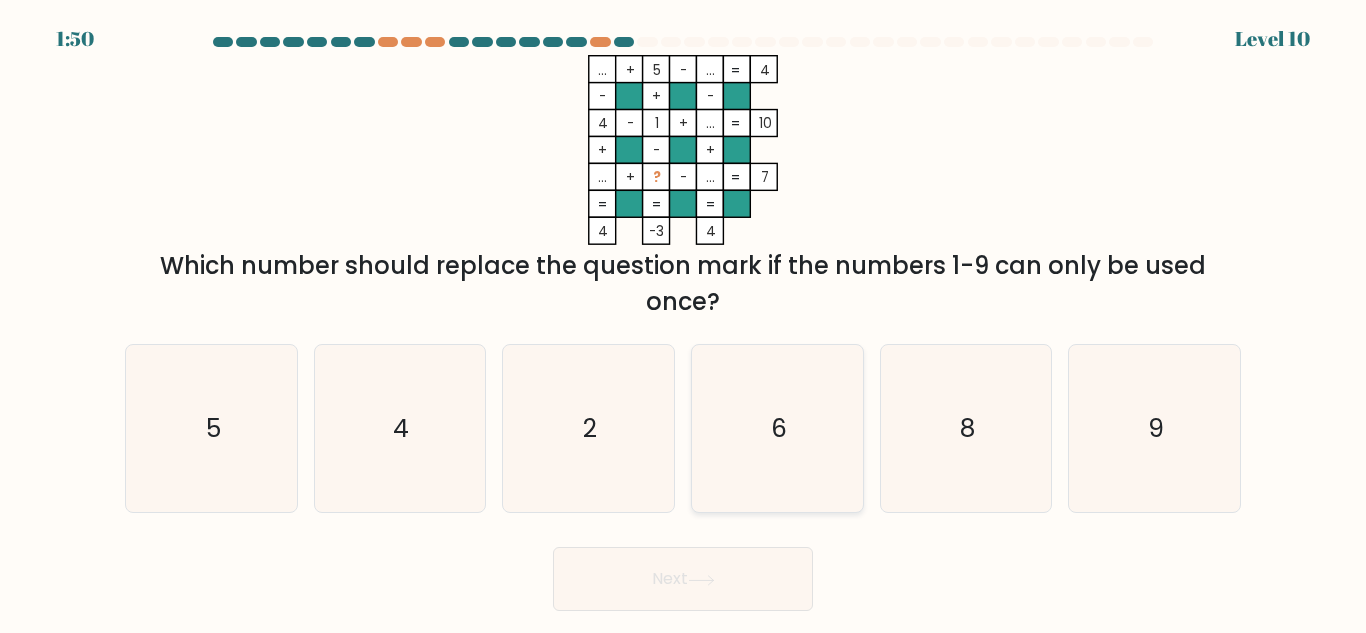 click on "6" at bounding box center [777, 428] 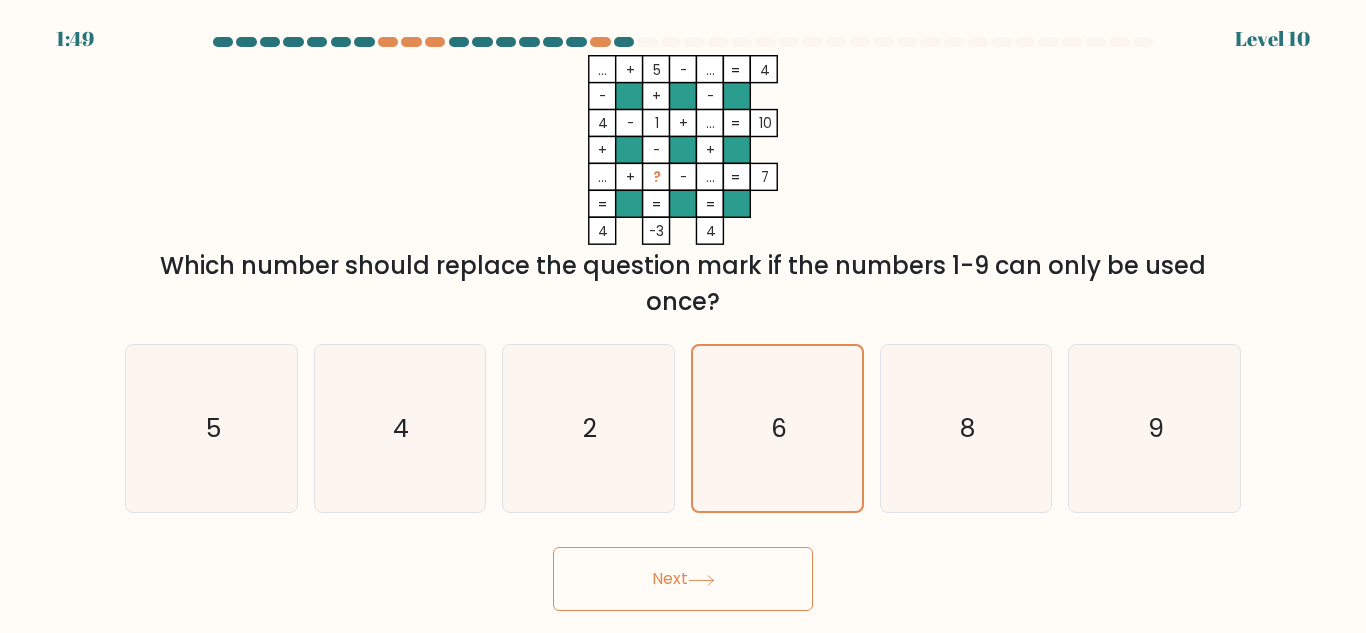 click on "Next" at bounding box center (683, 579) 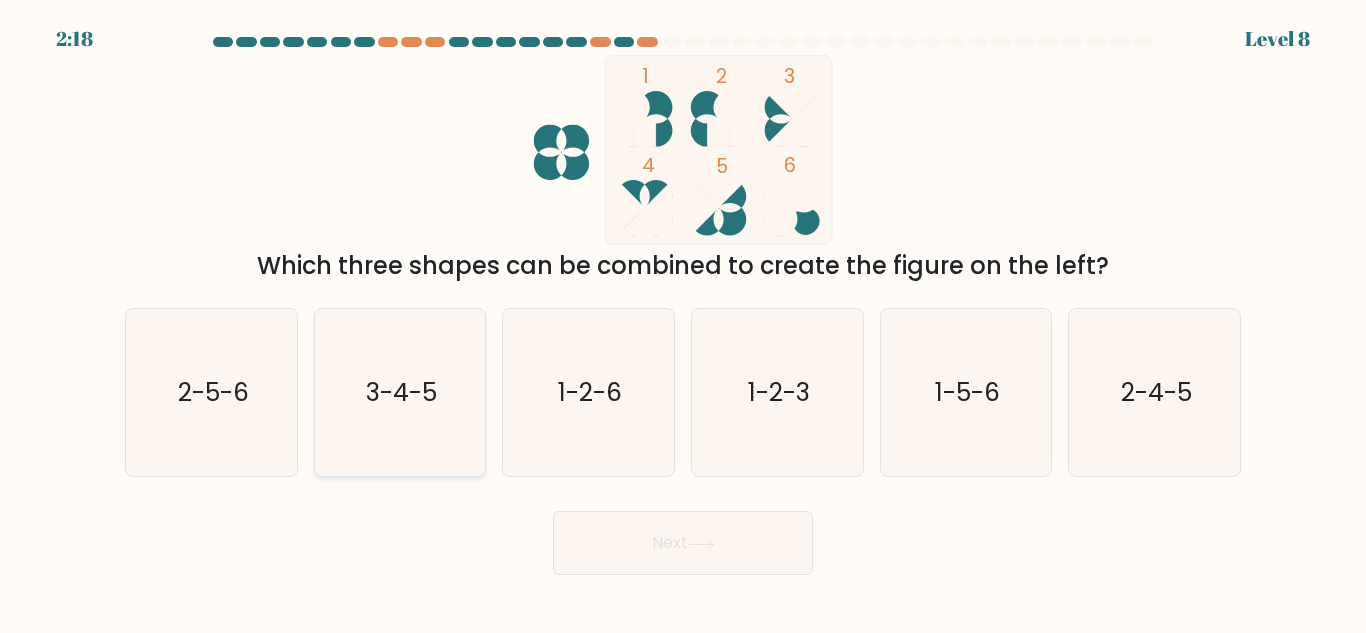 drag, startPoint x: 420, startPoint y: 394, endPoint x: 431, endPoint y: 396, distance: 11.18034 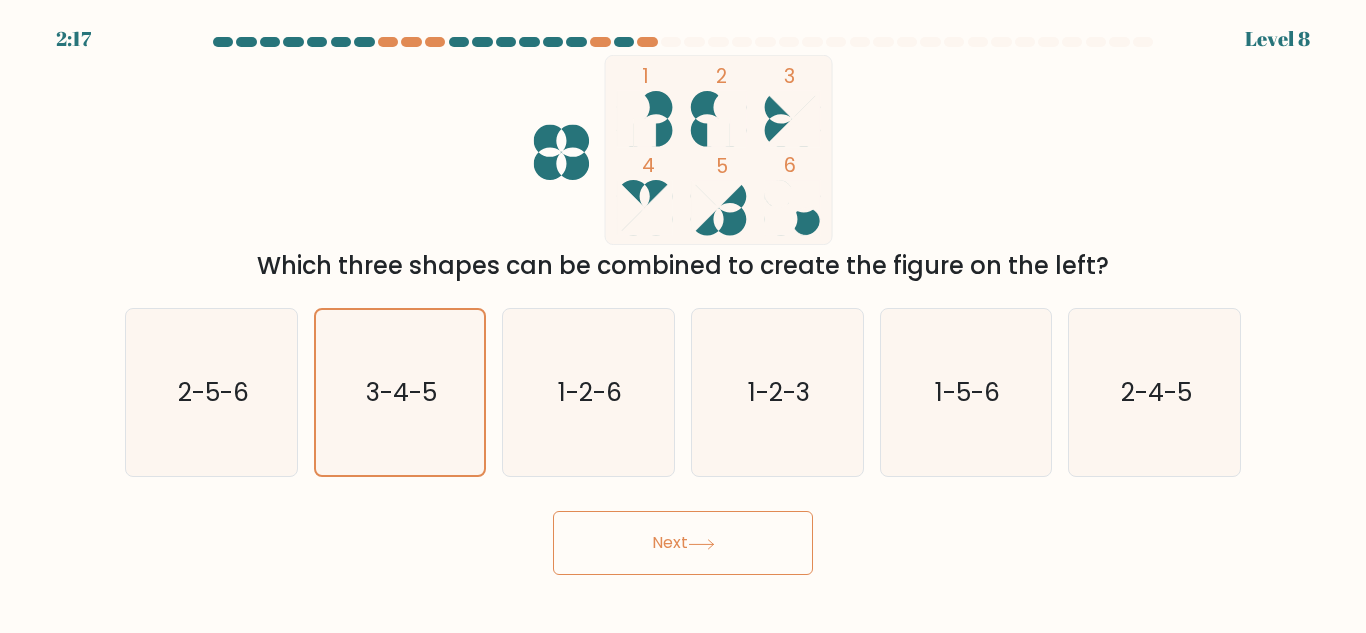 click on "Next" at bounding box center (683, 543) 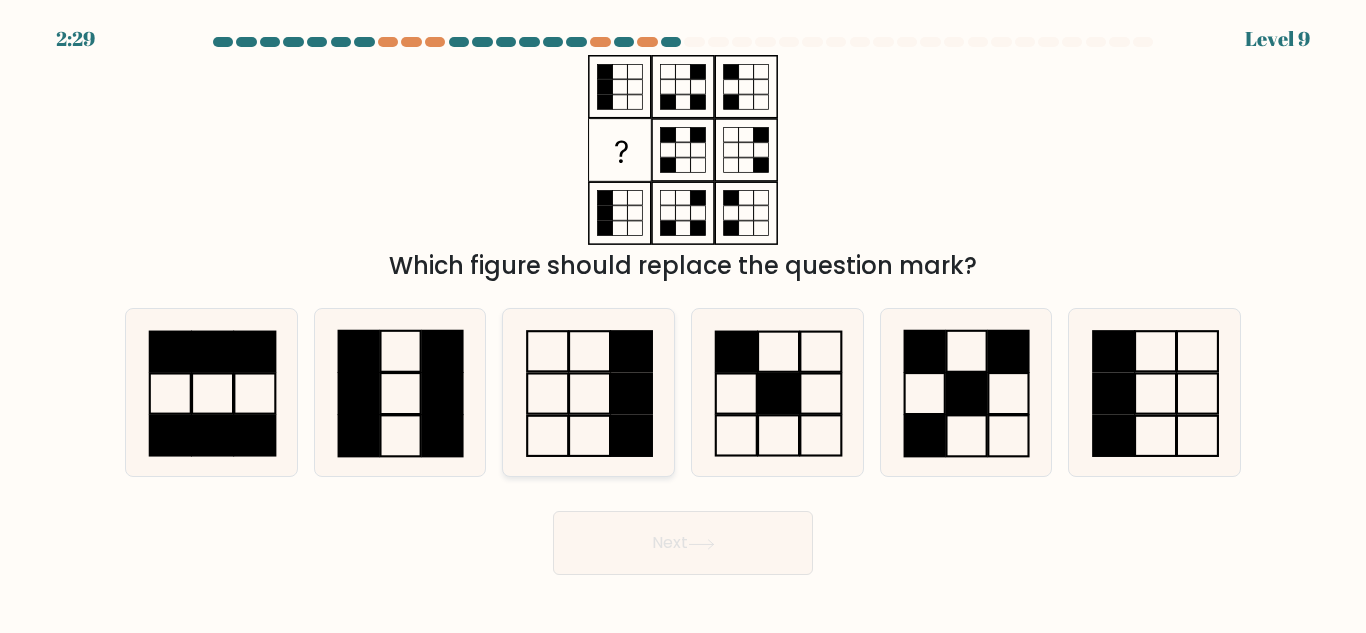 click at bounding box center [588, 392] 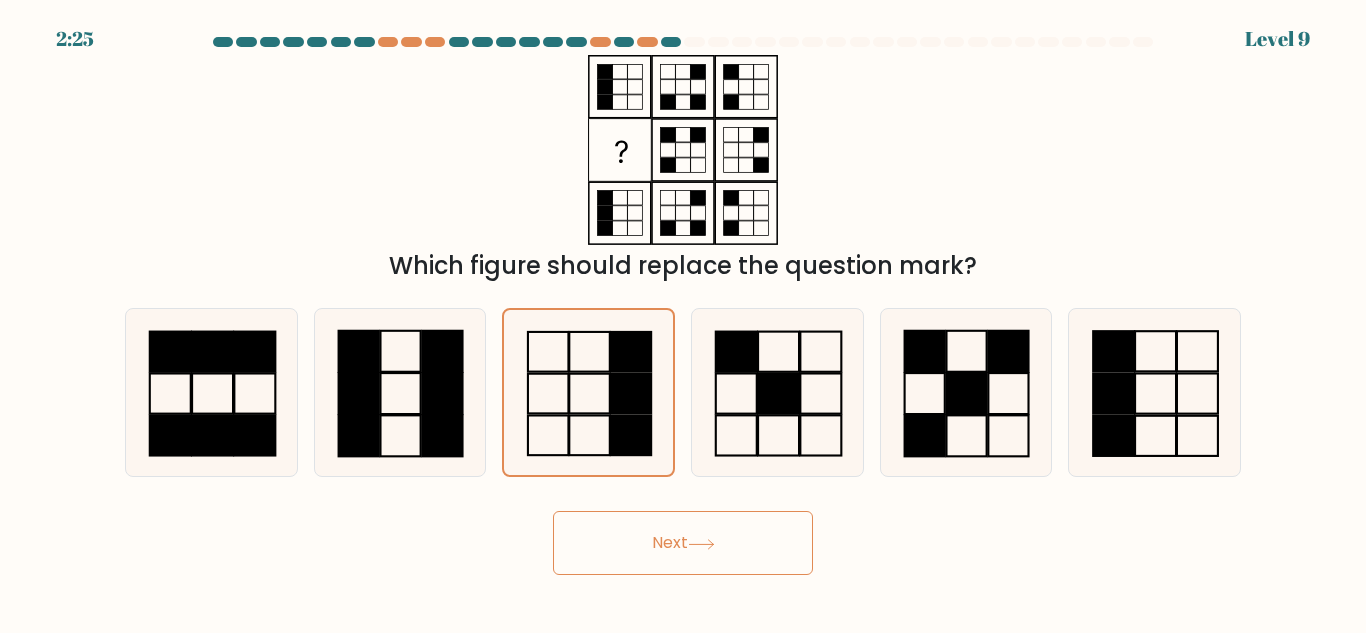 click on "Next" at bounding box center (683, 543) 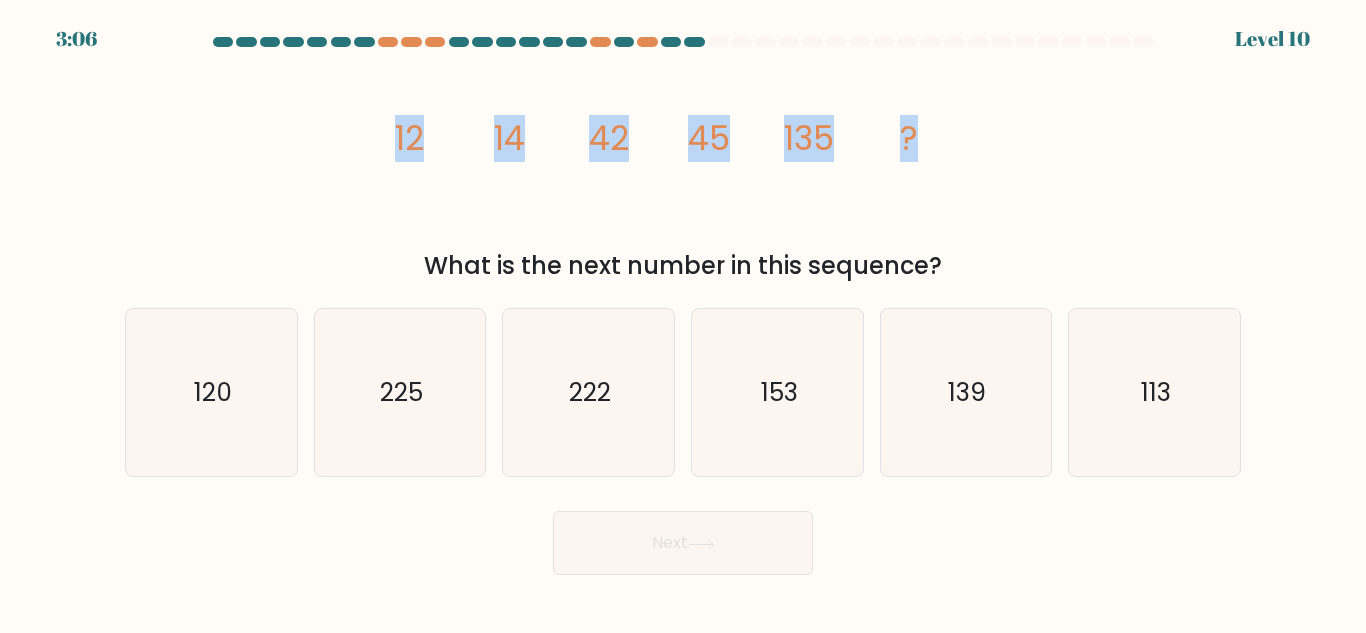 drag, startPoint x: 396, startPoint y: 140, endPoint x: 1061, endPoint y: 149, distance: 665.0609 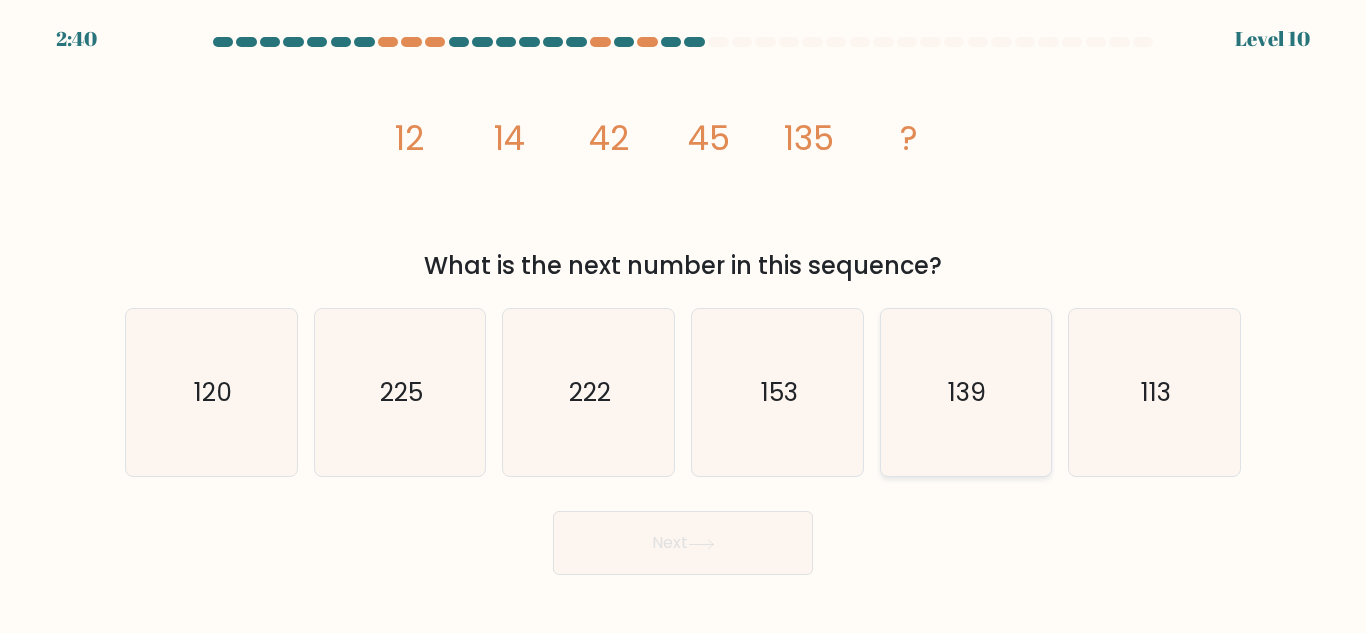 click on "139" at bounding box center [965, 392] 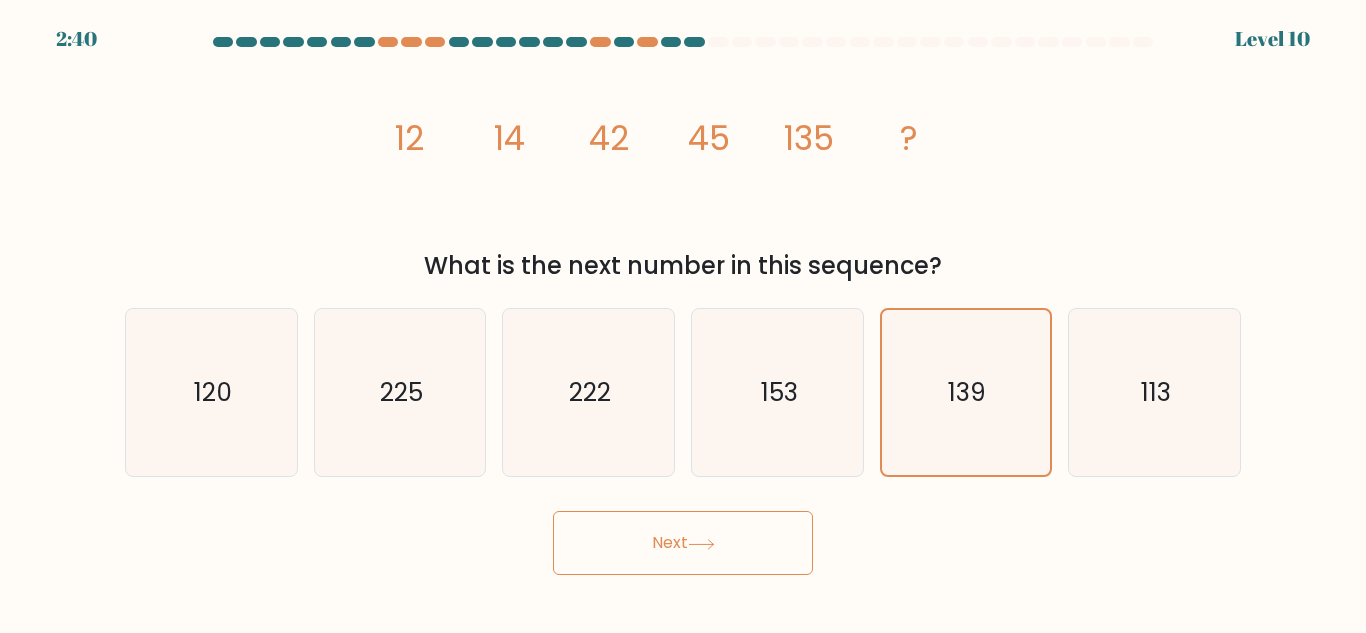click on "Next" at bounding box center [683, 543] 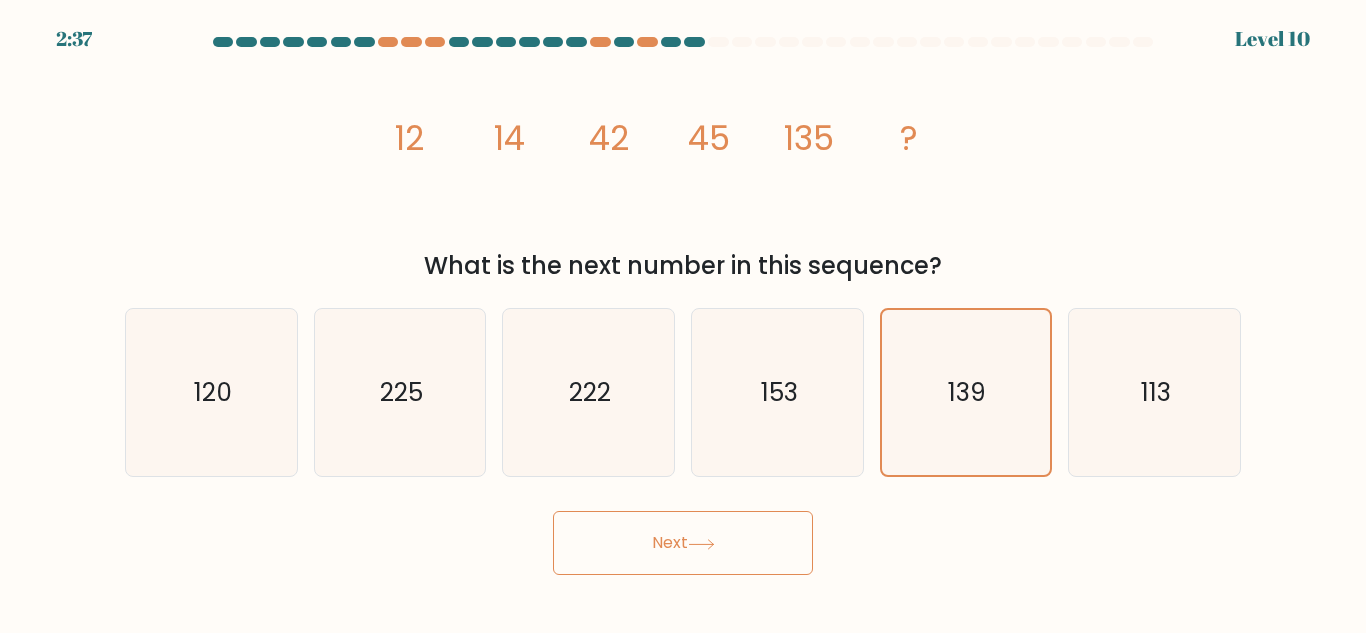 click on "Next" at bounding box center (683, 543) 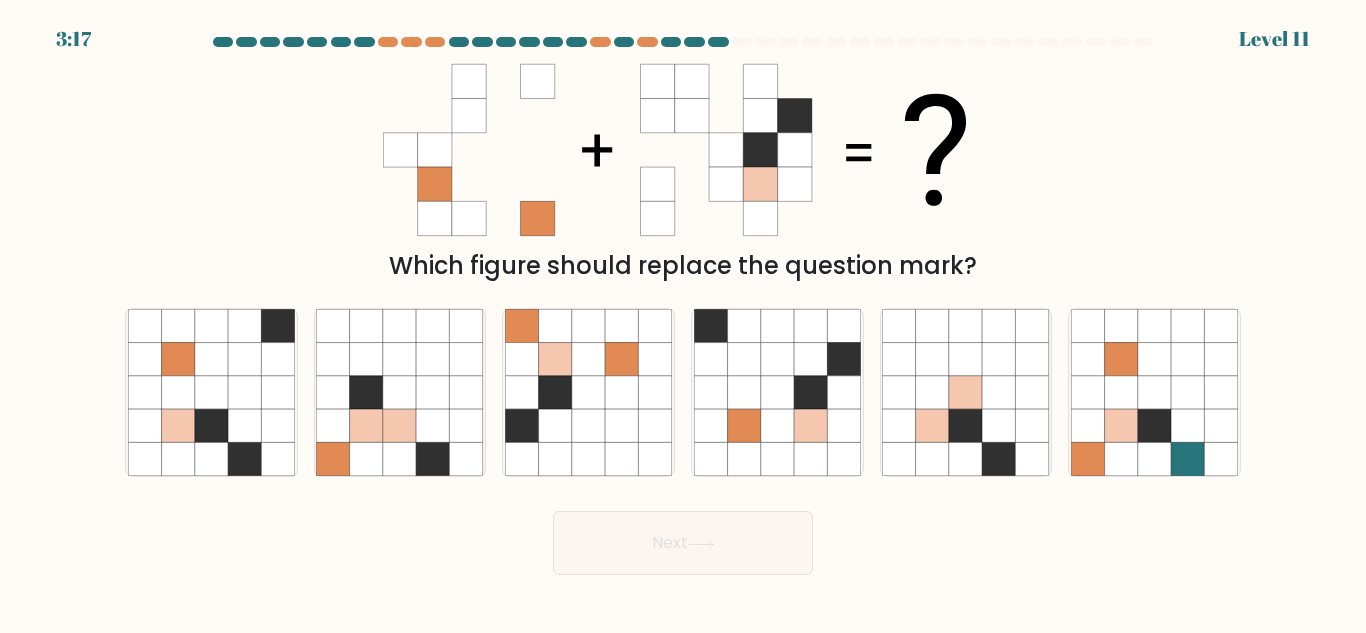 click at bounding box center (503, 184) 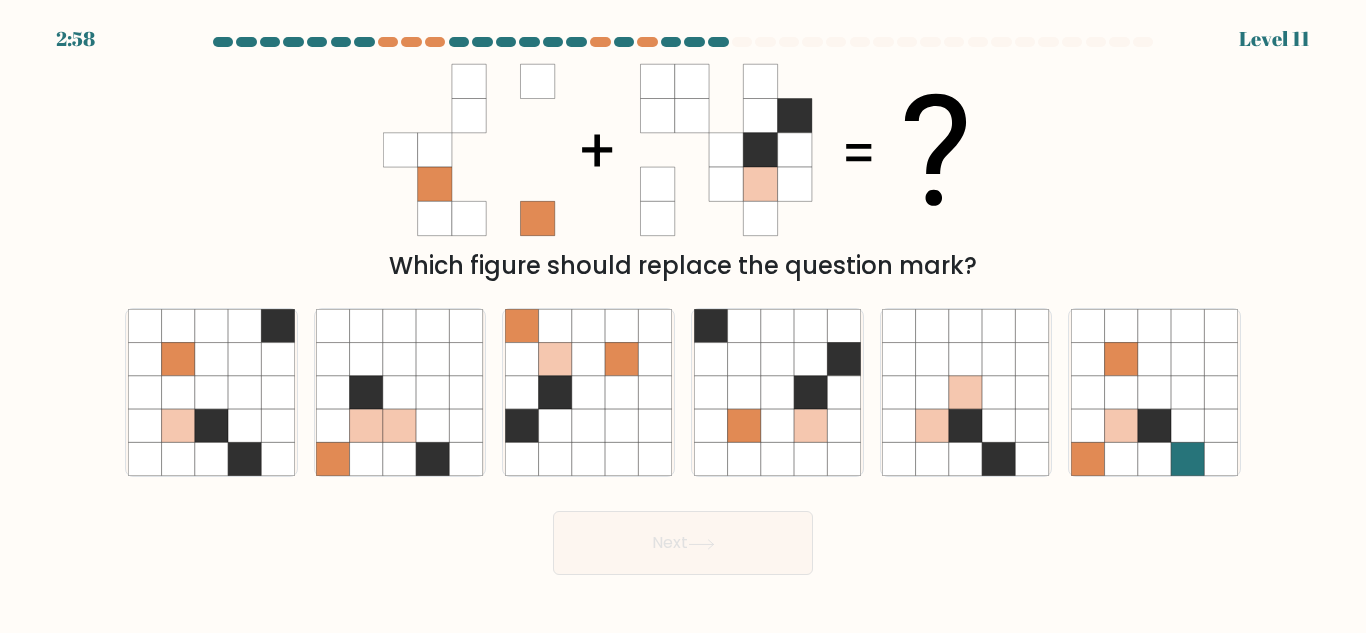 click at bounding box center (760, 116) 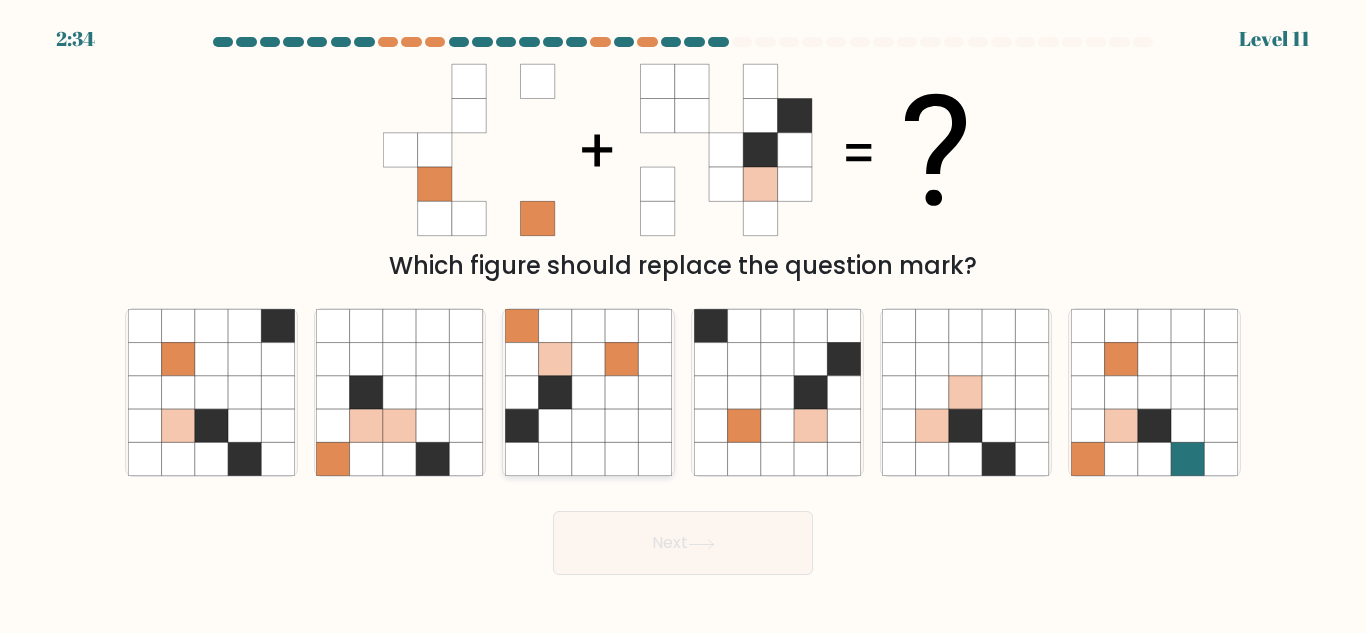 click at bounding box center (555, 392) 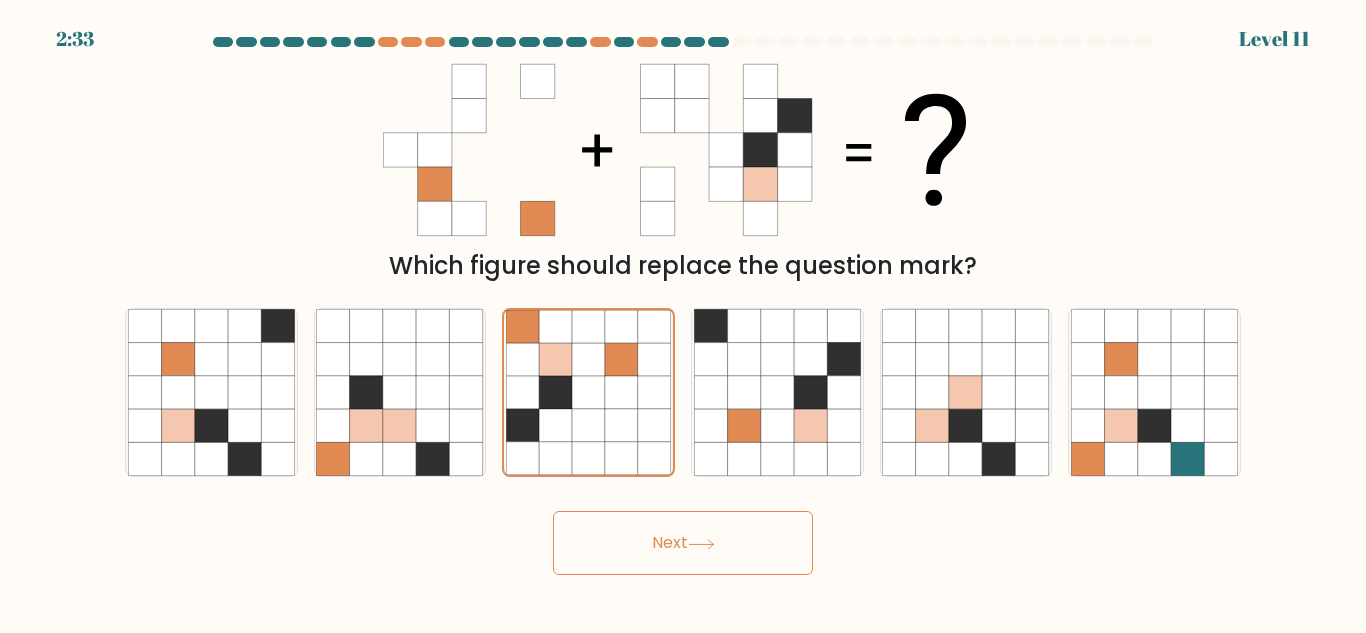 click on "Next" at bounding box center (683, 543) 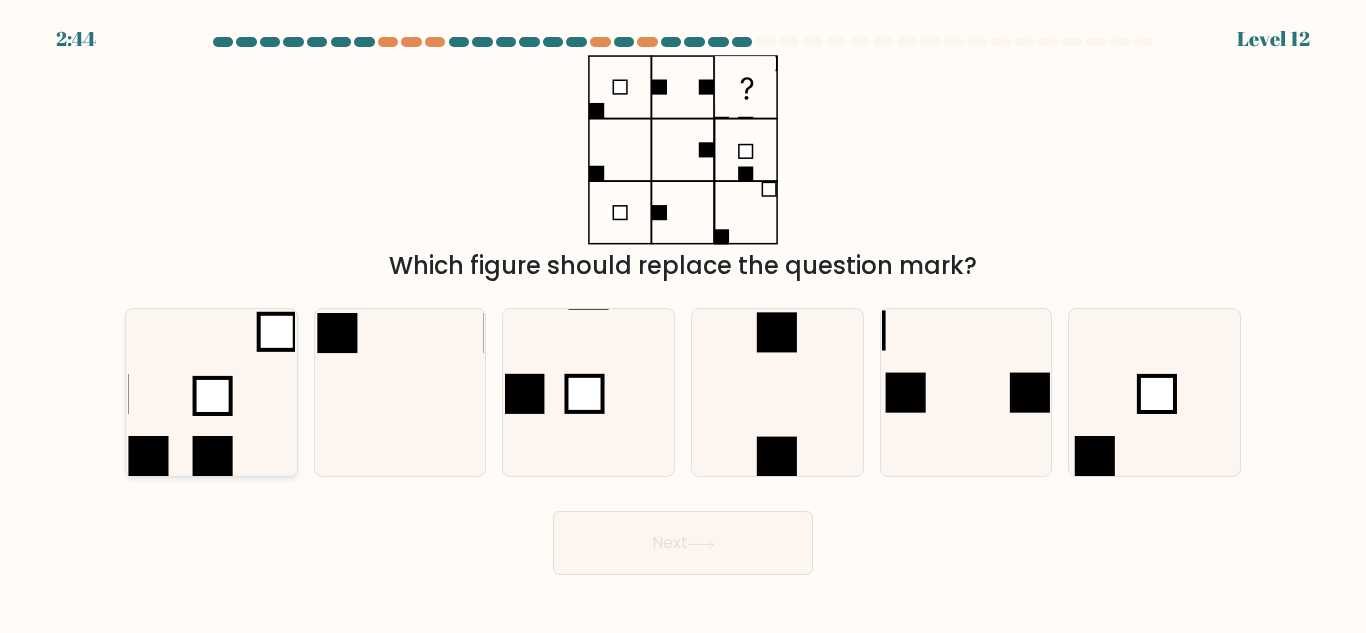 click at bounding box center (211, 392) 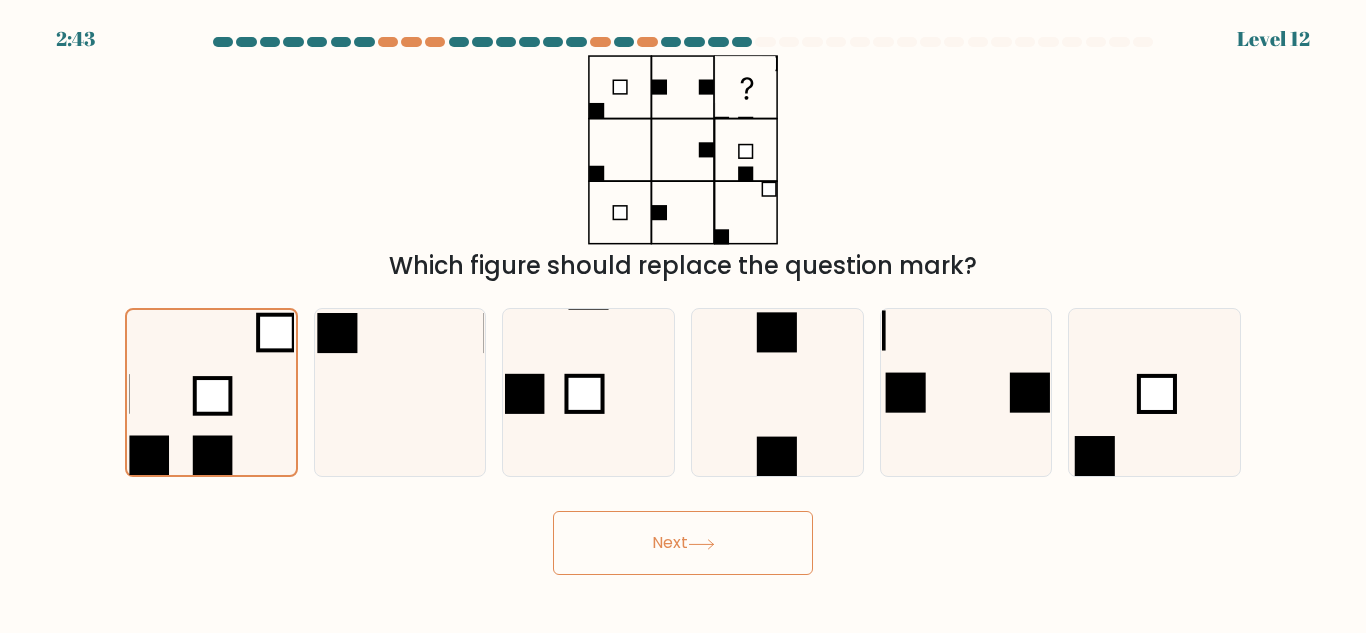 click on "Next" at bounding box center [683, 543] 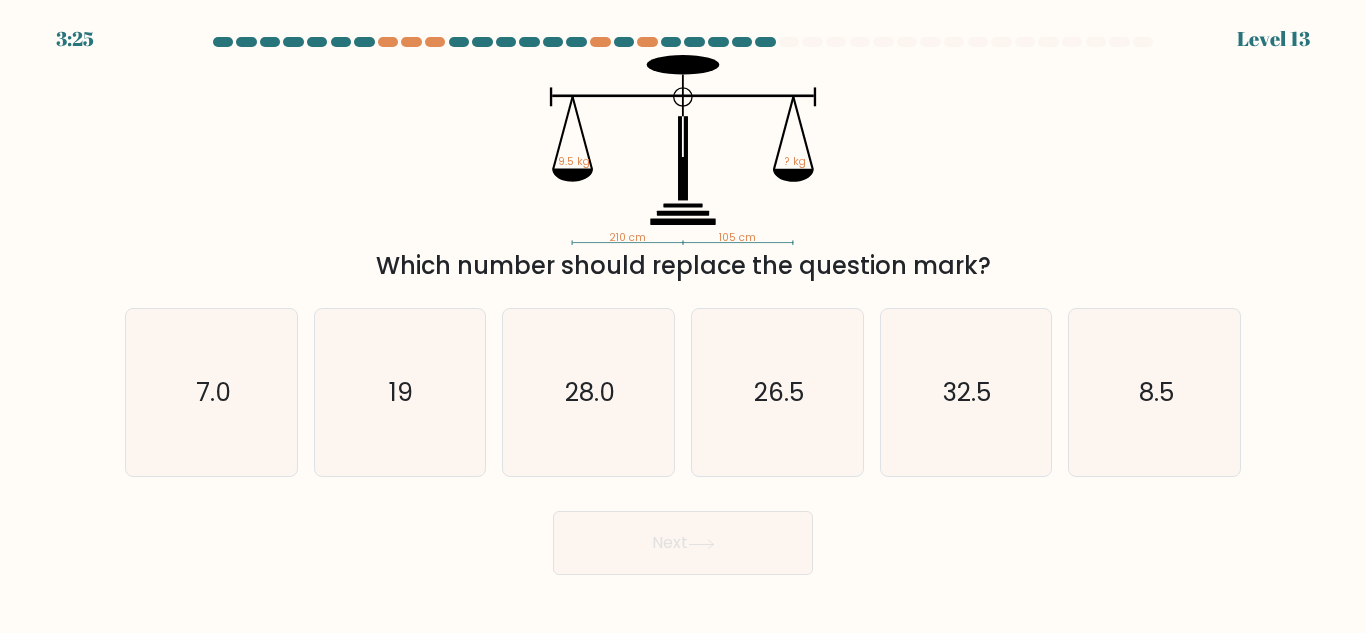 click at bounding box center (683, 46) 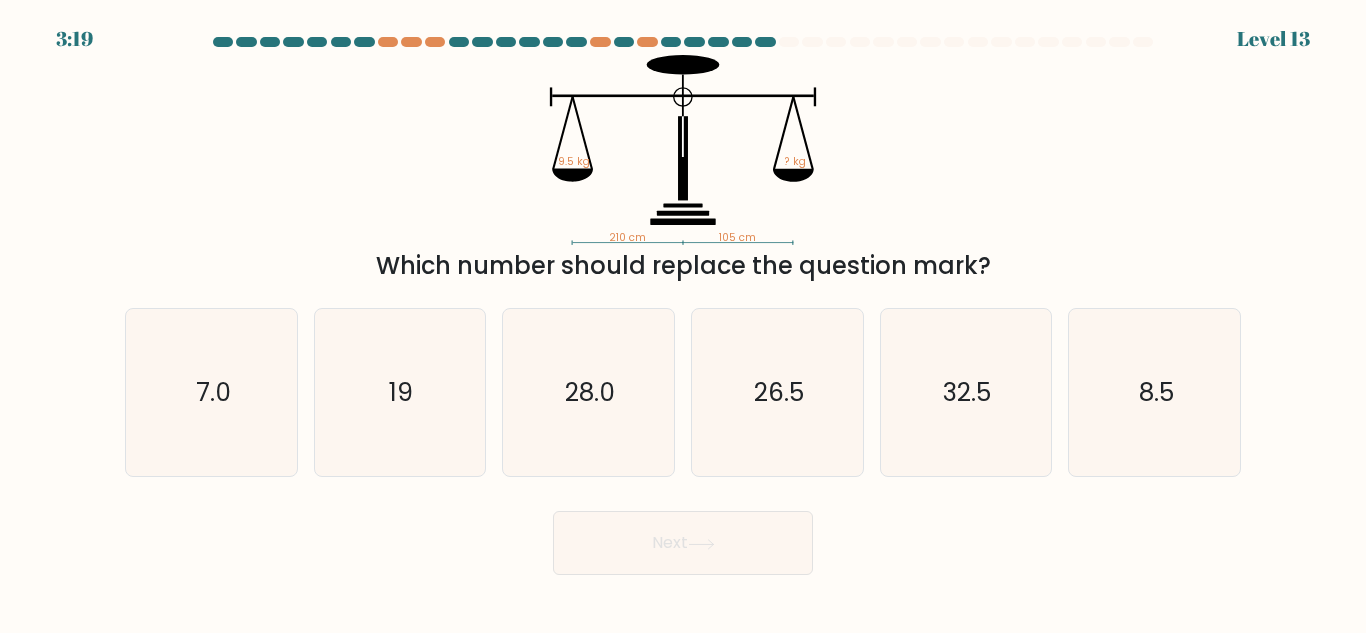 click on "? kg" at bounding box center (627, 237) 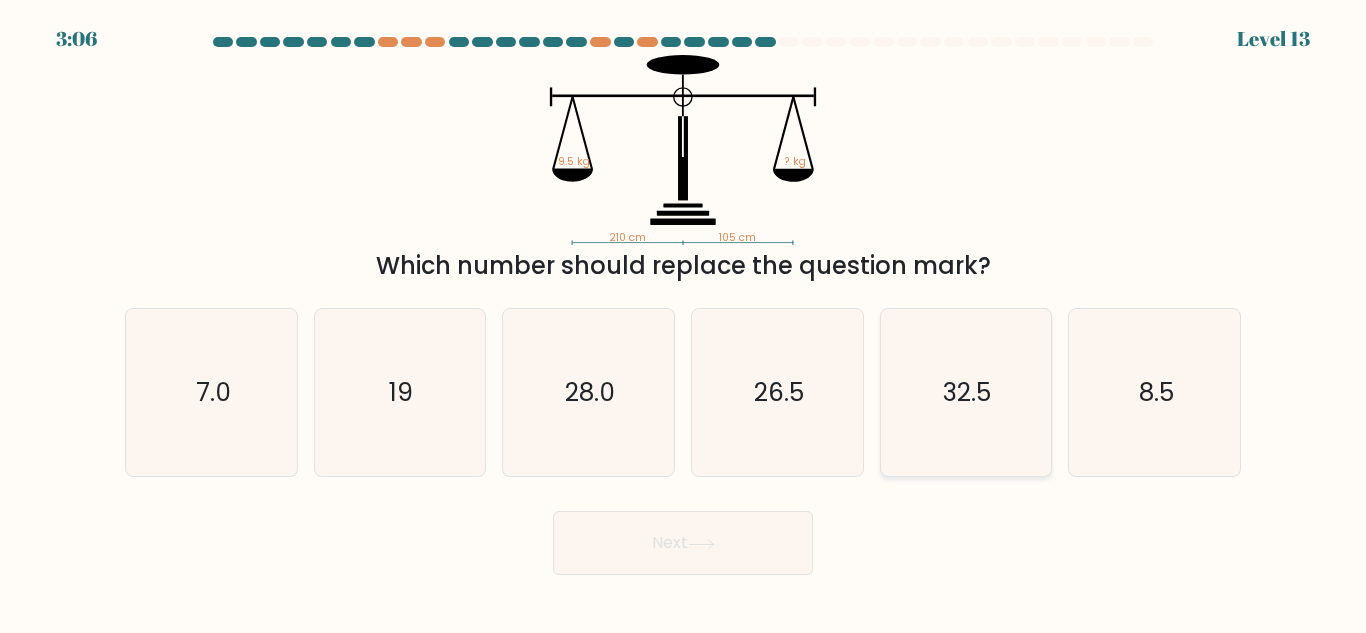 click on "32.5" at bounding box center [965, 392] 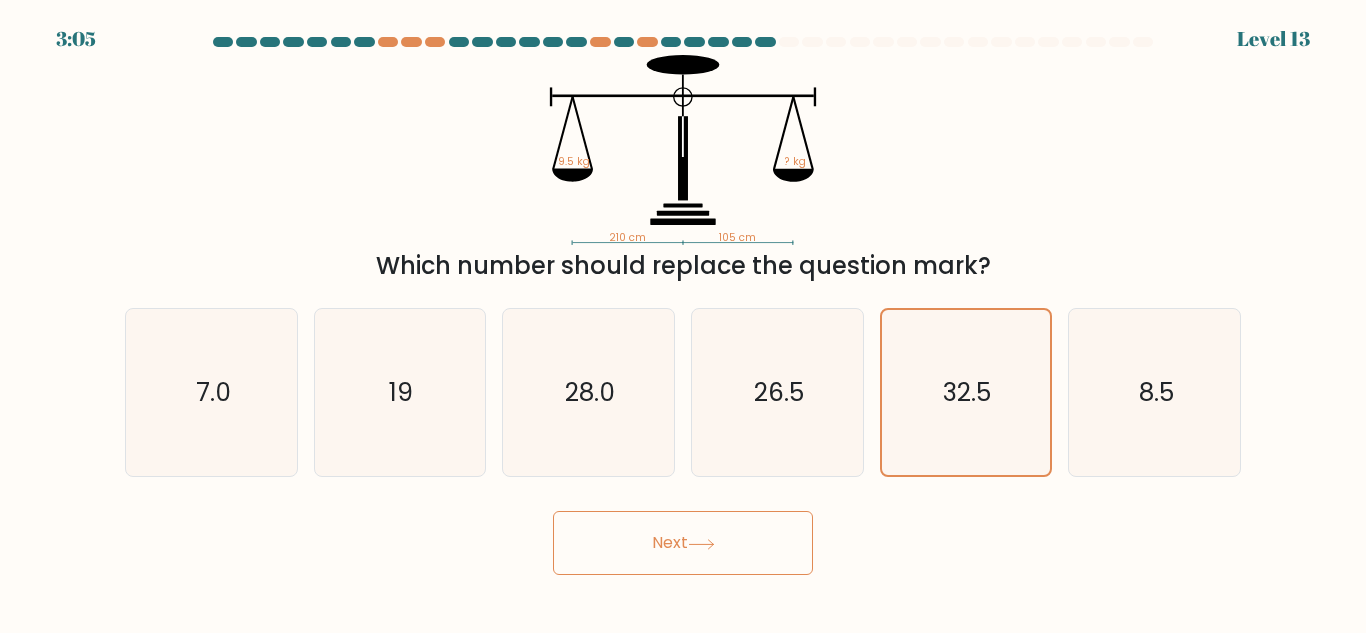 click on "Next" at bounding box center [683, 543] 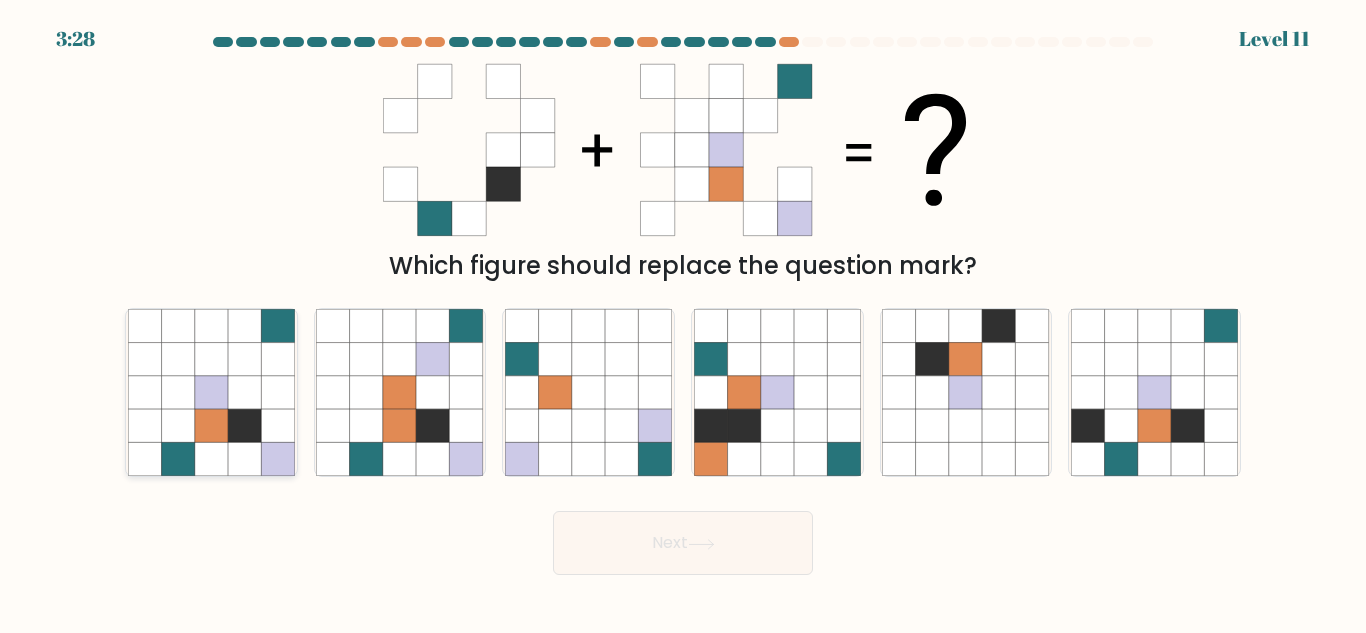 click at bounding box center (244, 459) 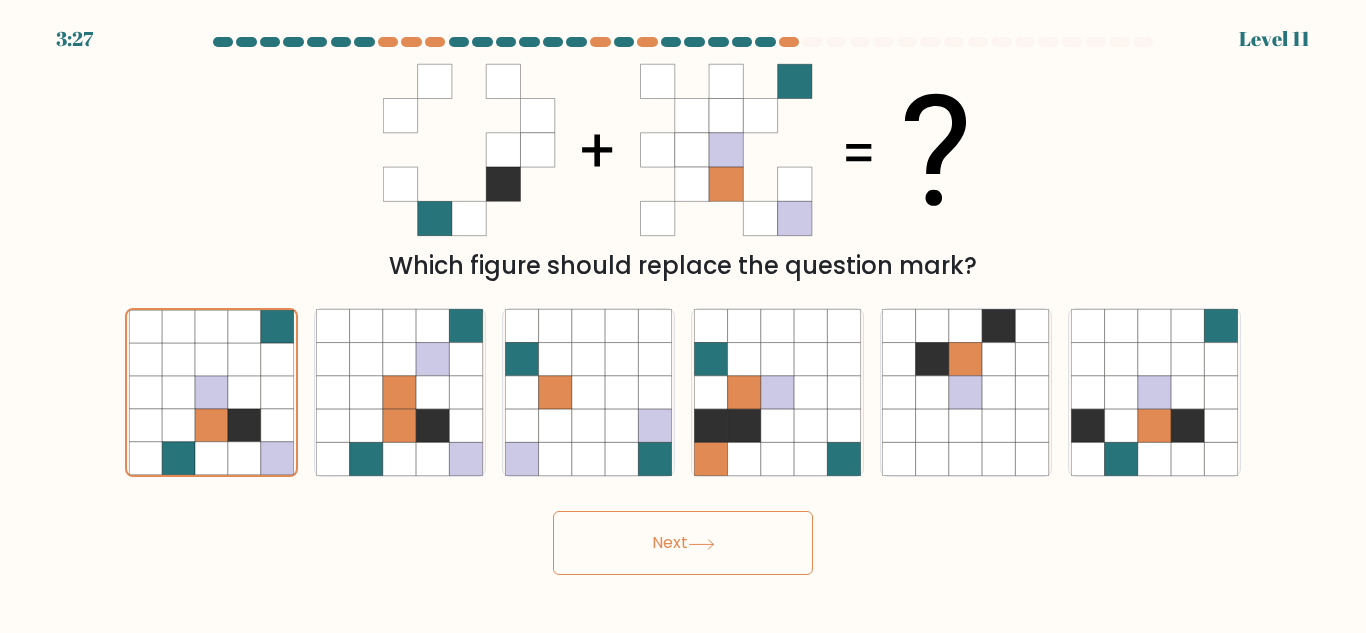click on "Next" at bounding box center [683, 543] 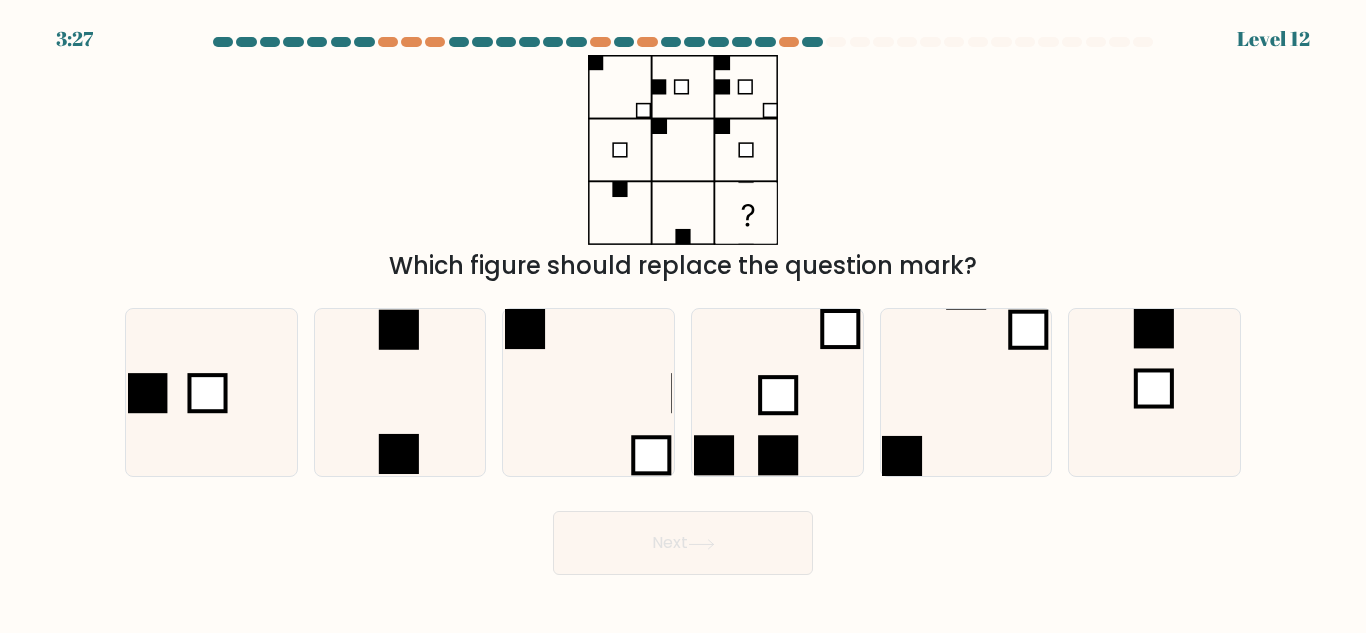 click on "Next" at bounding box center (683, 543) 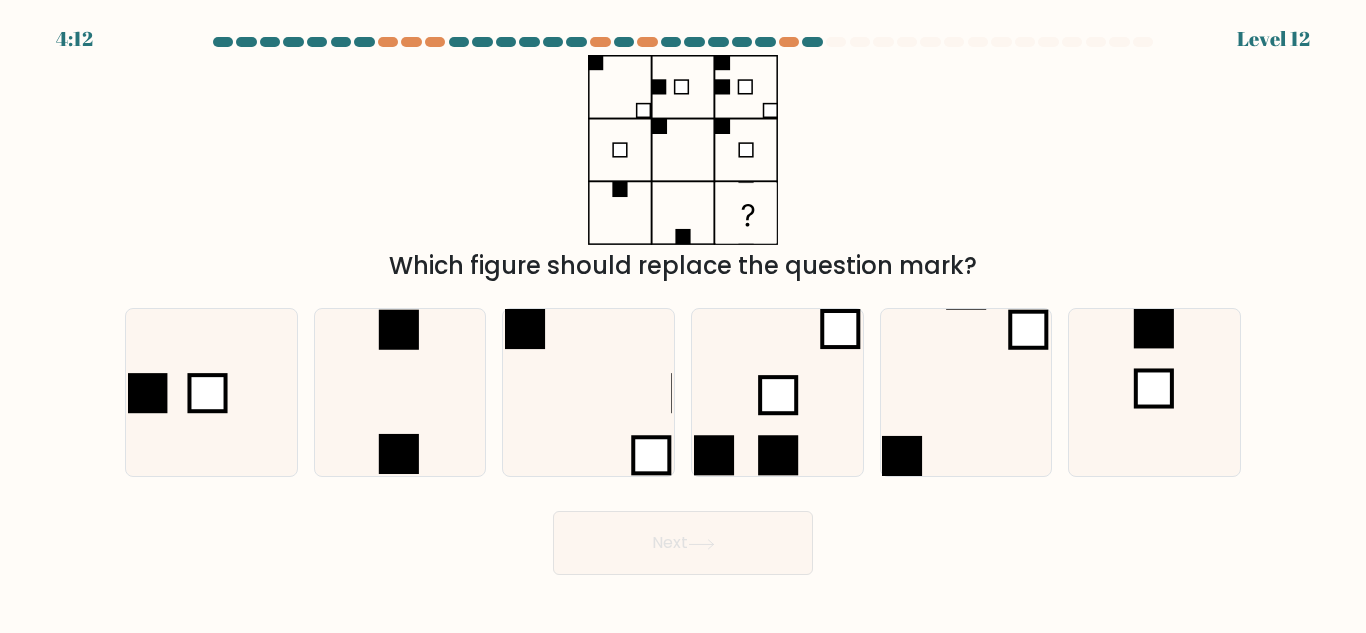 click on "Which figure should replace the question mark?" at bounding box center [683, 169] 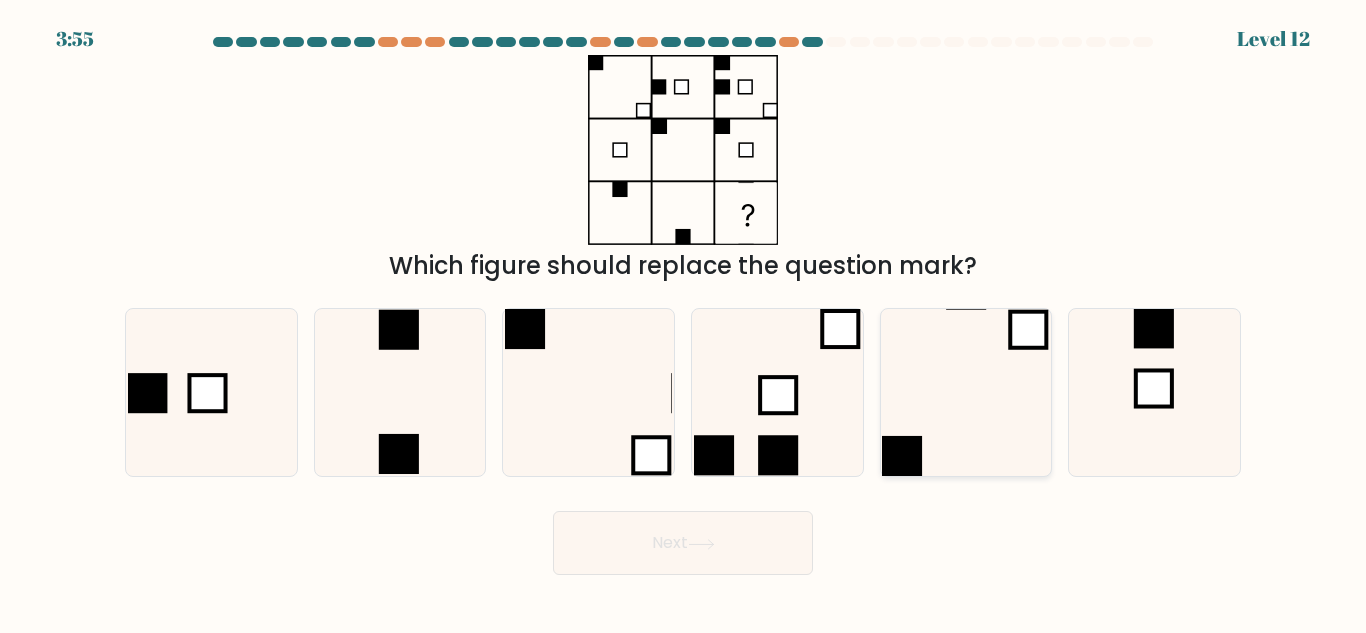 click at bounding box center [965, 392] 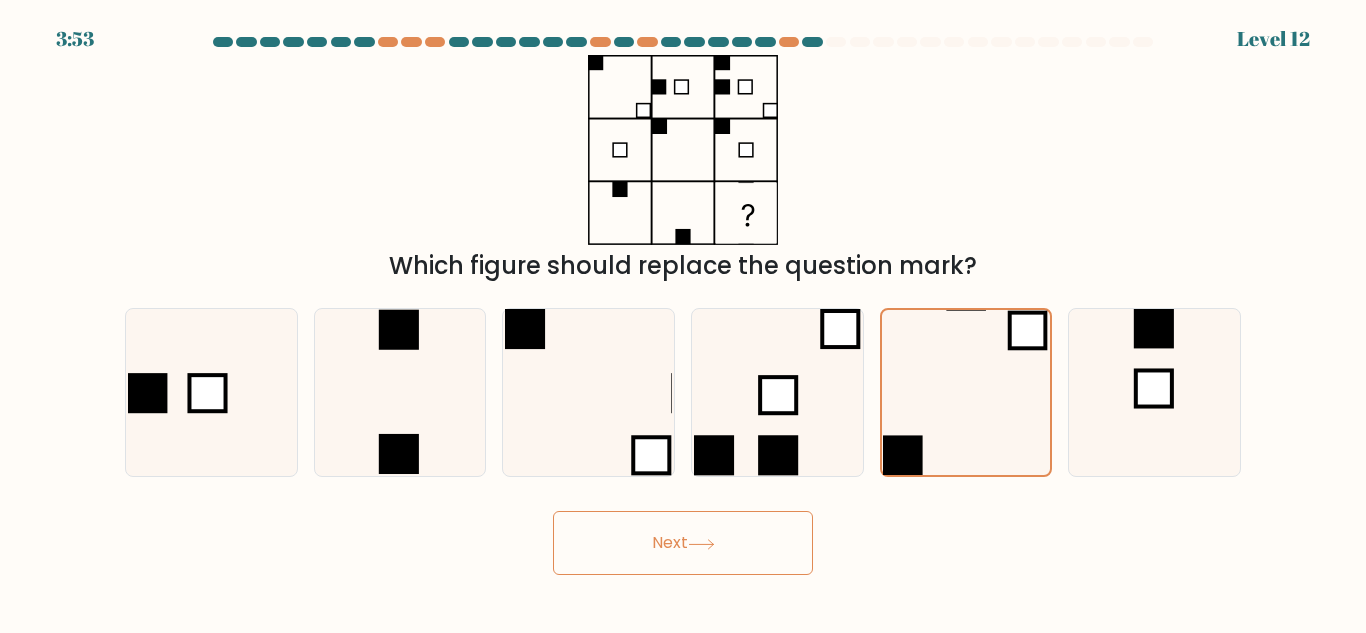 click on "Next" at bounding box center (683, 543) 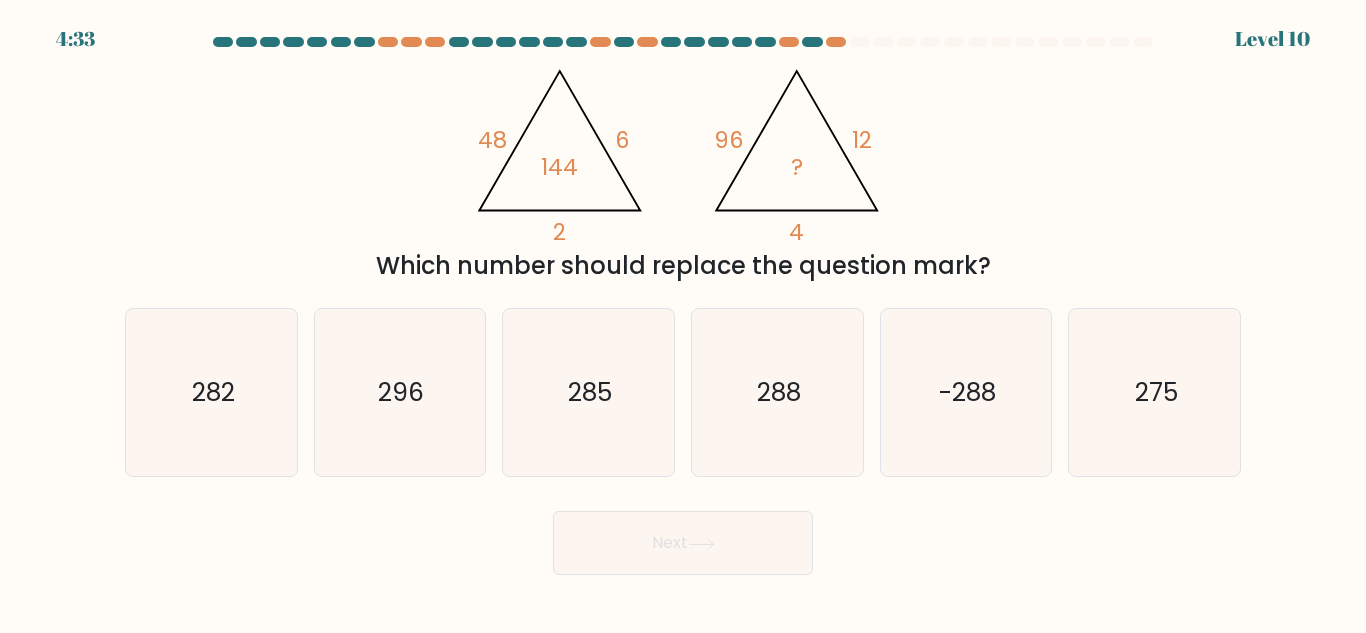 type 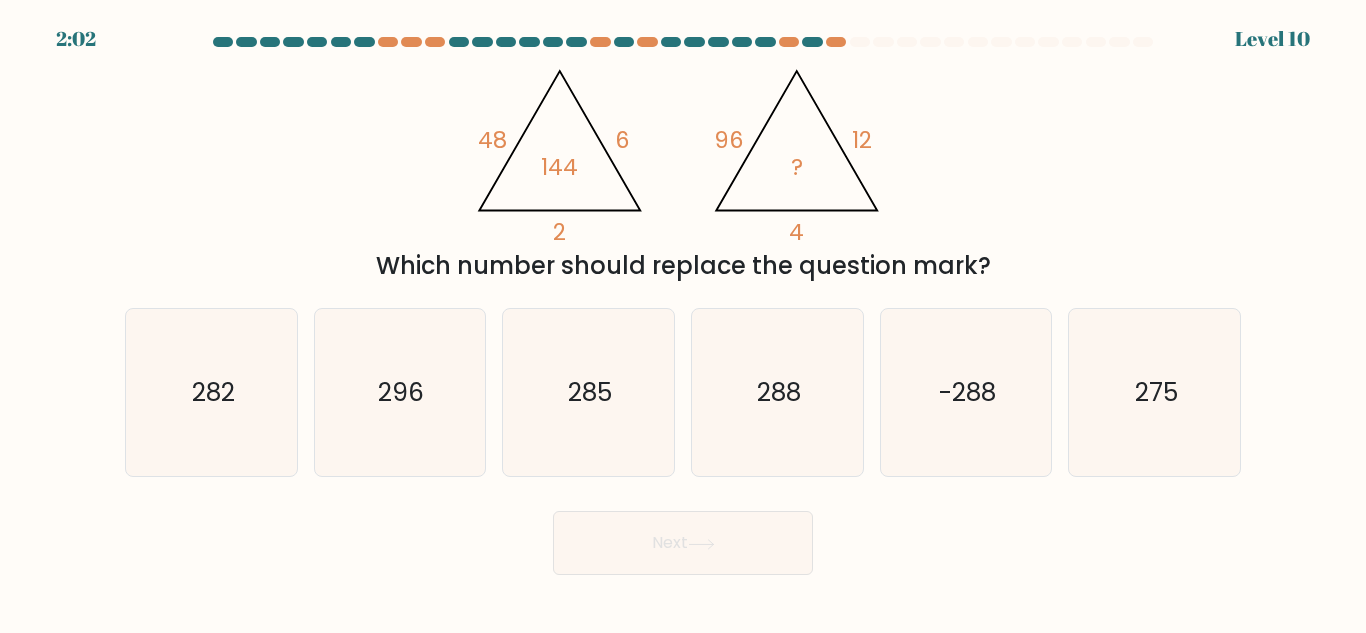 click at bounding box center [683, 306] 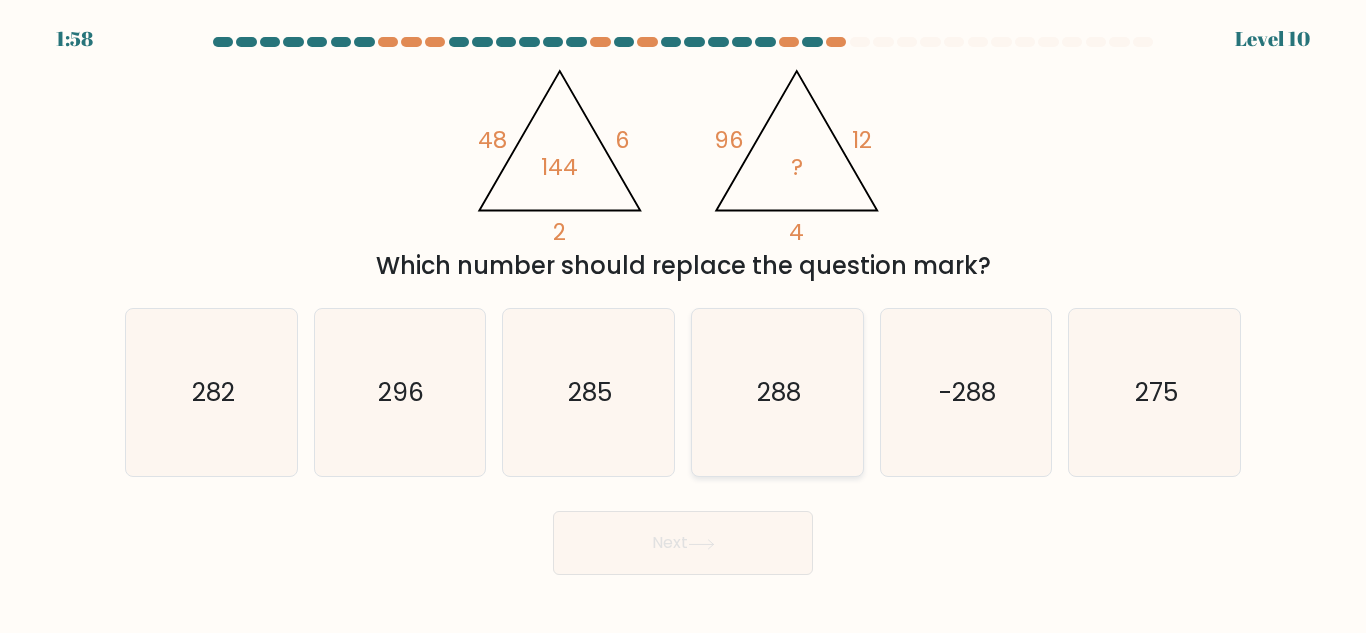 click on "288" at bounding box center (777, 392) 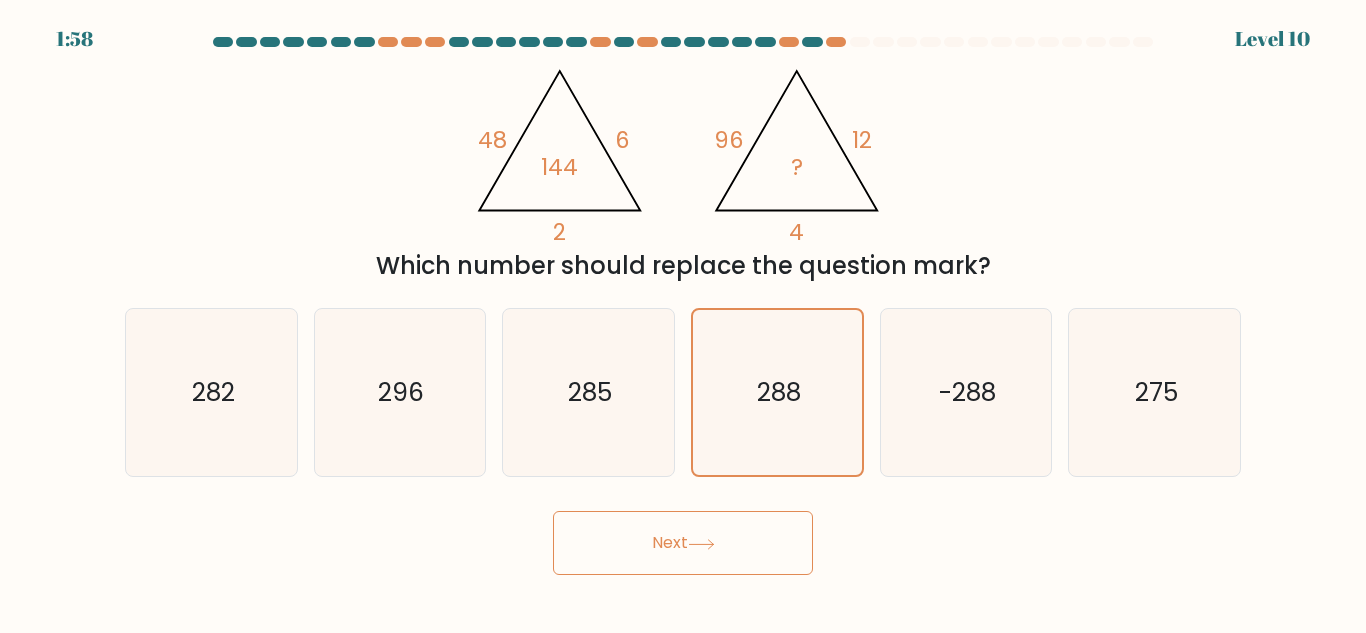 click on "Next" at bounding box center (683, 543) 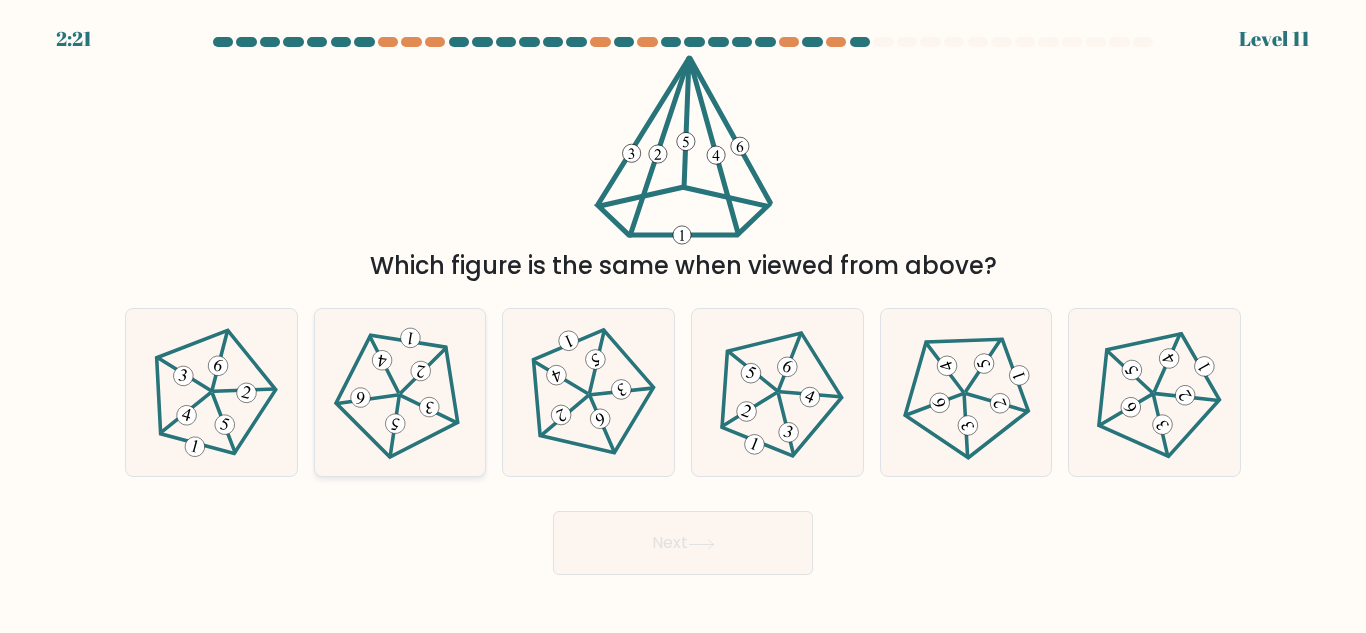 click at bounding box center (400, 393) 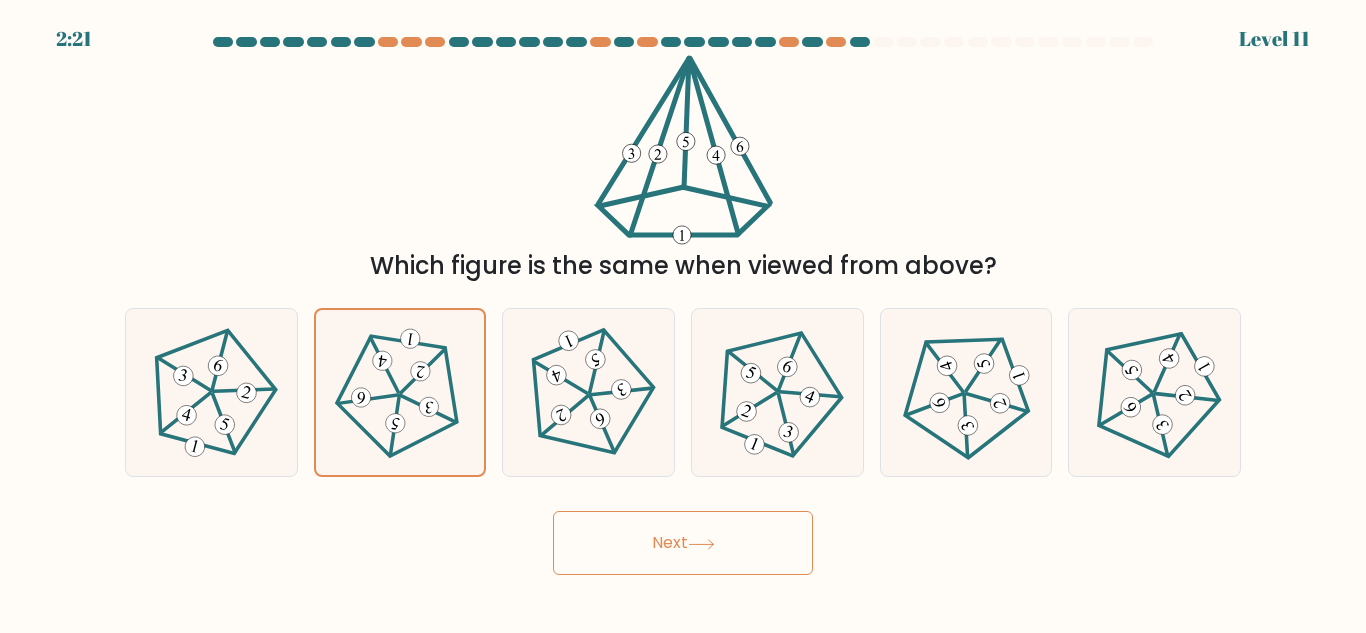 click on "Next" at bounding box center (683, 543) 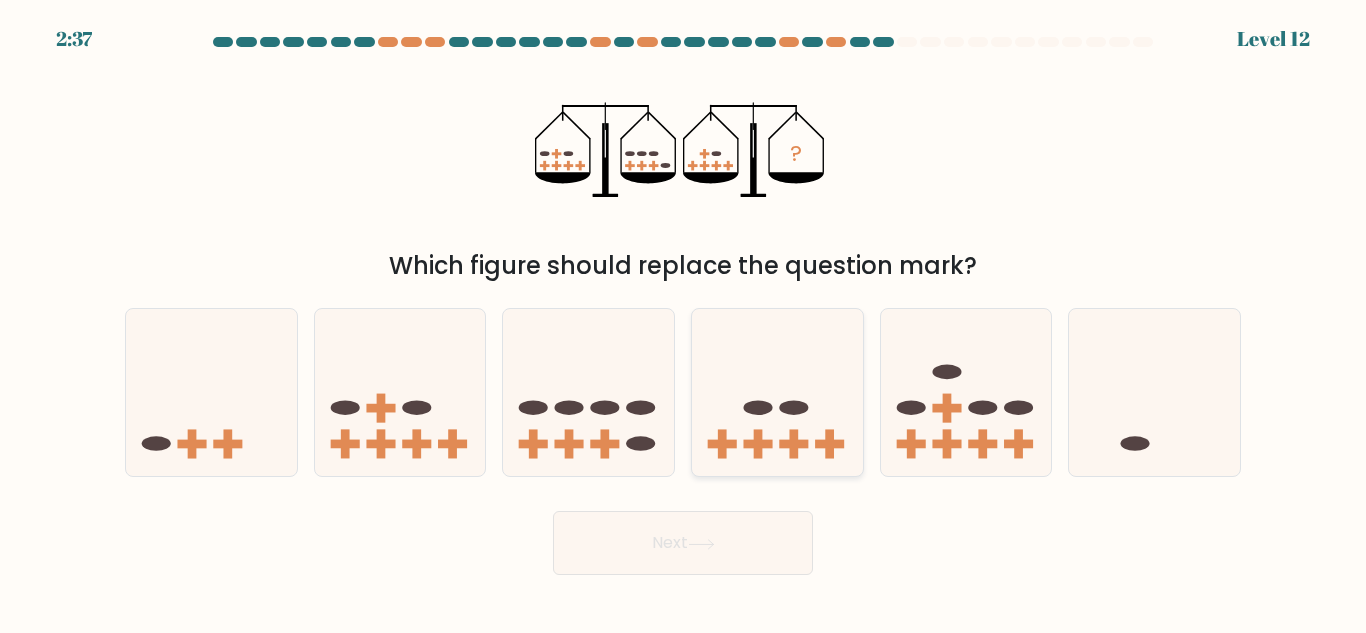 click at bounding box center (777, 392) 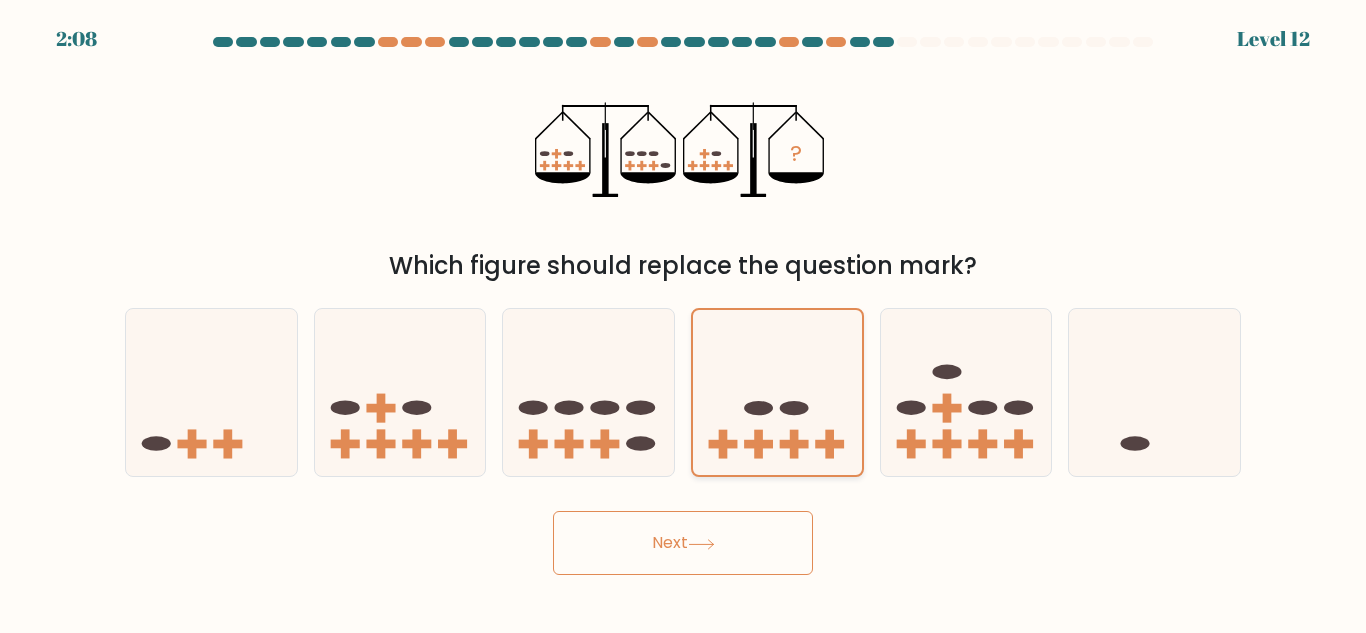 click at bounding box center [758, 443] 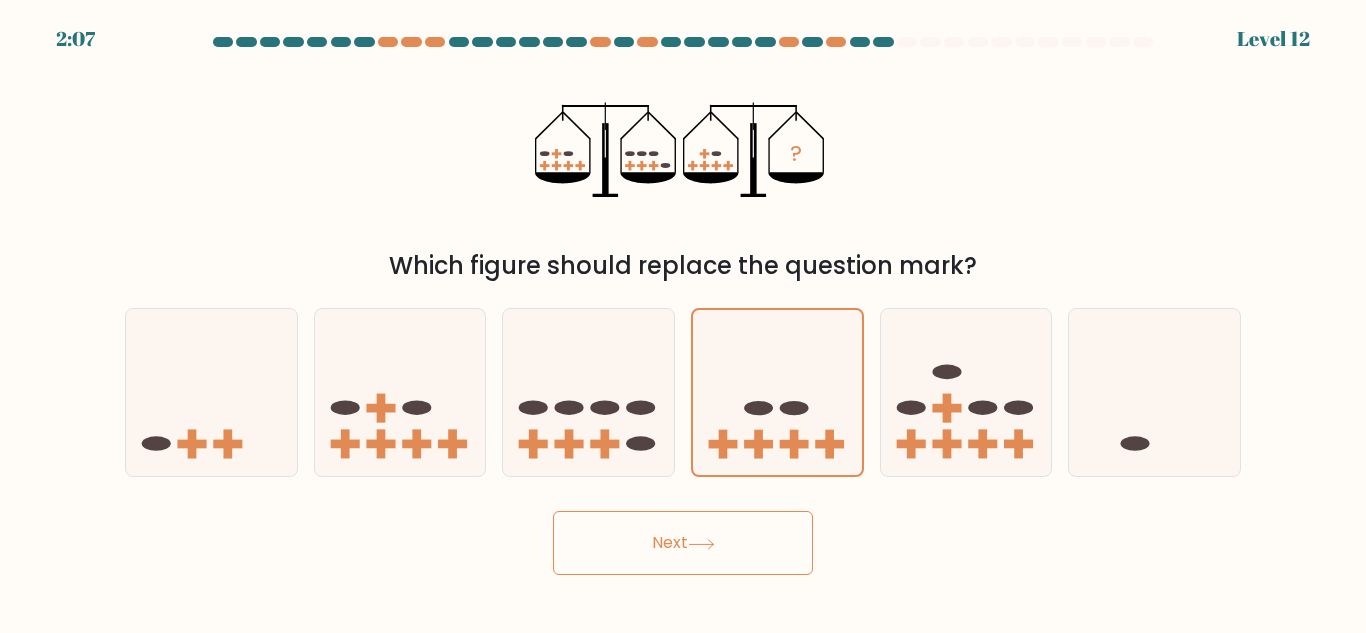 click on "Next" at bounding box center [683, 543] 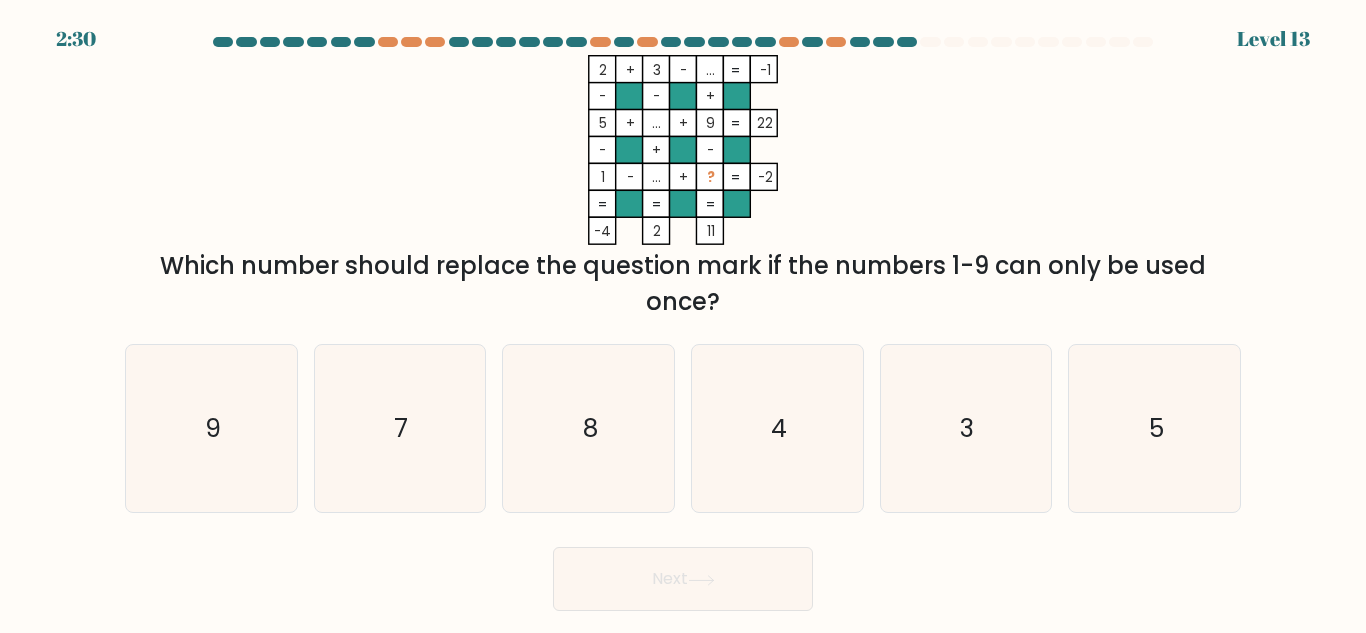 drag, startPoint x: 776, startPoint y: 119, endPoint x: 596, endPoint y: 127, distance: 180.17769 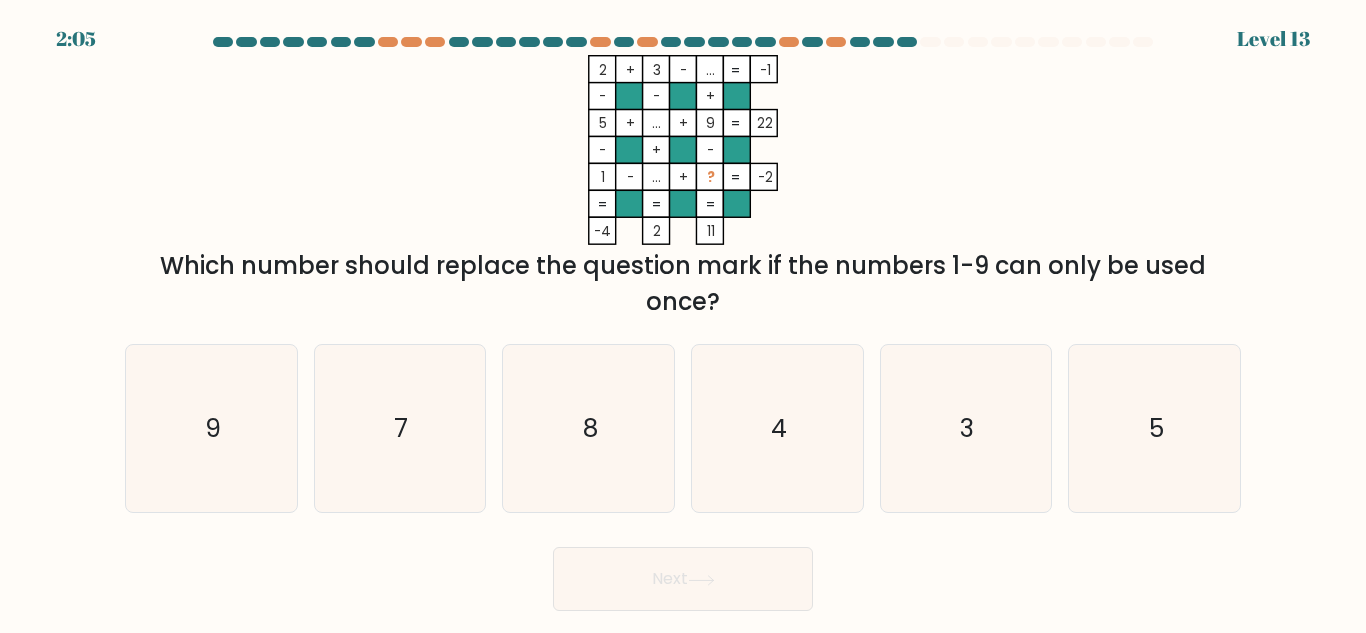 click on "..." at bounding box center (603, 70) 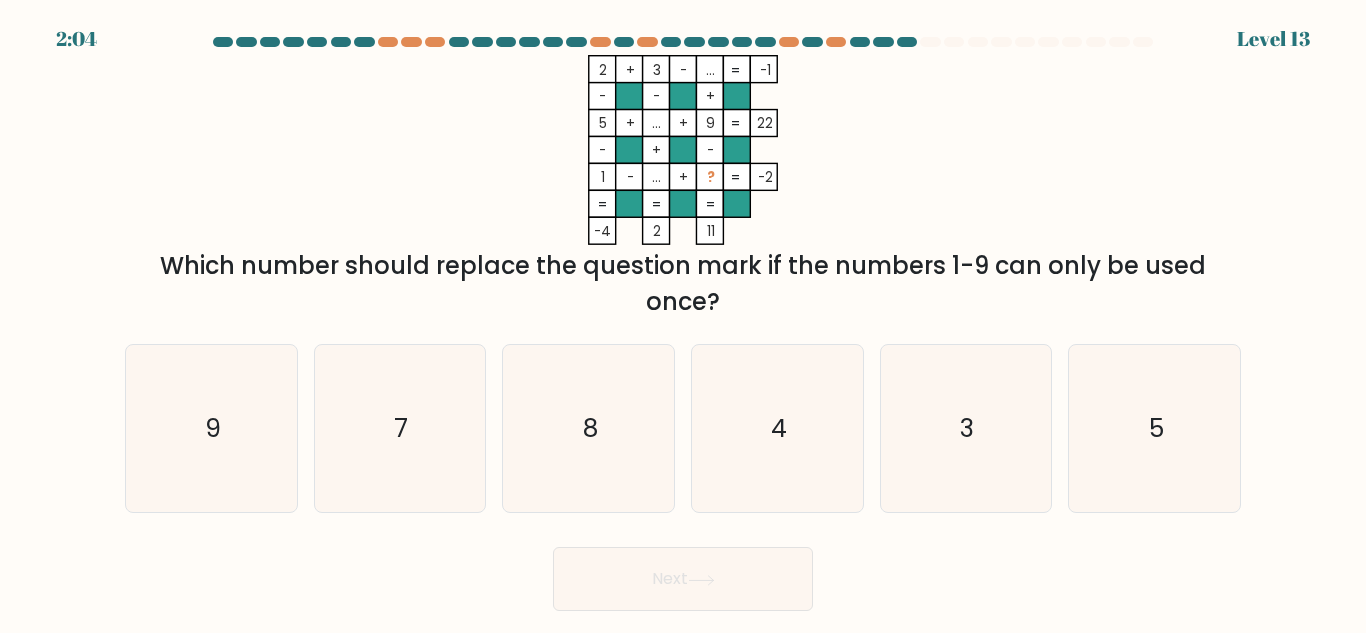 click on "..." at bounding box center [603, 70] 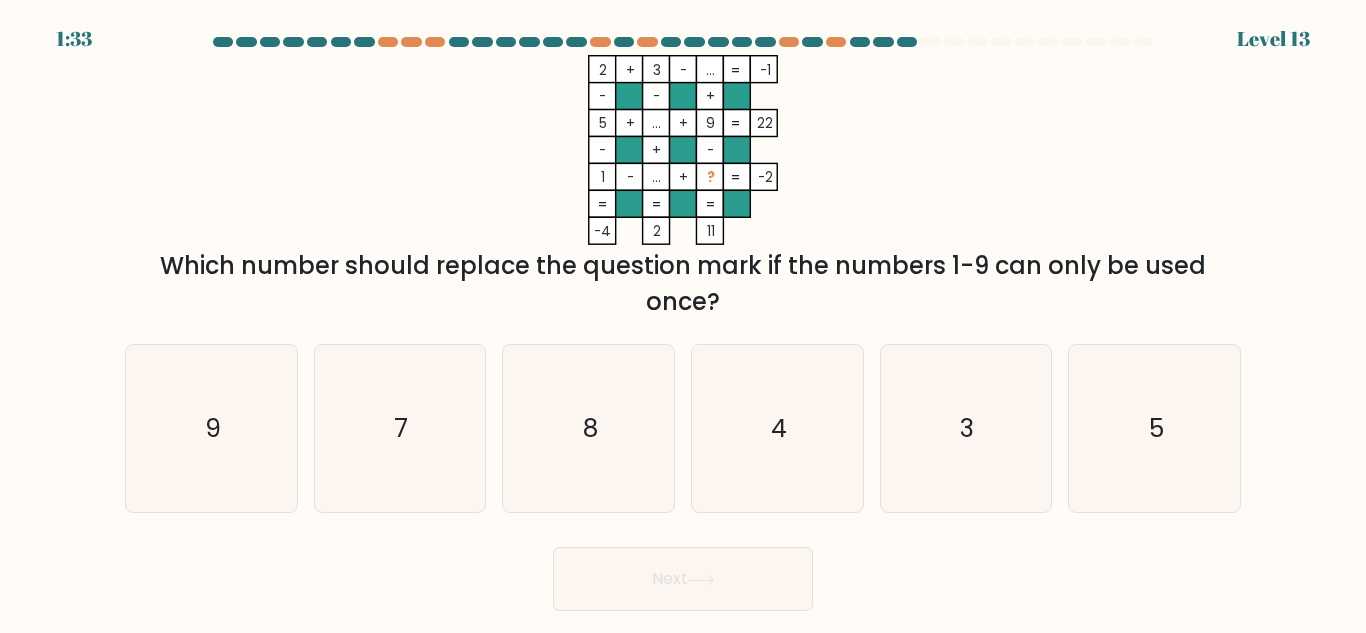click on "..." at bounding box center (603, 70) 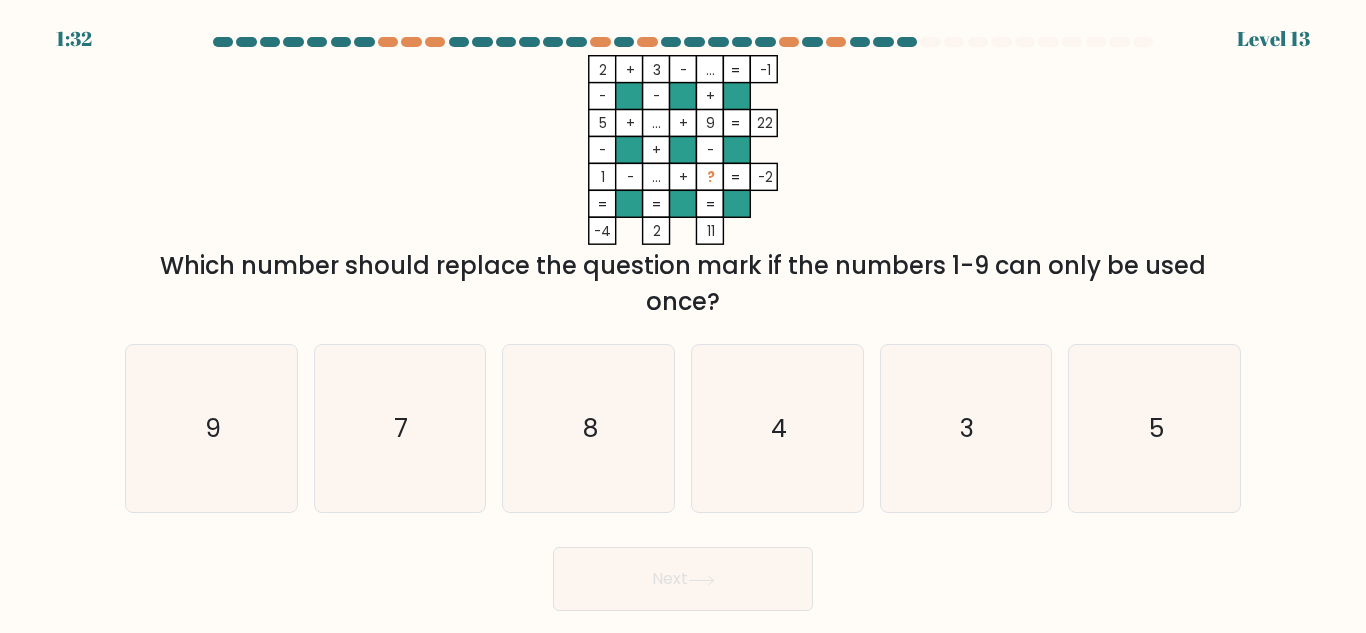 click on "..." at bounding box center (603, 70) 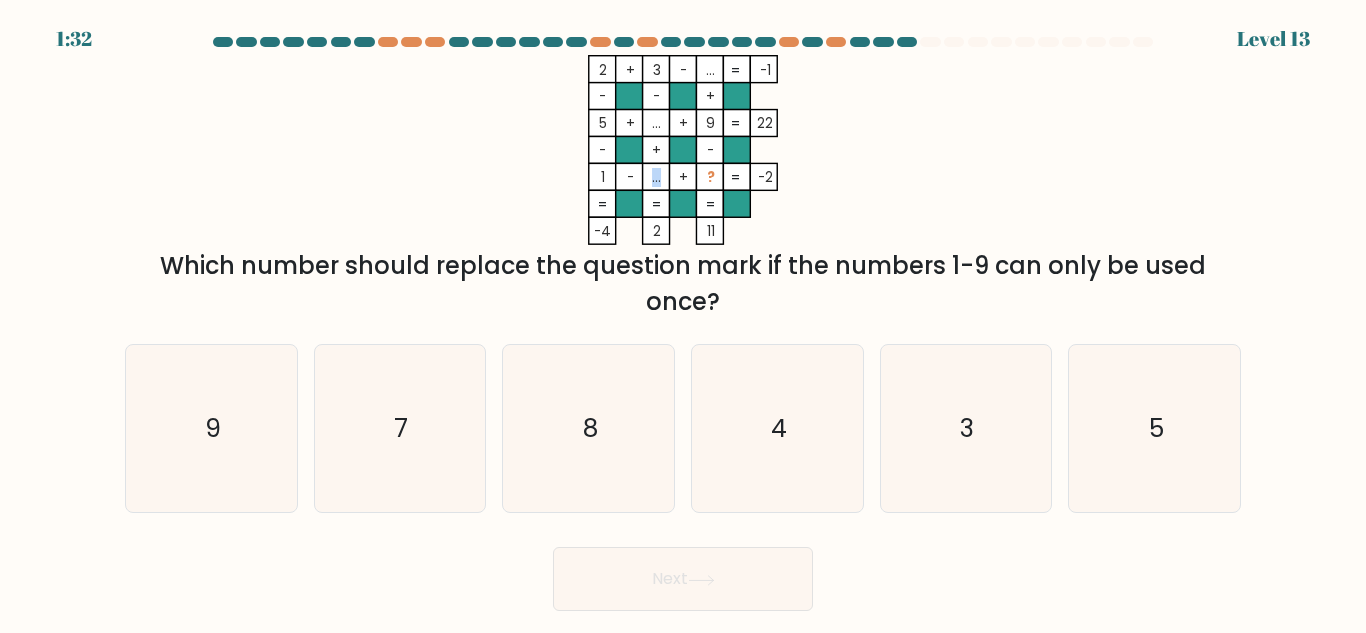 click on "..." at bounding box center (603, 70) 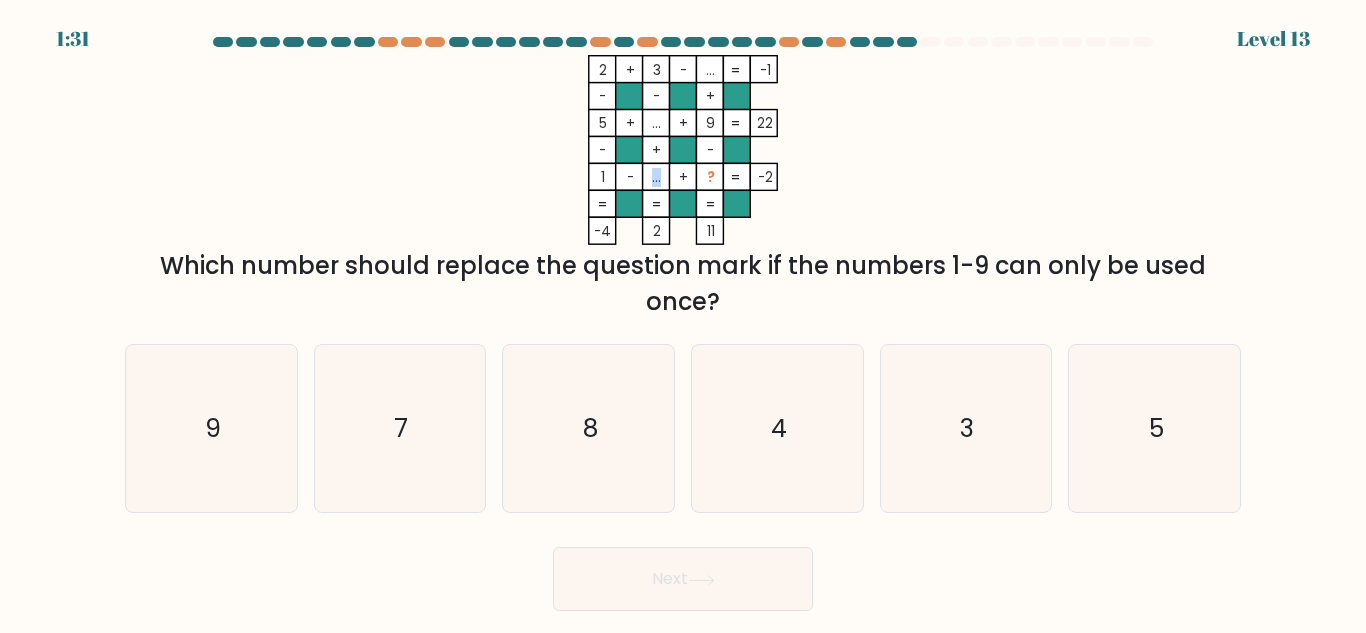 click at bounding box center (656, 203) 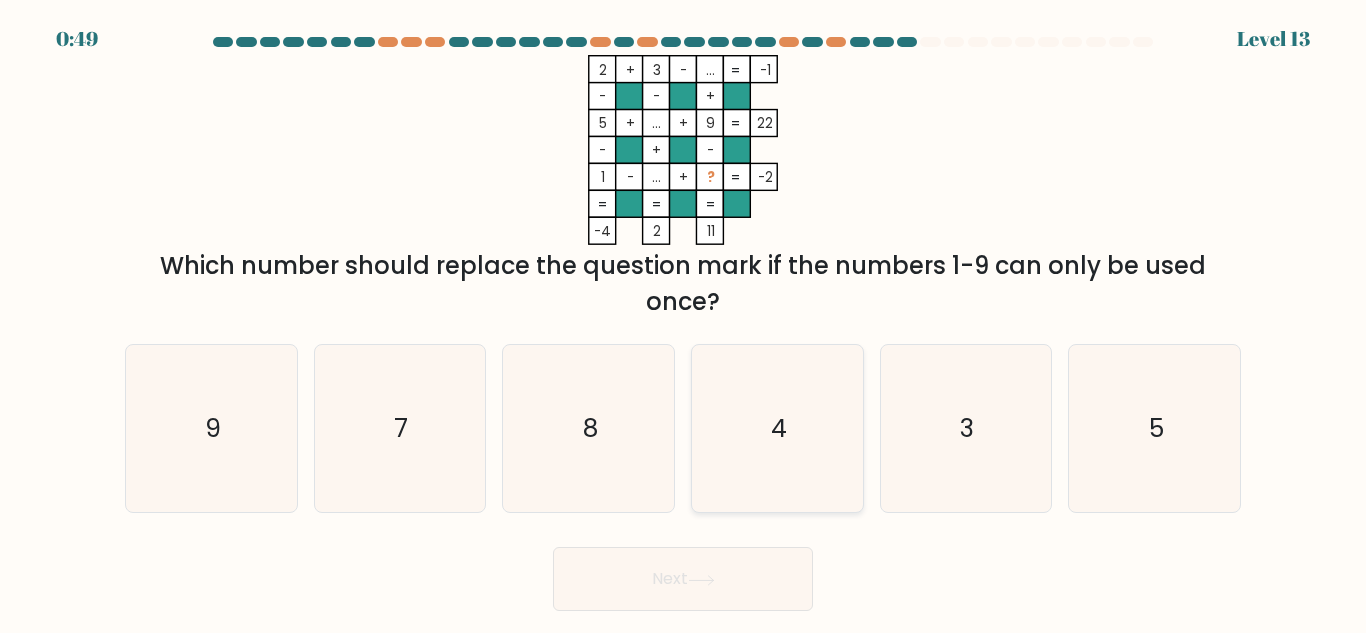 click on "4" at bounding box center (777, 428) 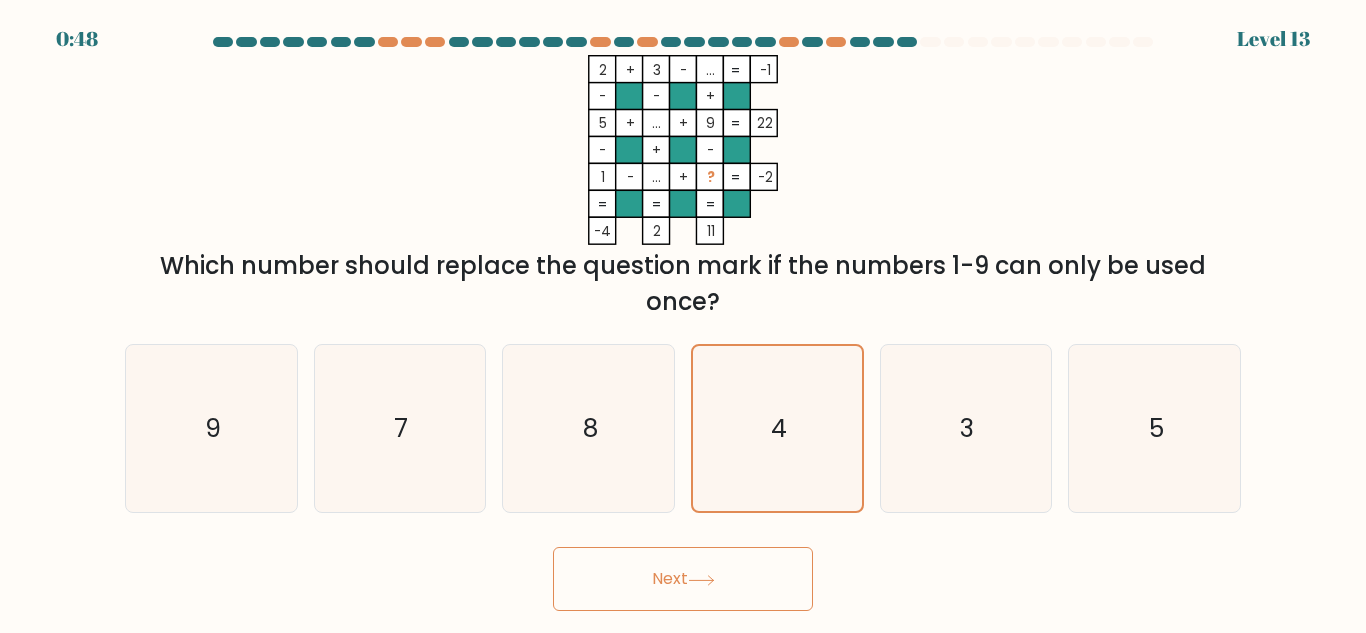 click on "Next" at bounding box center [683, 579] 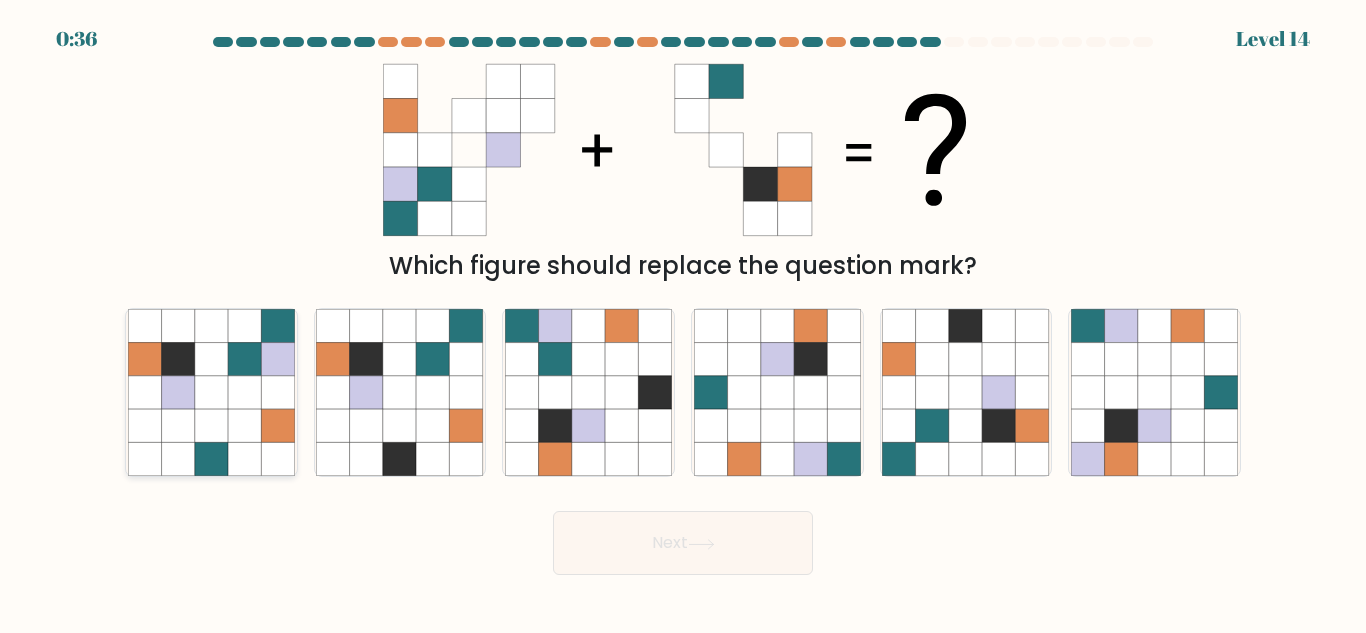 click at bounding box center [177, 392] 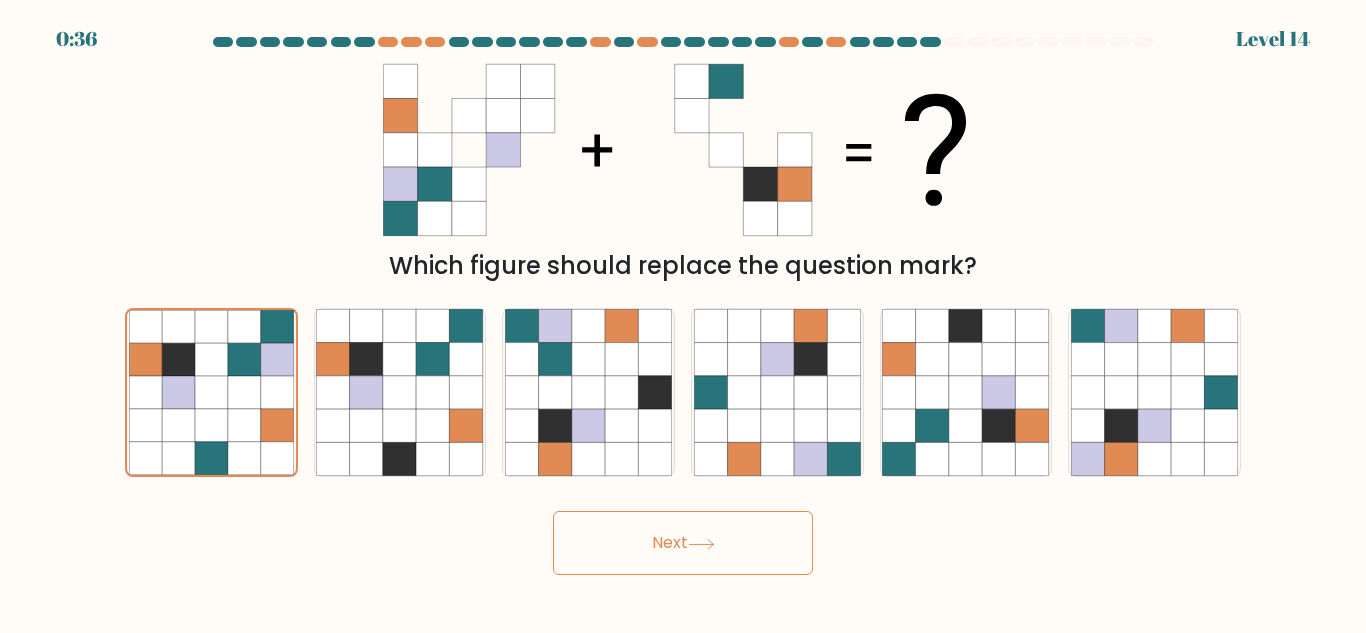 click on "Next" at bounding box center (683, 543) 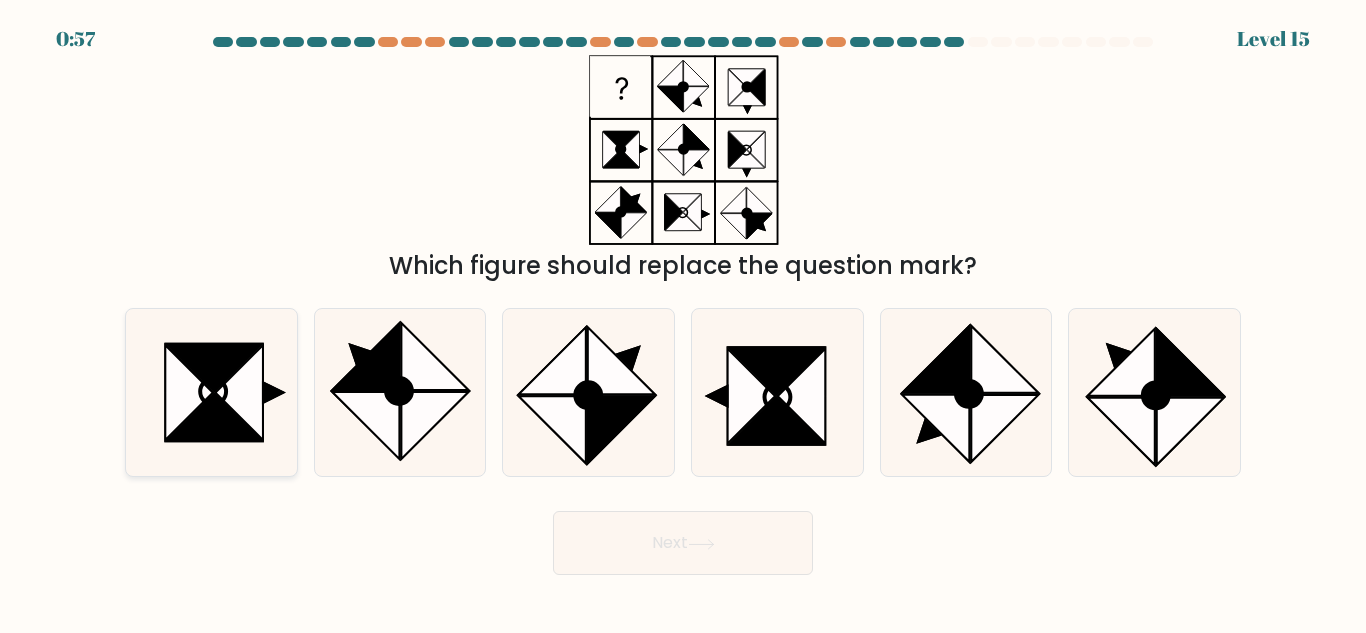click at bounding box center (213, 417) 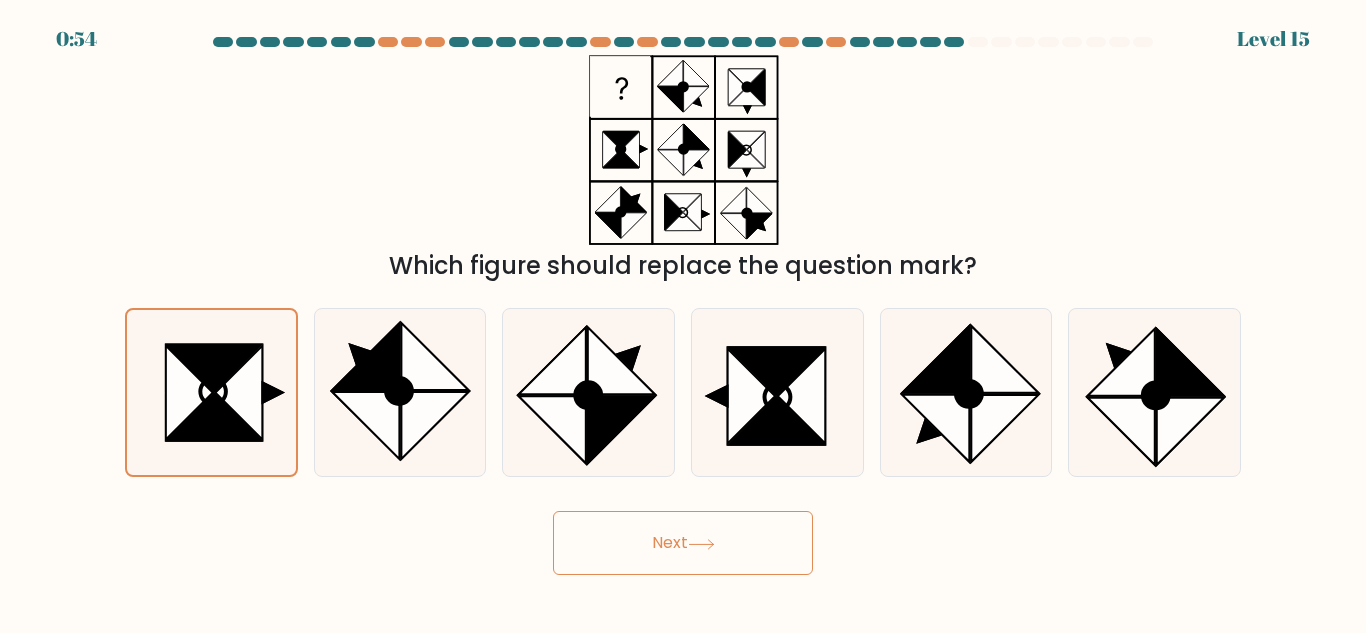 click on "Next" at bounding box center (683, 543) 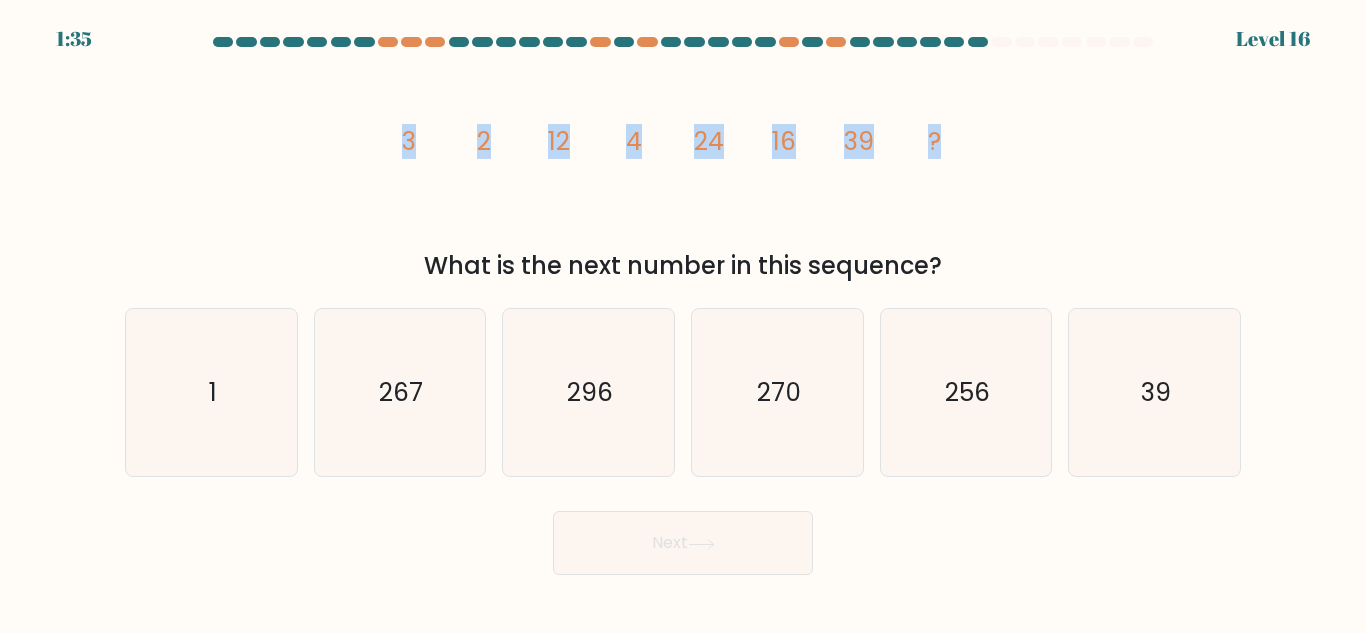 drag, startPoint x: 395, startPoint y: 140, endPoint x: 963, endPoint y: 129, distance: 568.1065 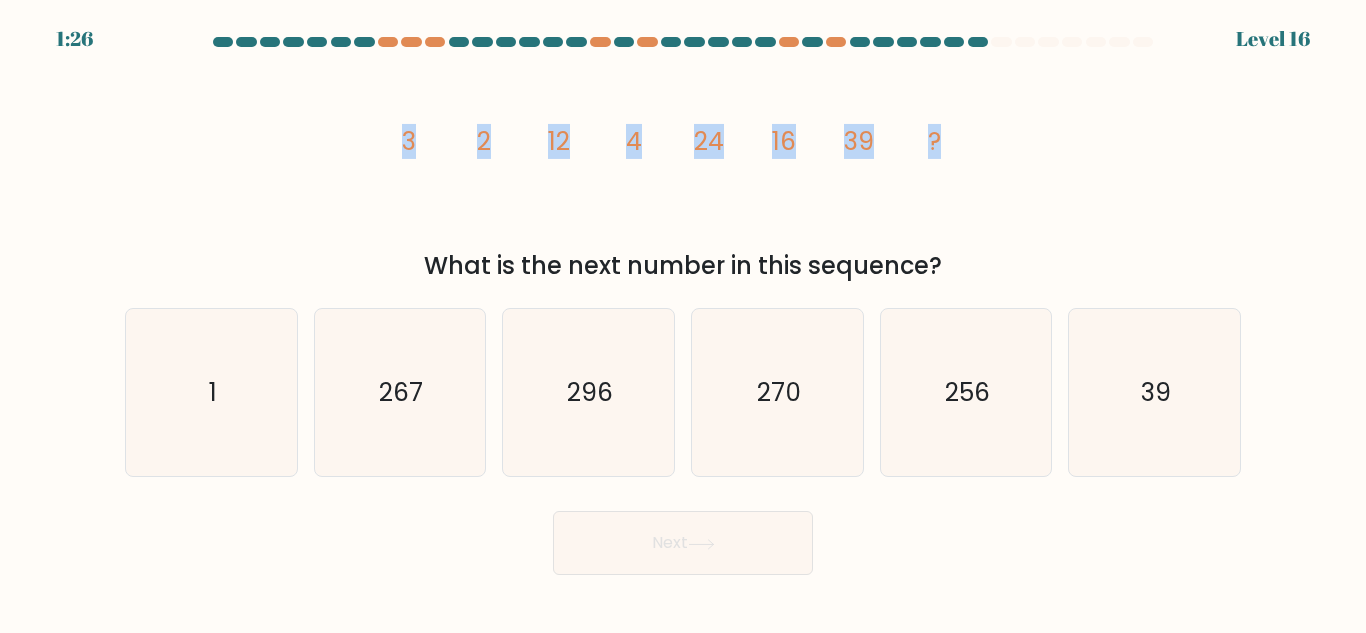 click on "Next" at bounding box center [683, 543] 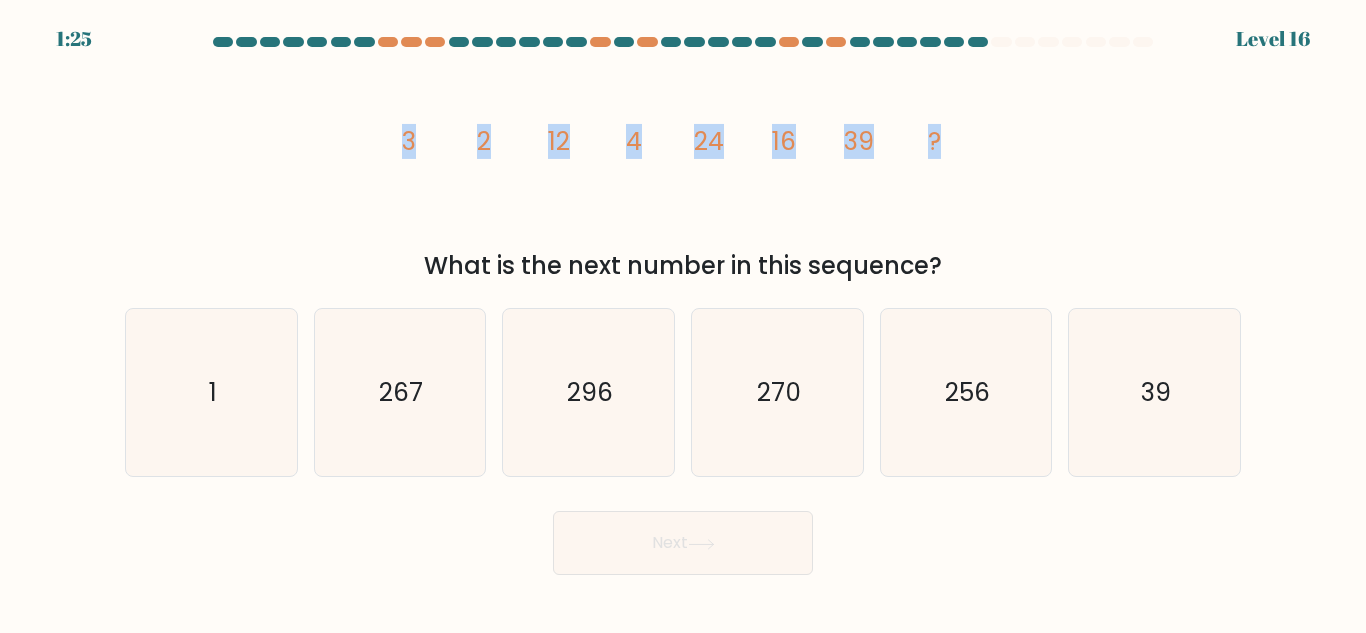 click on "image/svg+xml
3
2
12
4
24
16
39
?" at bounding box center [683, 150] 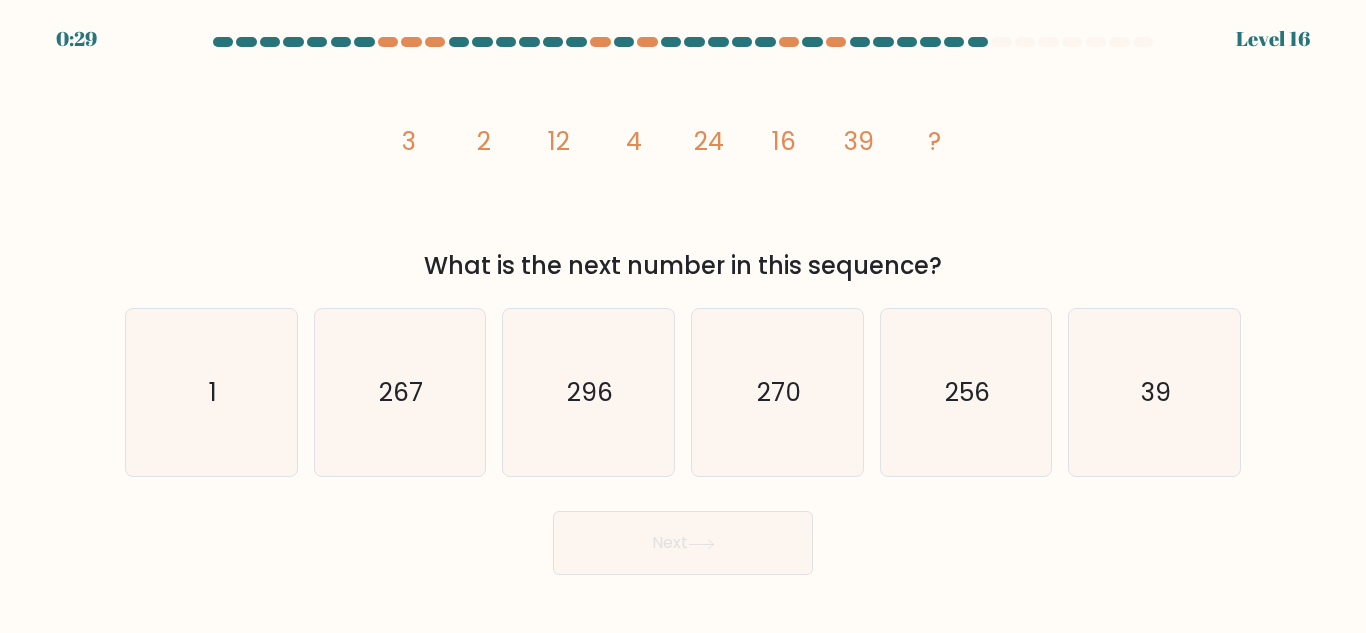 copy on "What is the next number in this sequence?" 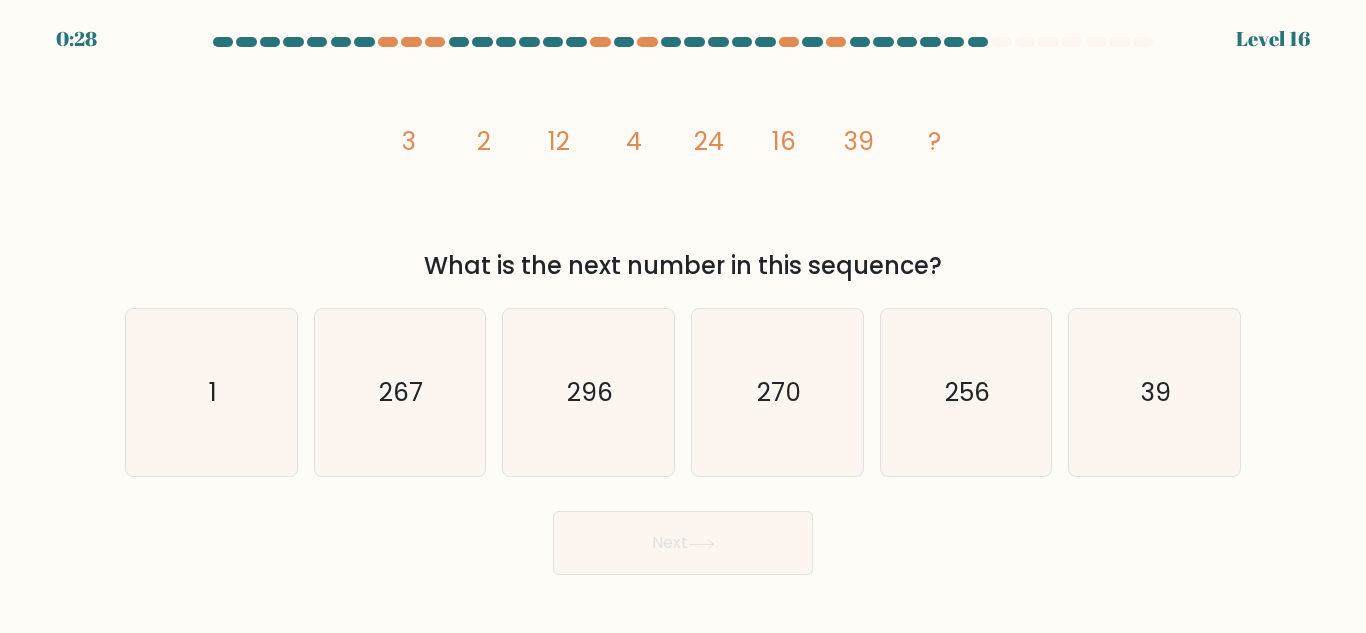drag, startPoint x: 947, startPoint y: 275, endPoint x: 417, endPoint y: 257, distance: 530.30554 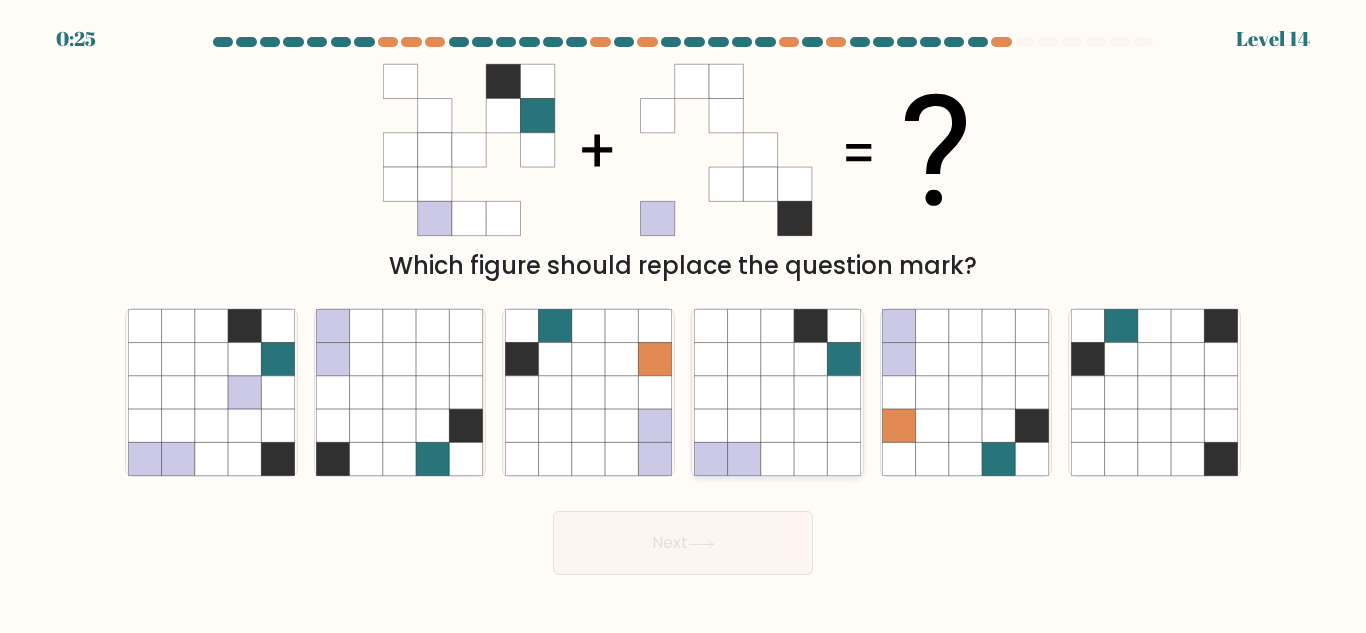scroll, scrollTop: 0, scrollLeft: 0, axis: both 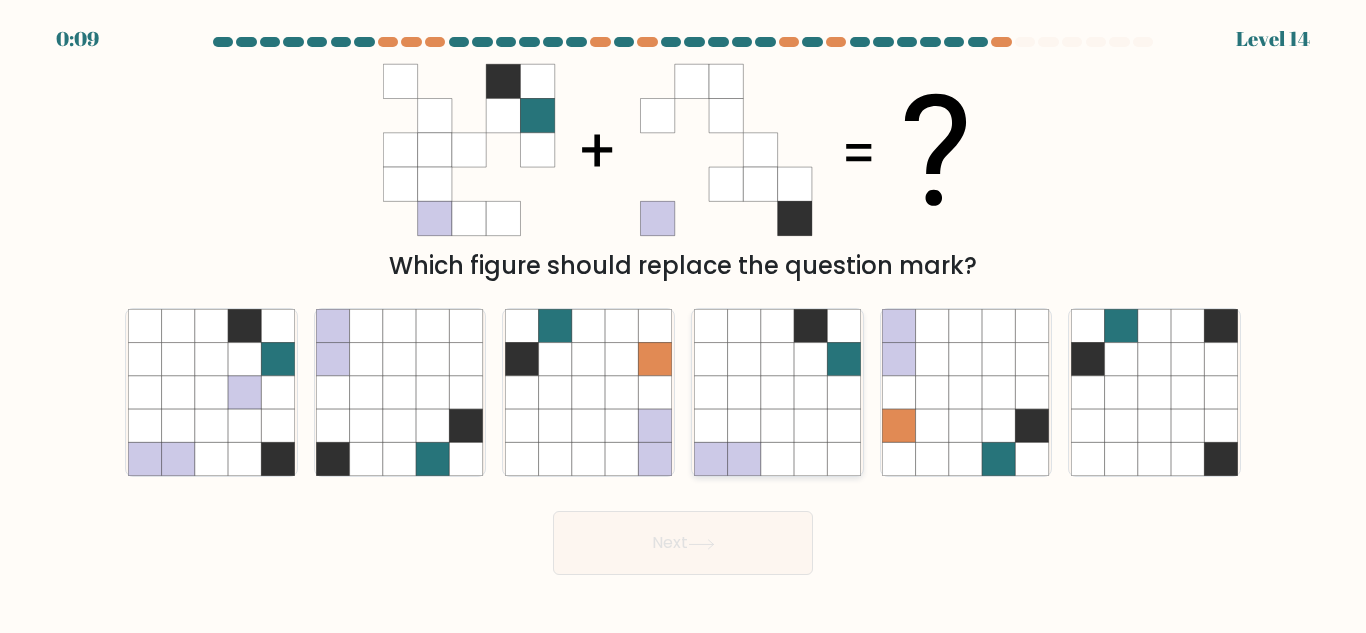 click at bounding box center (777, 425) 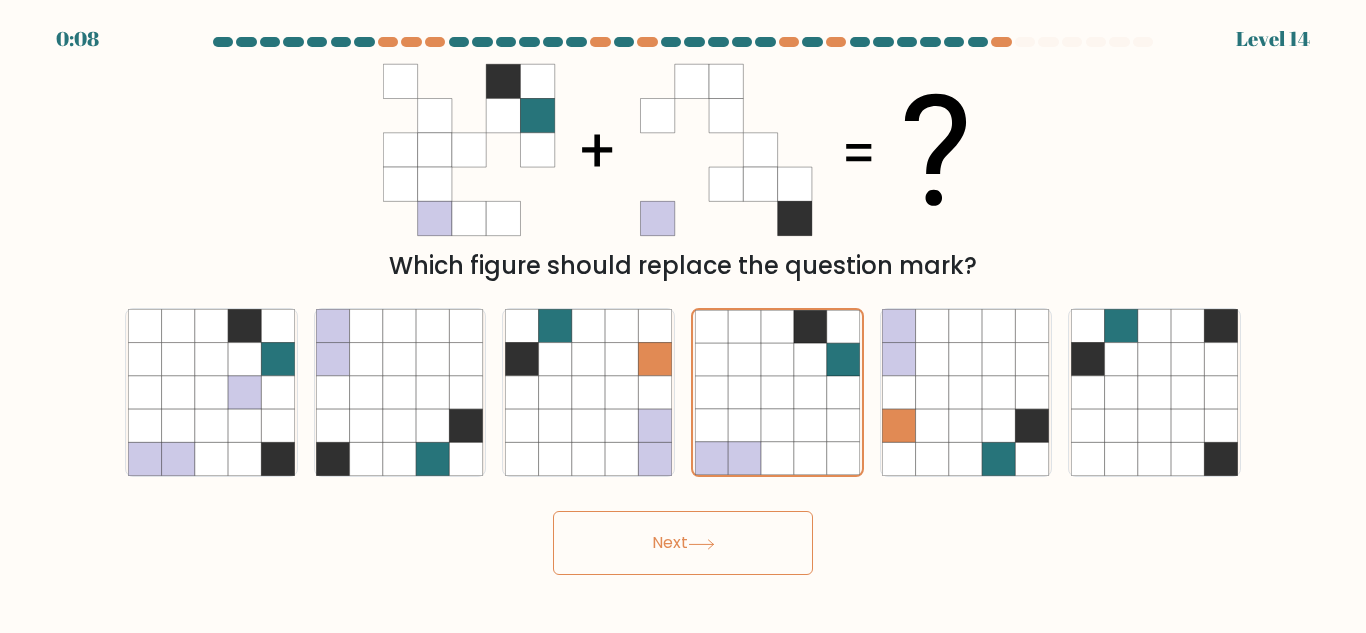 click on "Next" at bounding box center [683, 543] 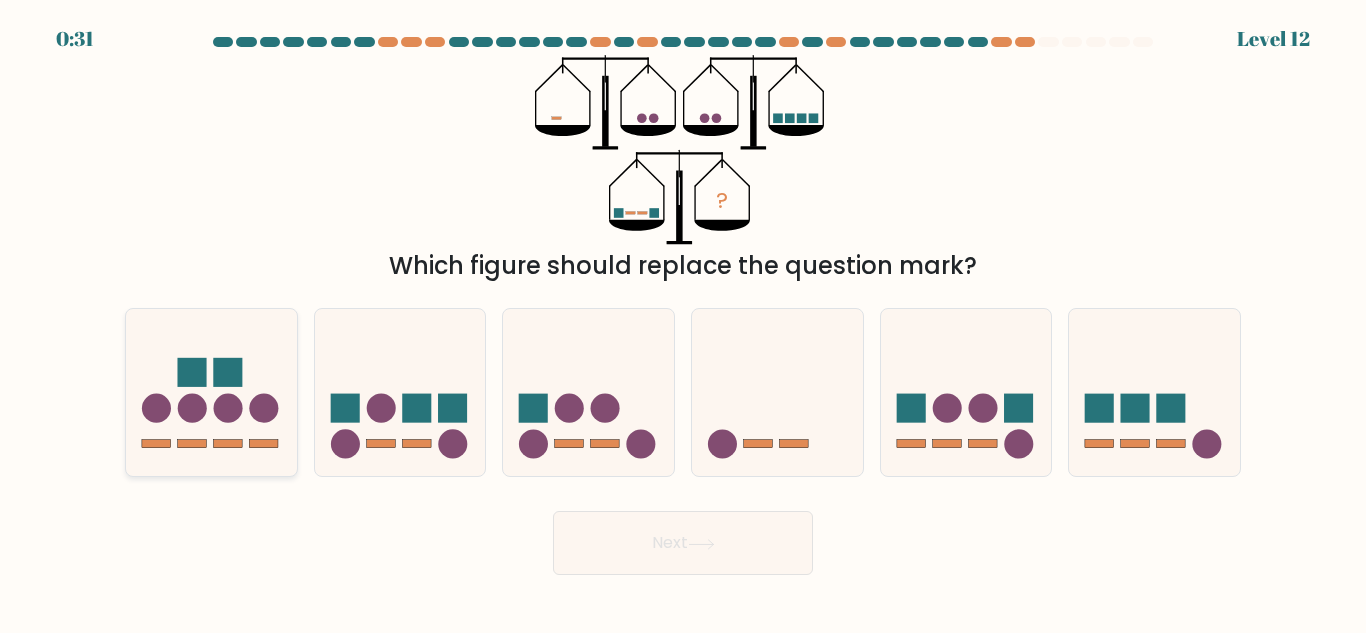click at bounding box center (211, 392) 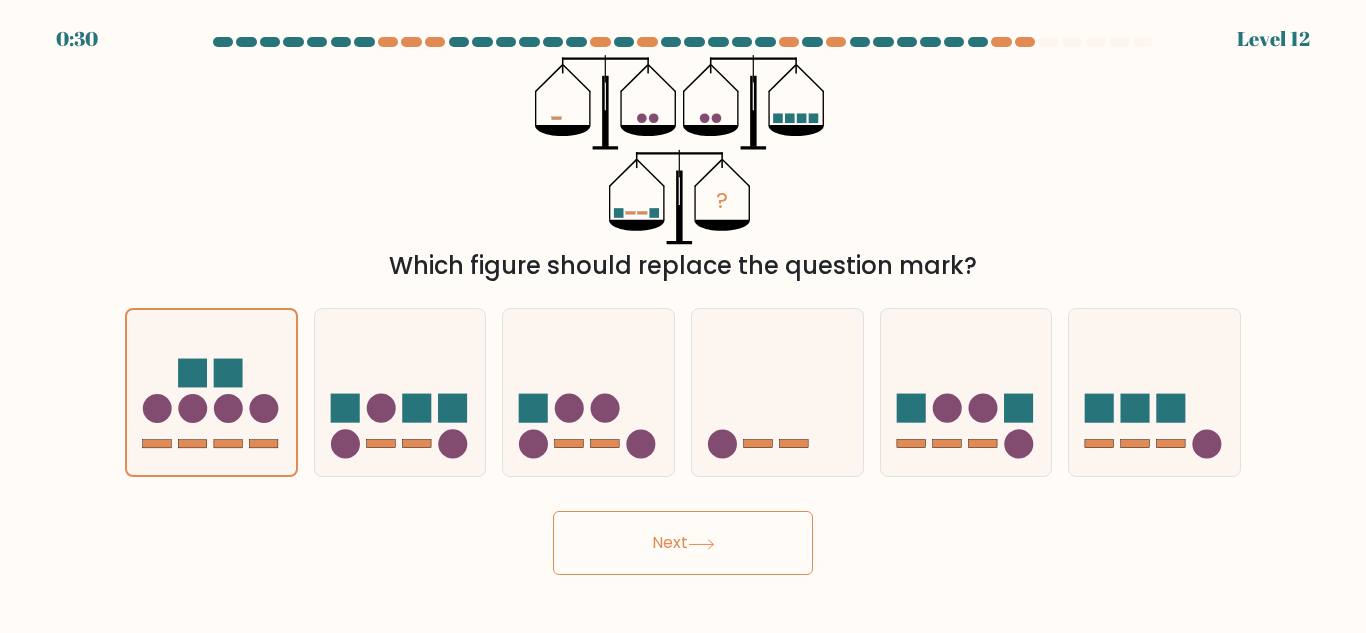 click on "Next" at bounding box center (683, 543) 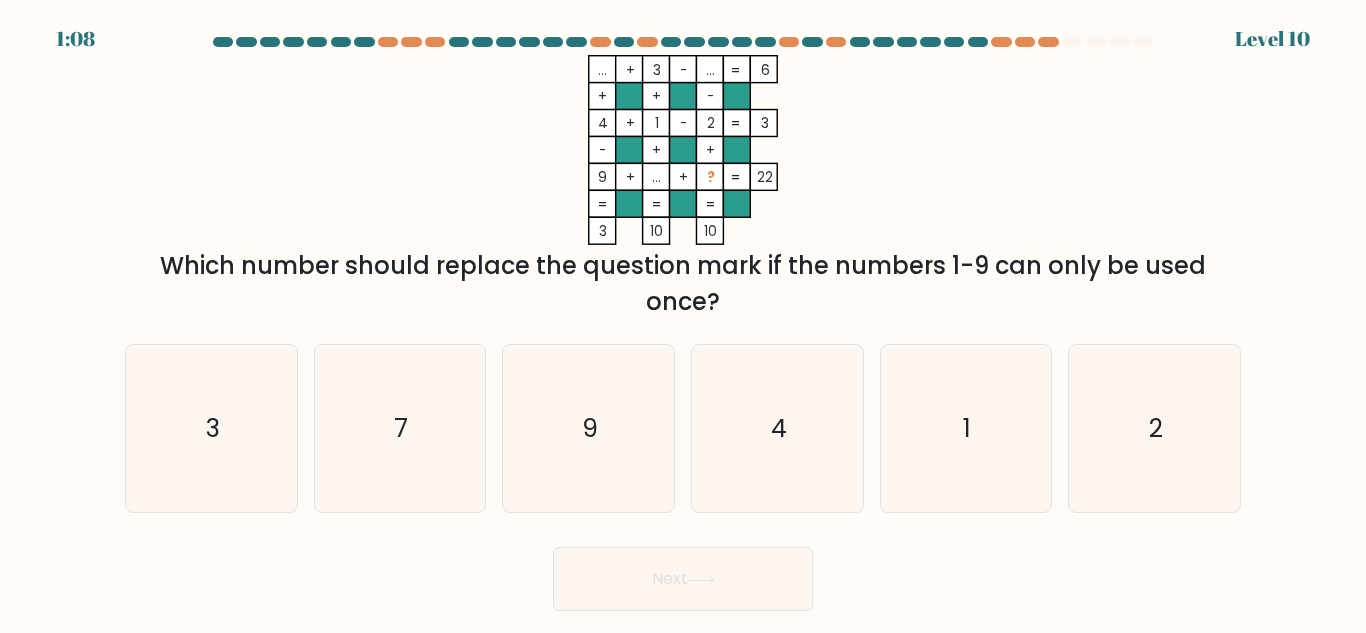 type 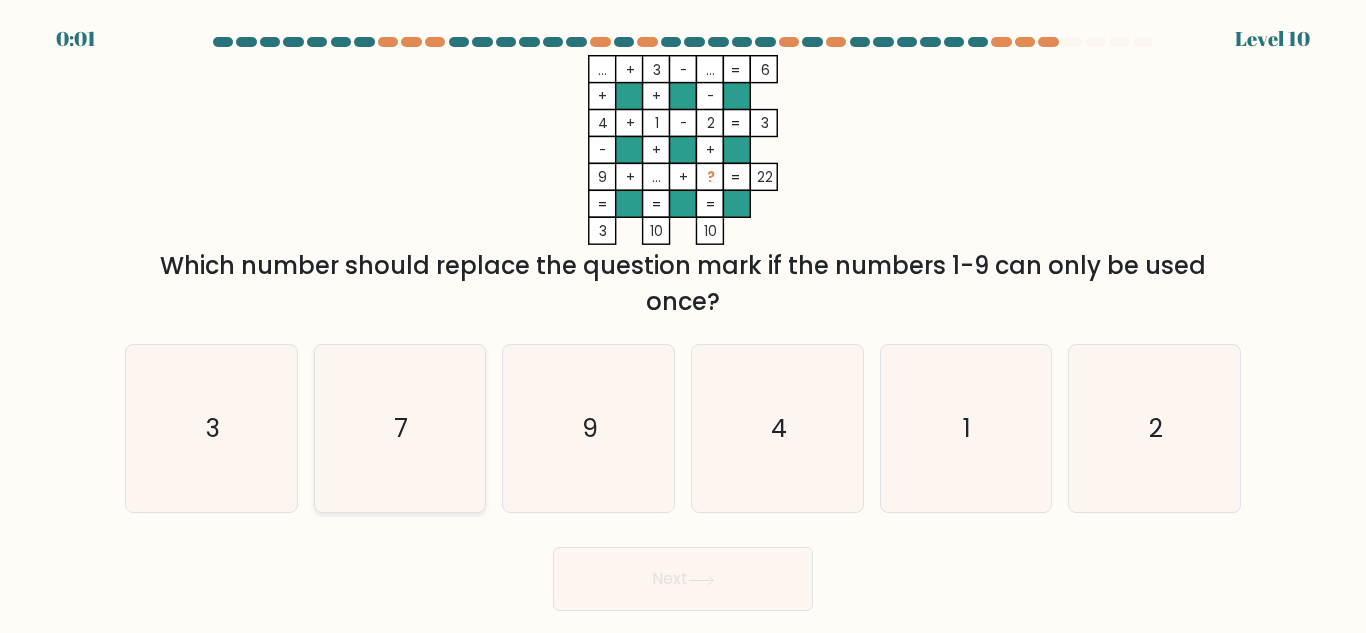 click on "7" at bounding box center [399, 428] 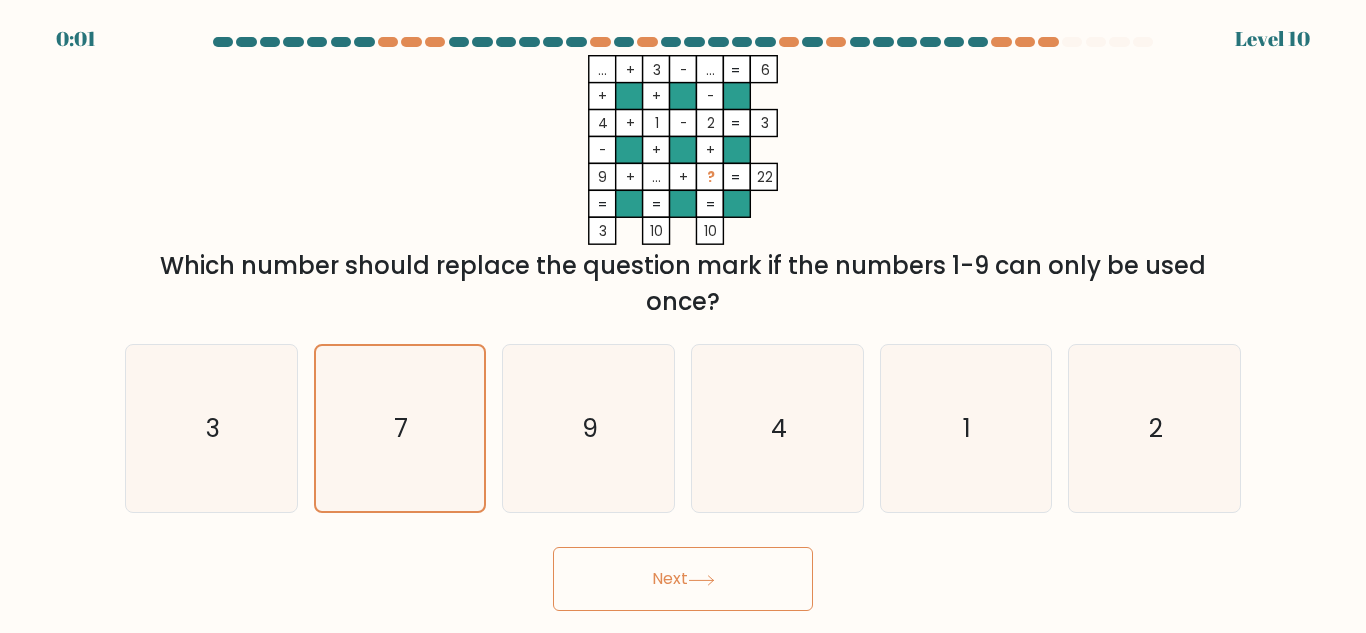 click at bounding box center (701, 580) 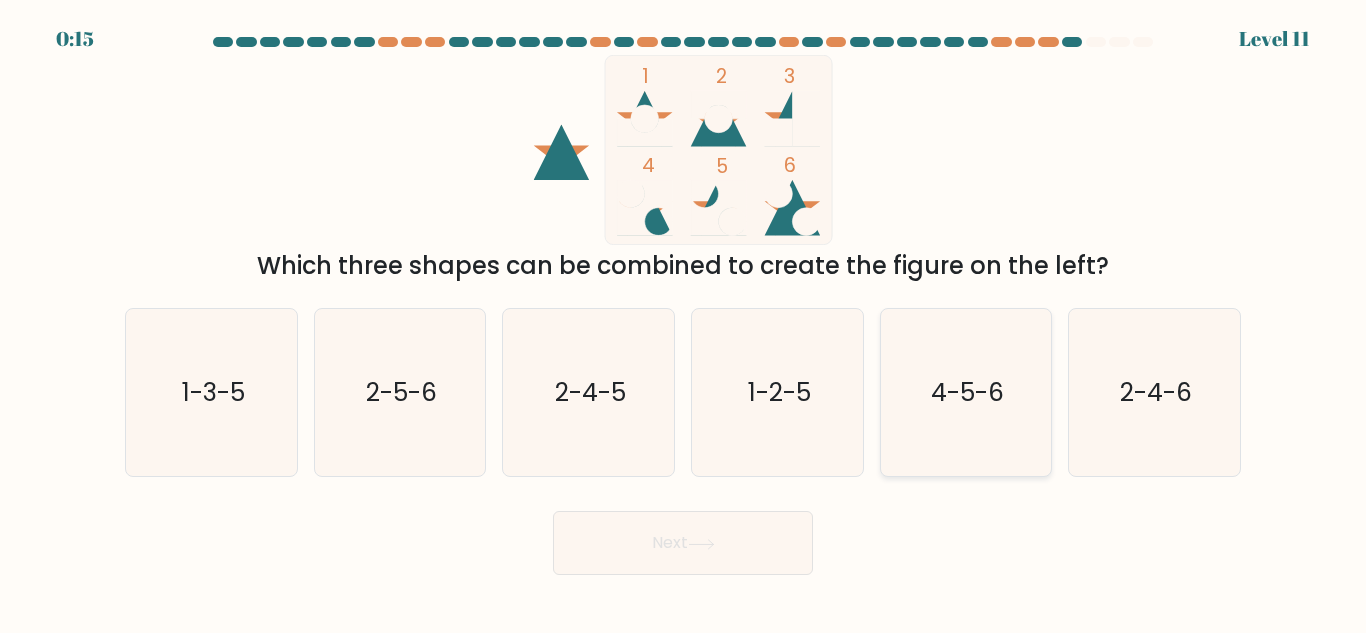 click on "4-5-6" at bounding box center [967, 392] 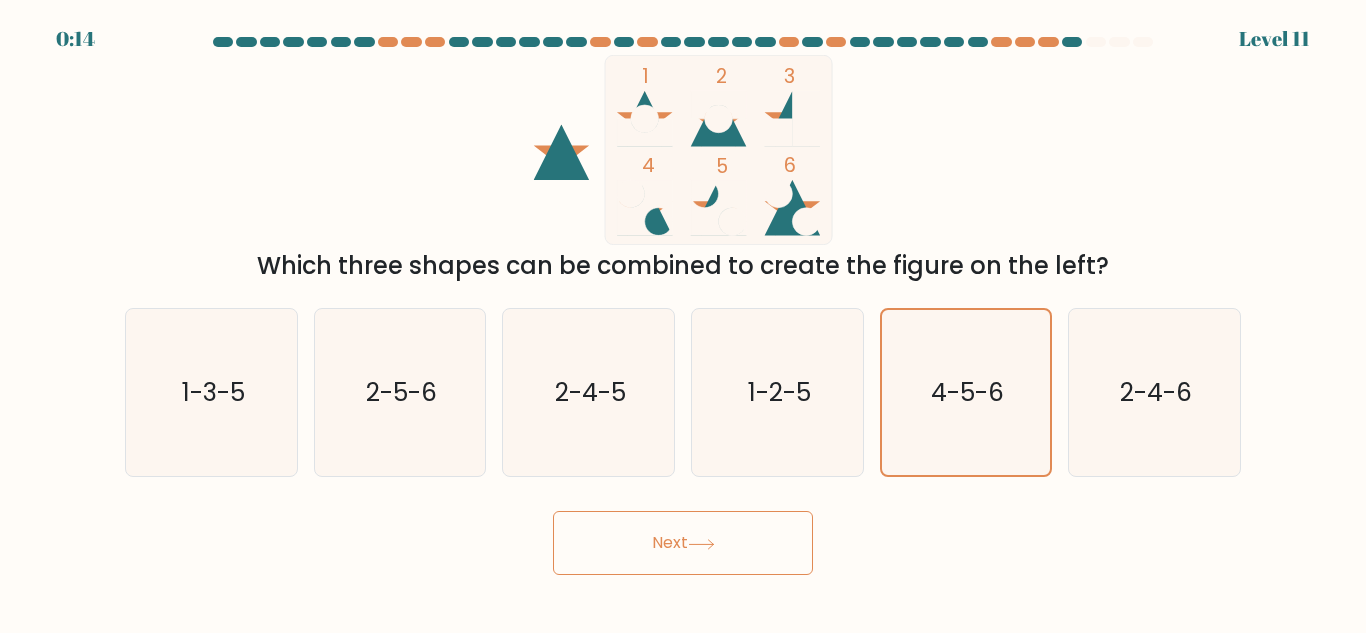 click on "Next" at bounding box center (683, 543) 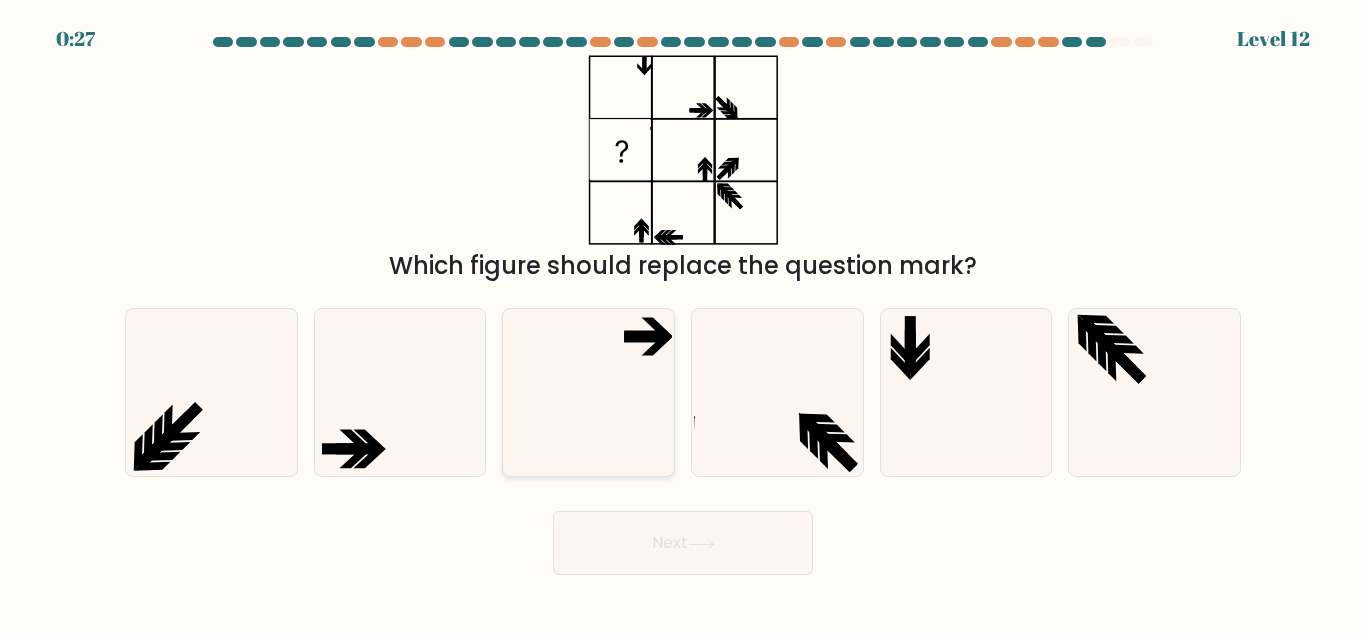 click at bounding box center (588, 392) 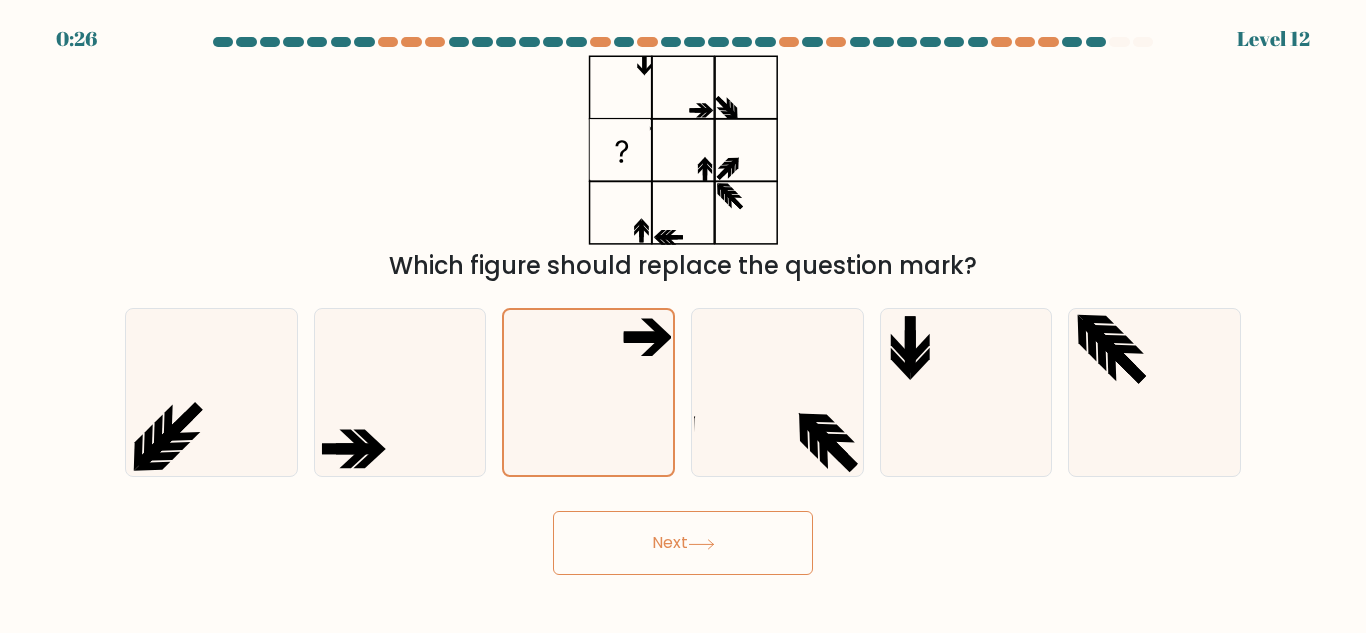 click on "Next" at bounding box center (683, 543) 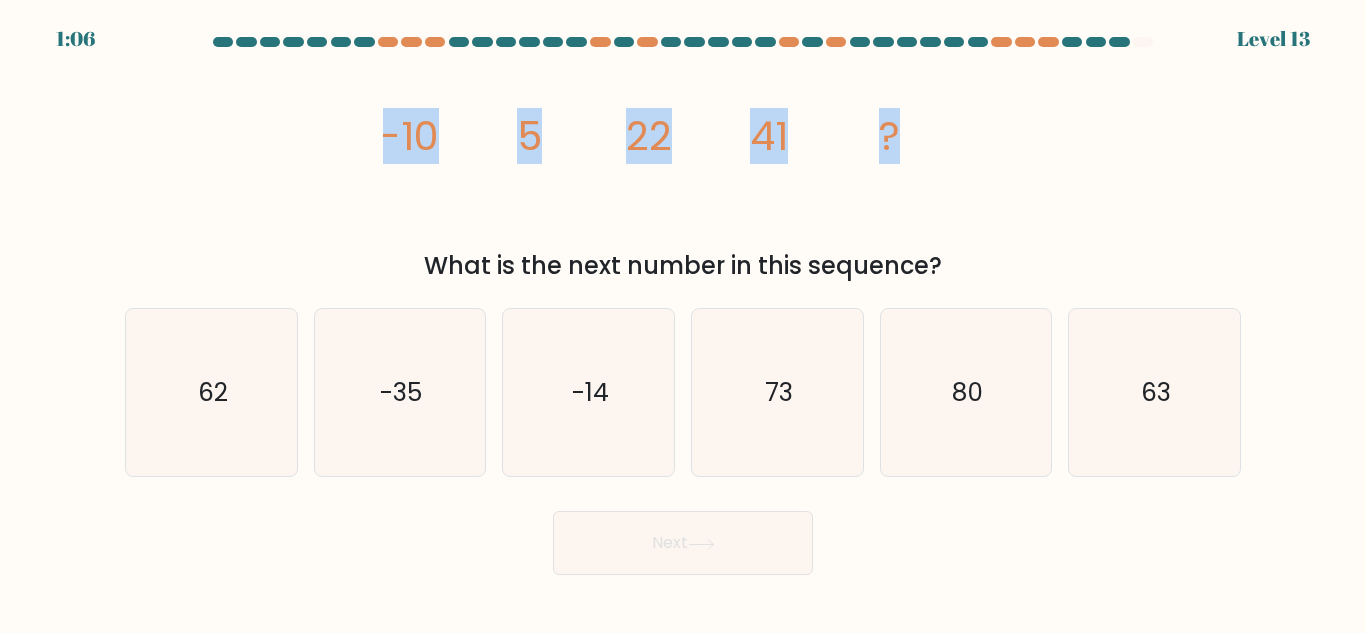 drag, startPoint x: 907, startPoint y: 135, endPoint x: 381, endPoint y: 164, distance: 526.7988 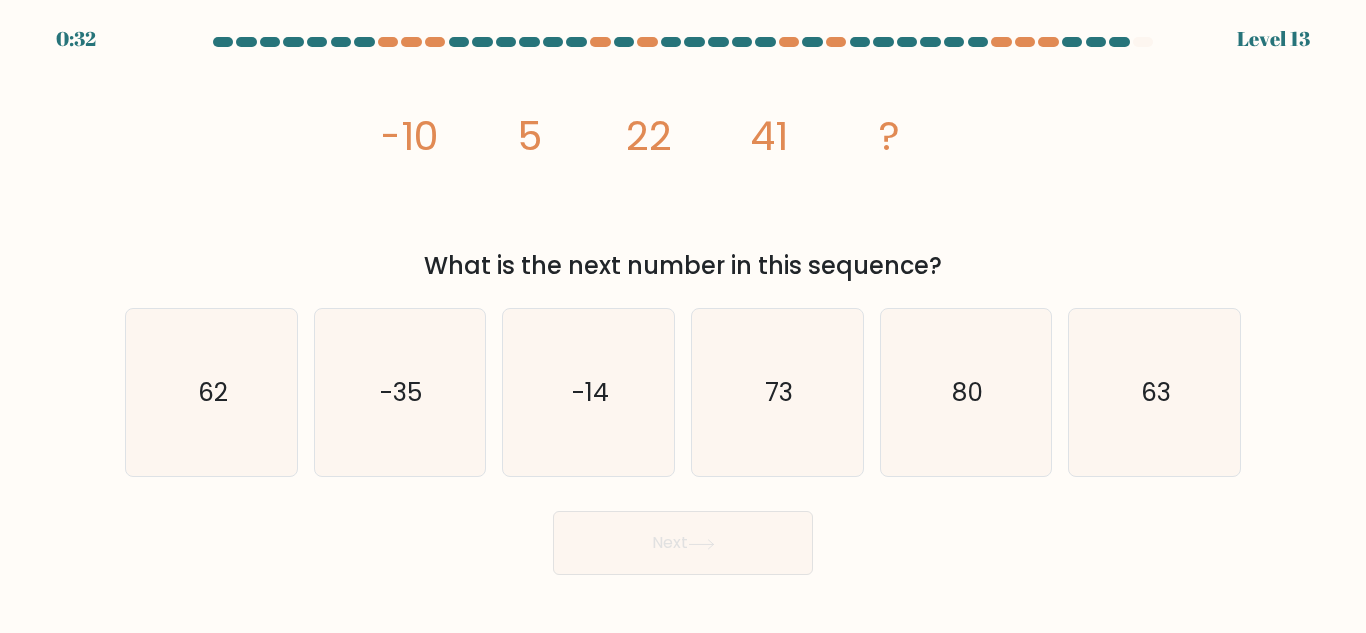click on "What is the next number in this sequence?" at bounding box center (683, 266) 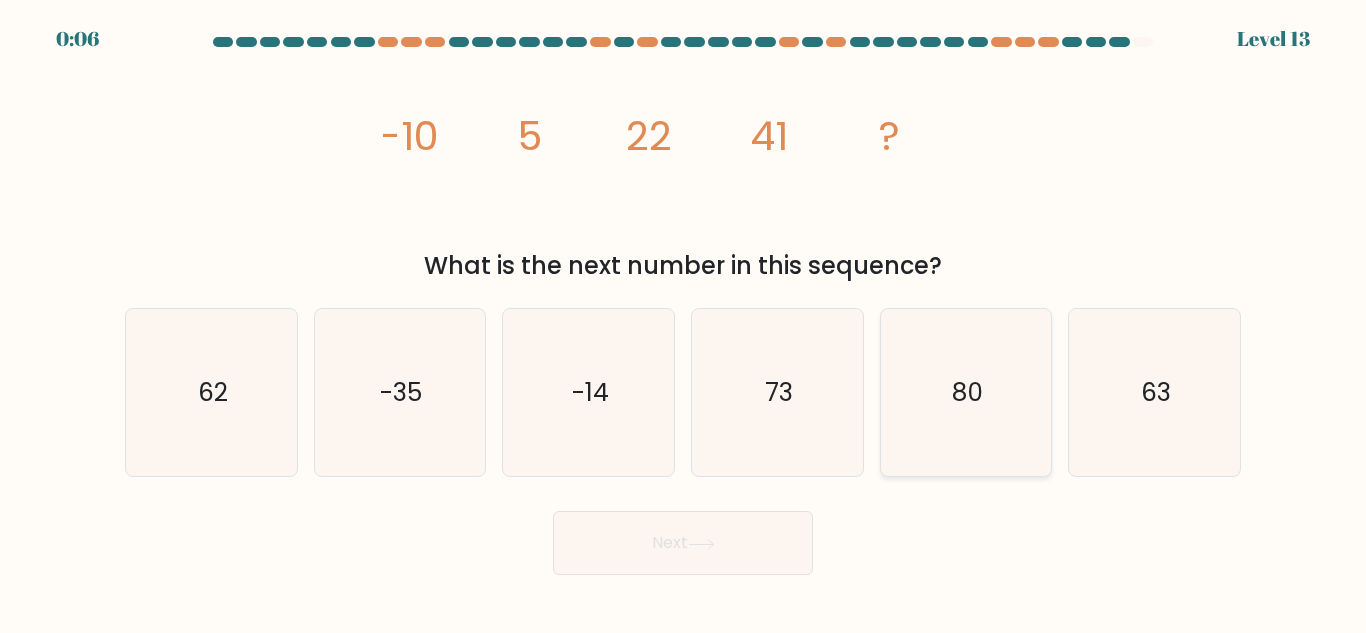 click on "80" at bounding box center (967, 392) 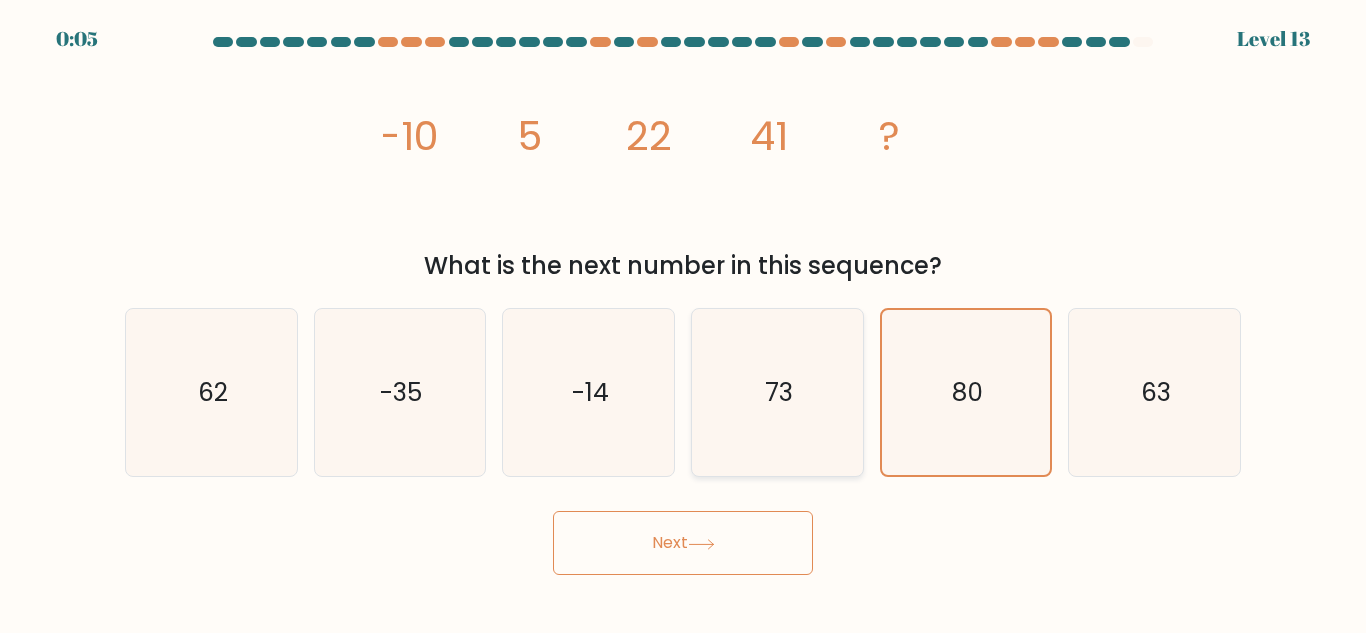 click on "73" at bounding box center [779, 392] 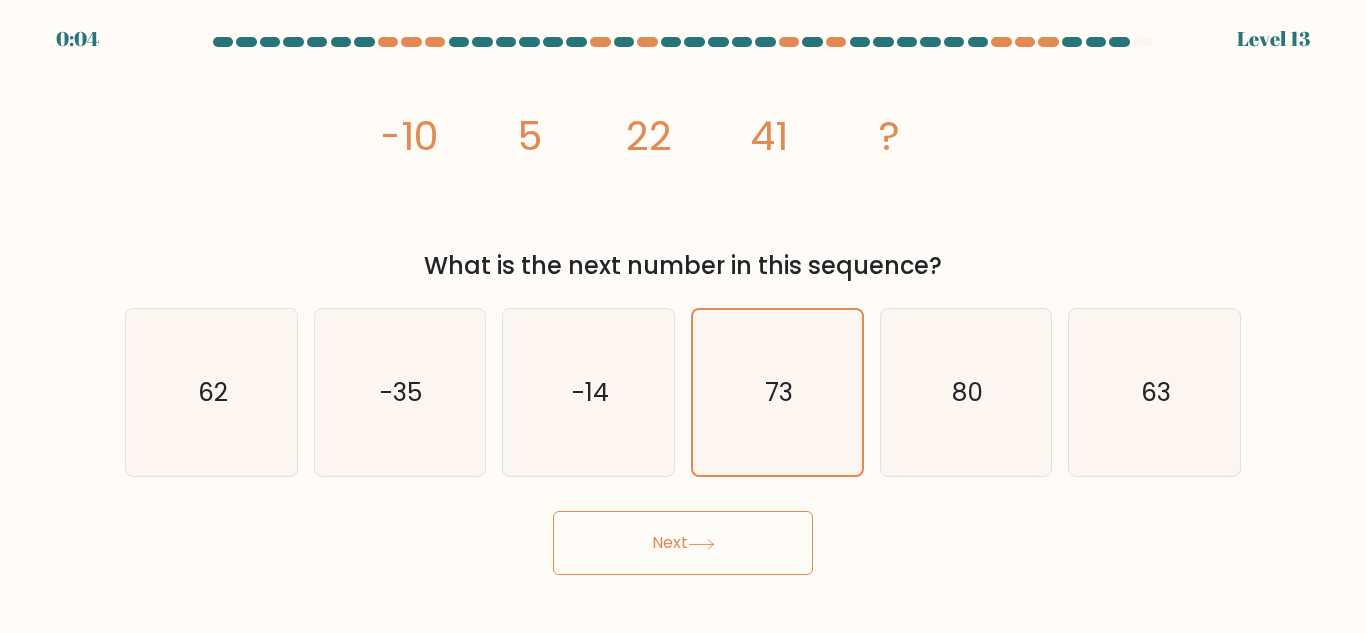 click on "Next" at bounding box center [683, 543] 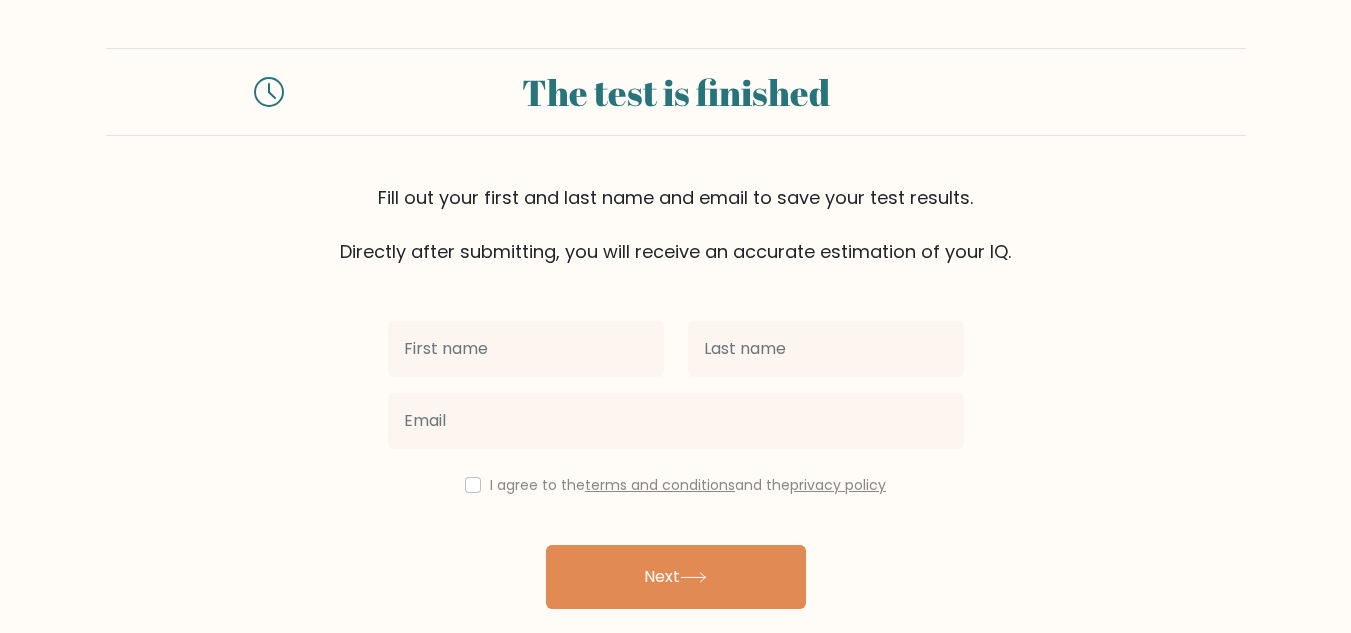scroll, scrollTop: 0, scrollLeft: 0, axis: both 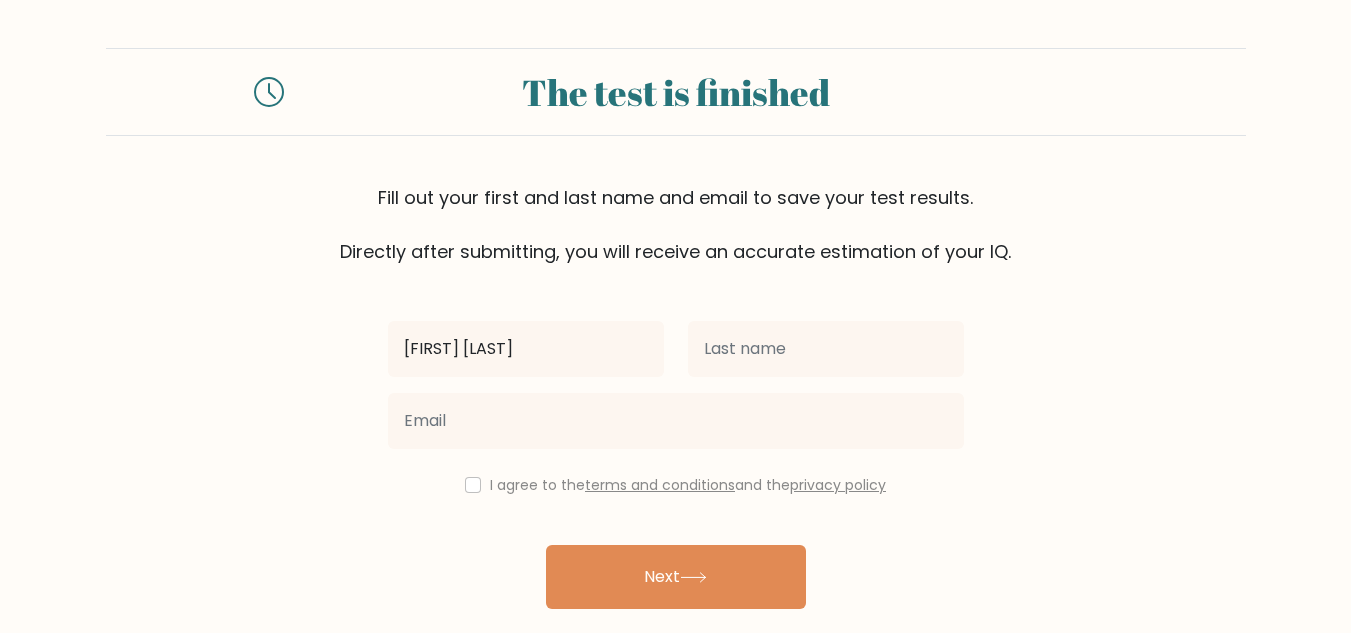 type on "[FIRST] [LAST]" 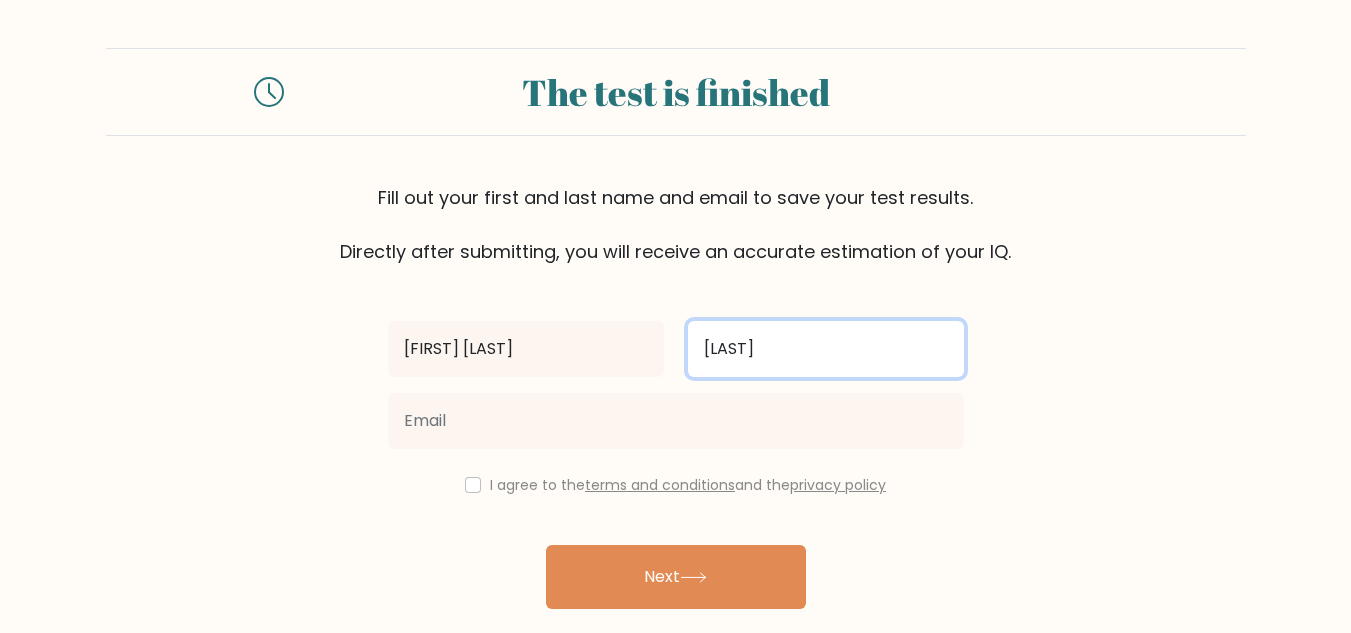 type on "[LAST]" 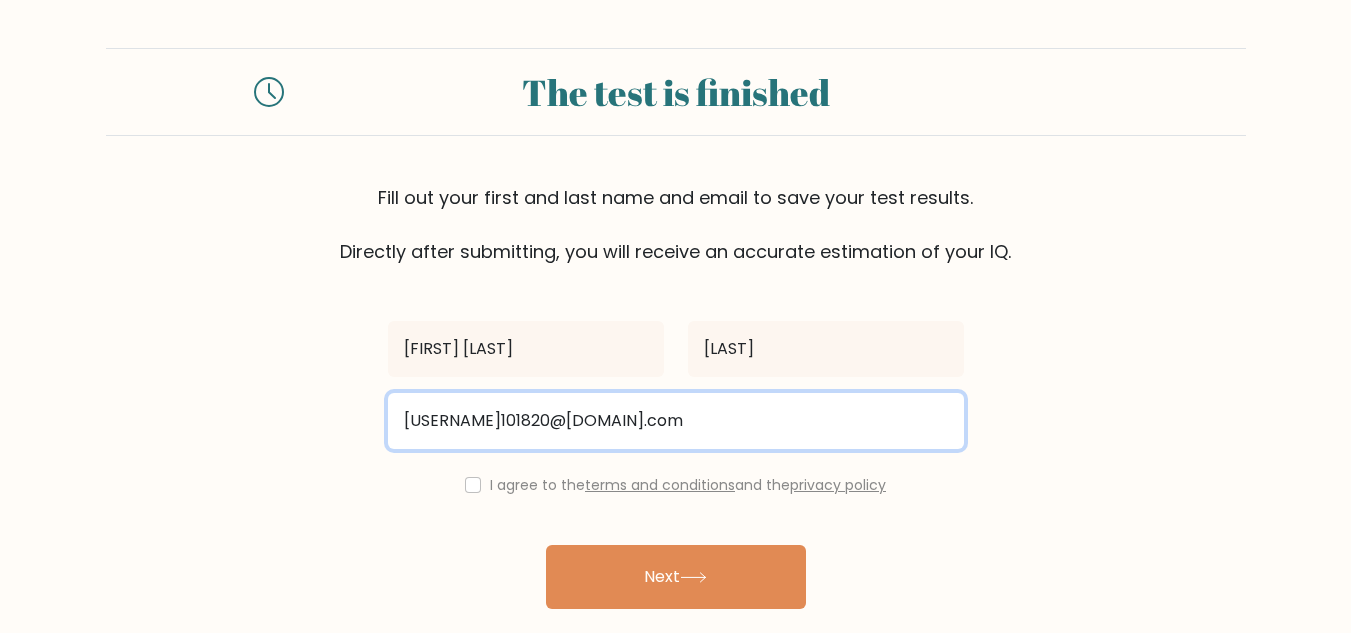 type on "[USERNAME]101820@[DOMAIN].com" 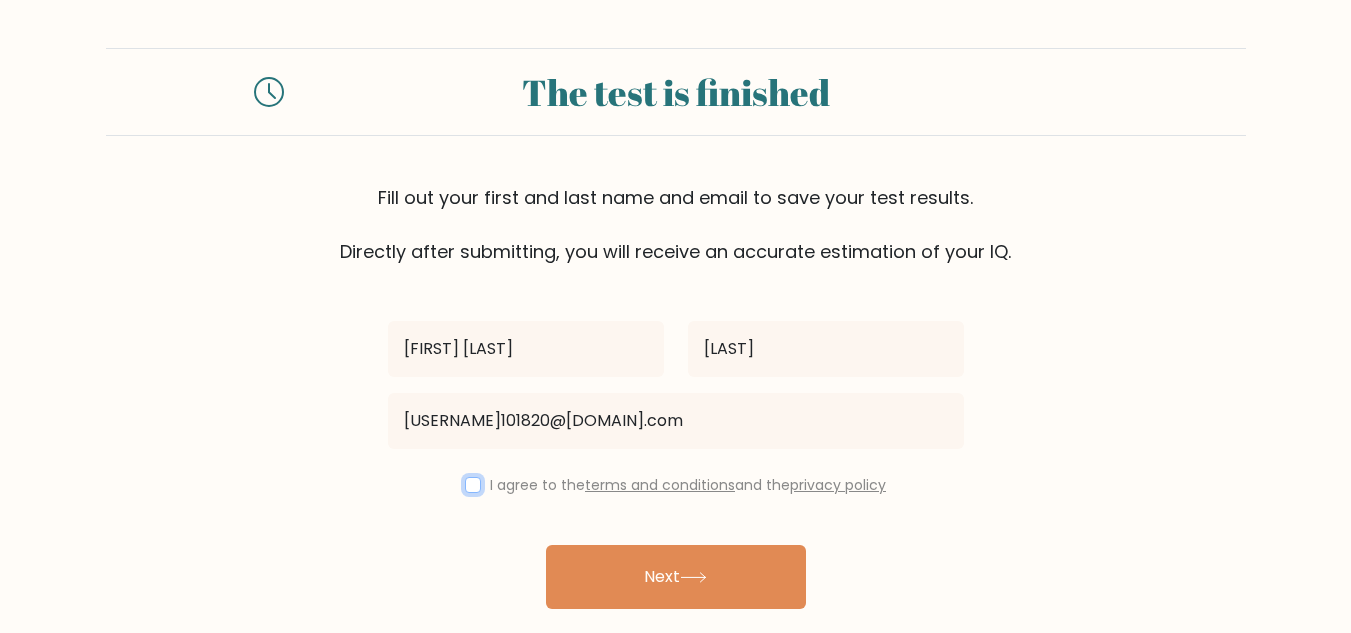 click at bounding box center (473, 485) 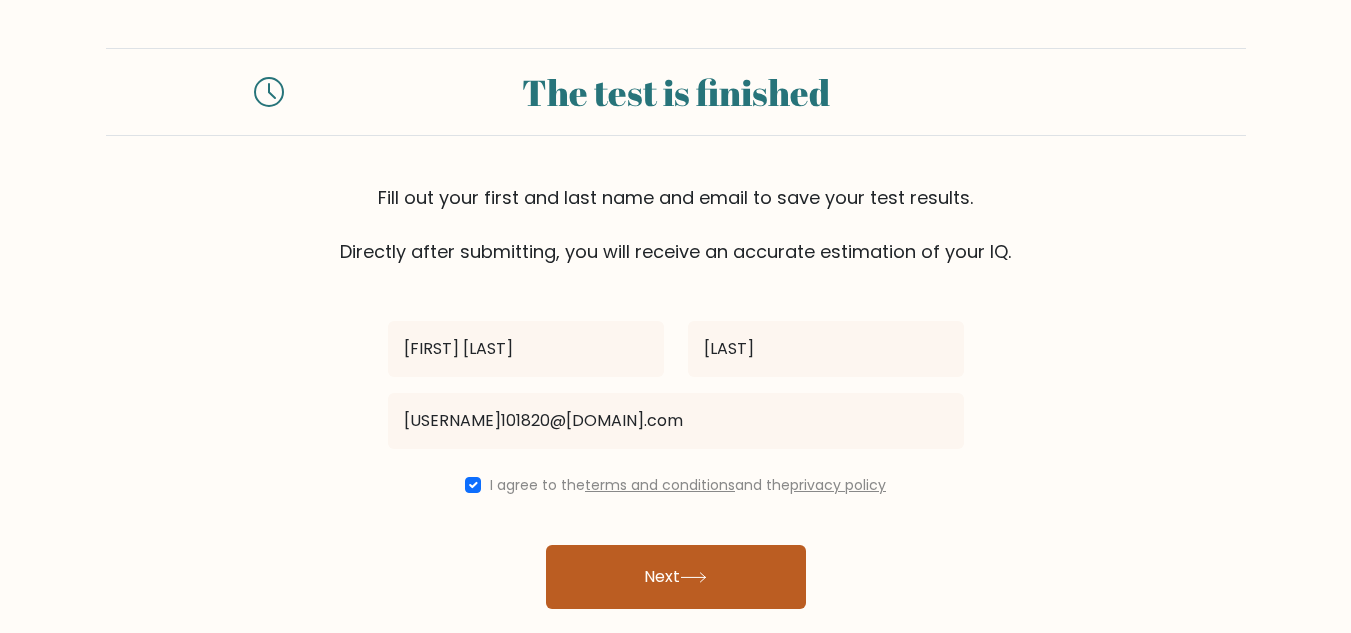 click on "Next" at bounding box center (676, 577) 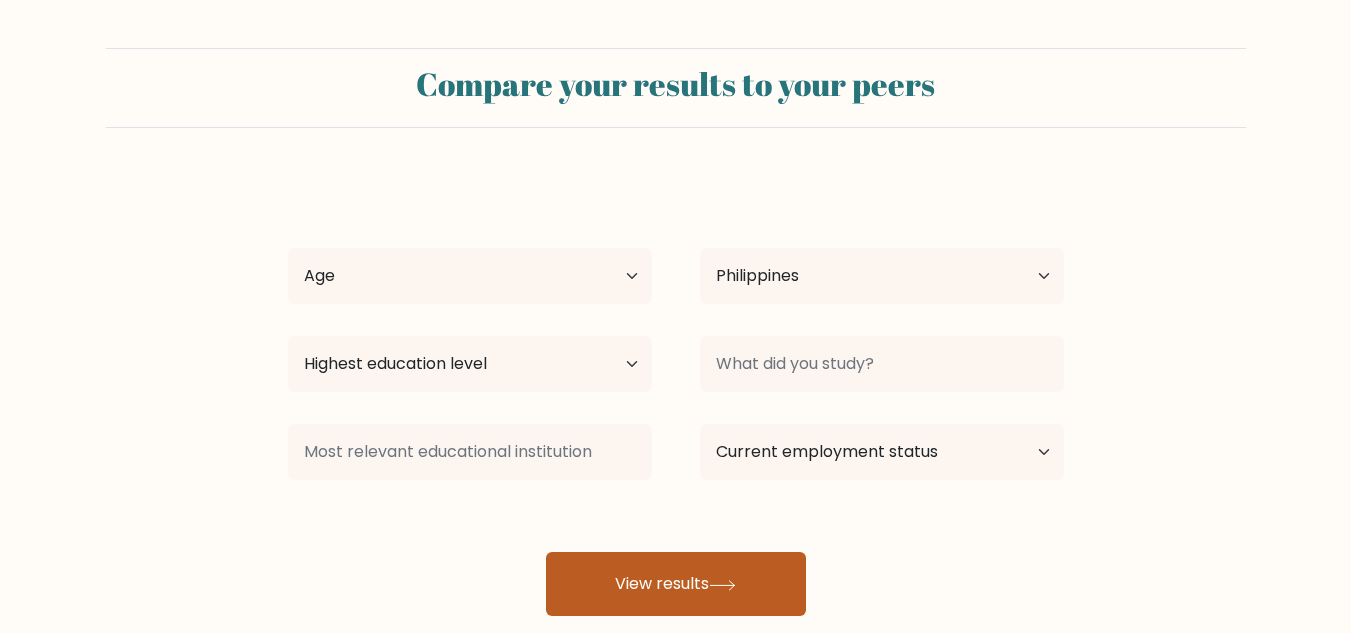 scroll, scrollTop: 0, scrollLeft: 0, axis: both 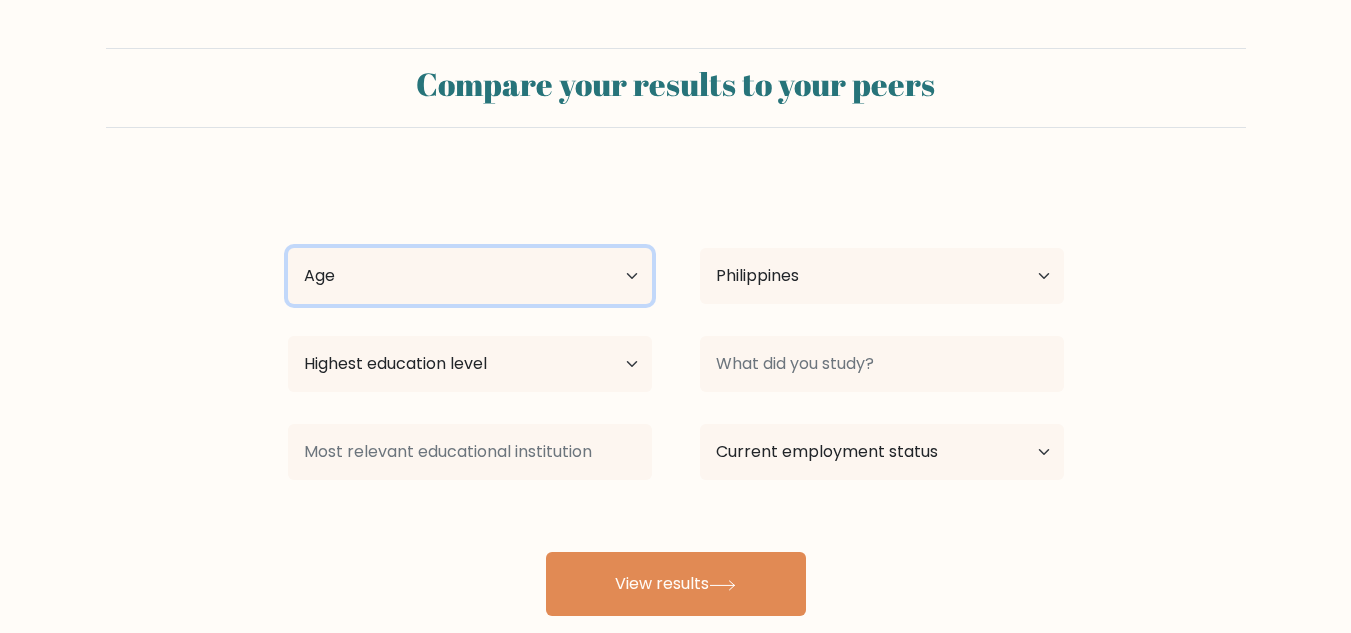 click on "Age
Under 18 years old
18-24 years old
25-34 years old
35-44 years old
45-54 years old
55-64 years old
65 years old and above" at bounding box center [470, 276] 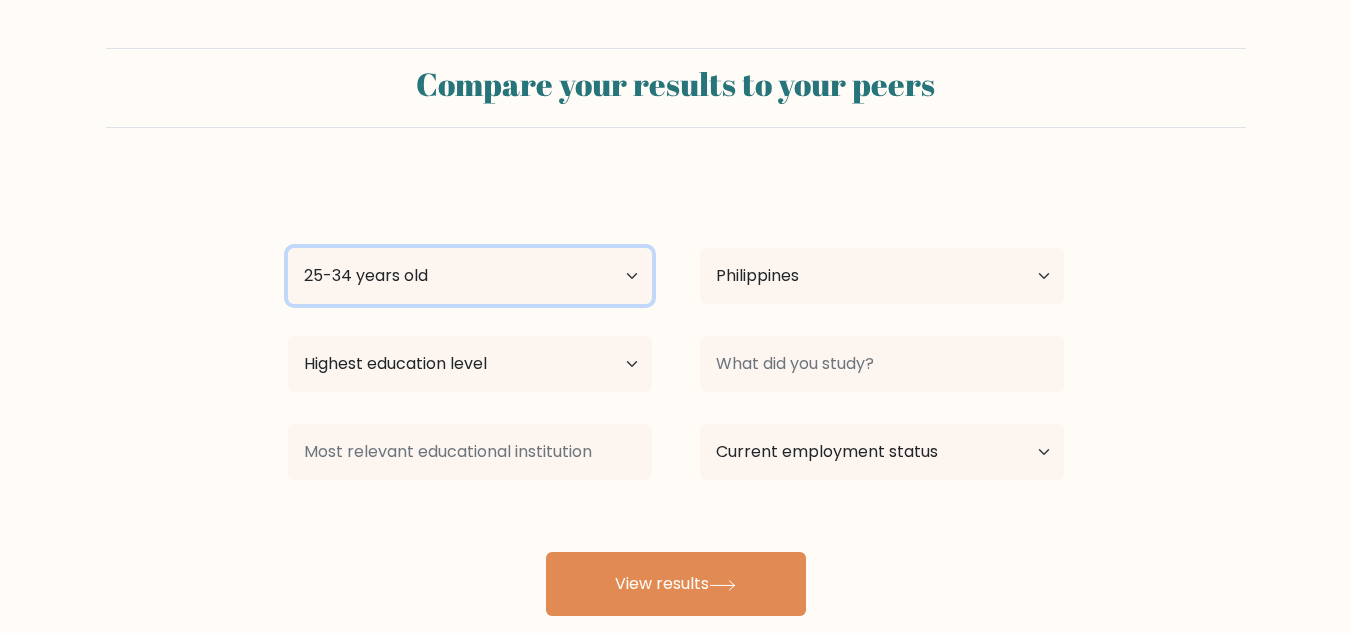 click on "Age
Under 18 years old
18-24 years old
25-34 years old
35-44 years old
45-54 years old
55-64 years old
65 years old and above" at bounding box center (470, 276) 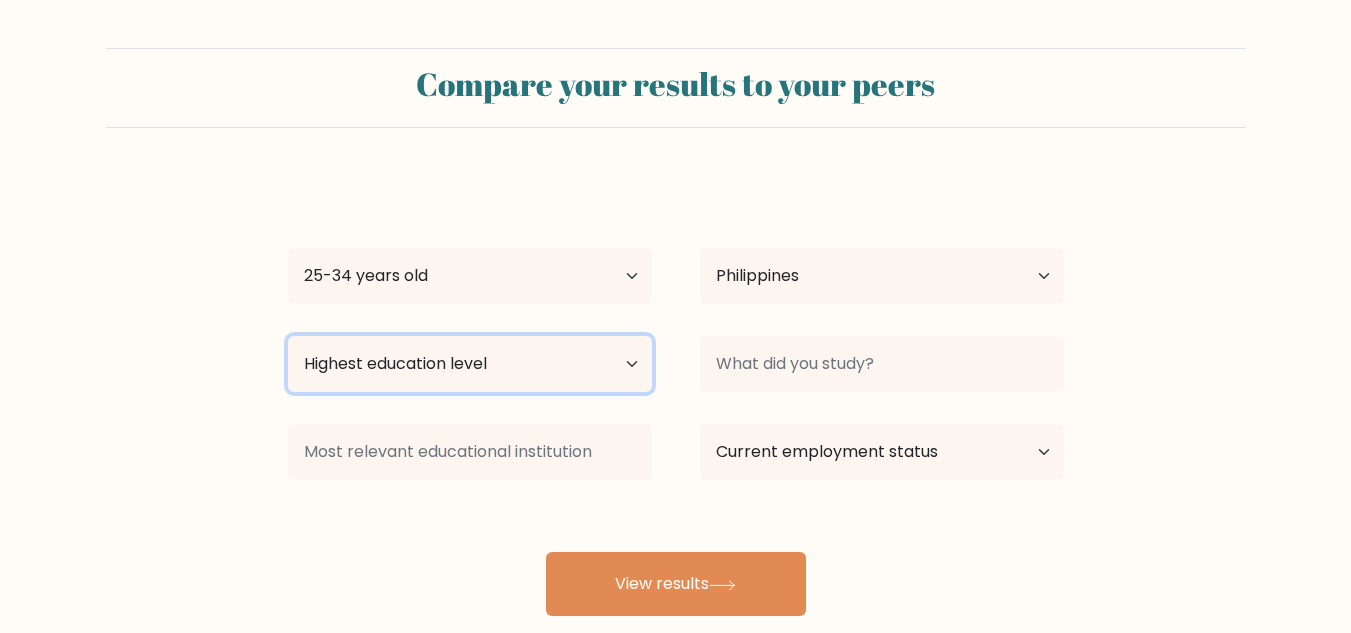 click on "Highest education level
No schooling
Primary
Lower Secondary
Upper Secondary
Occupation Specific
Bachelor's degree
Master's degree
Doctoral degree" at bounding box center [470, 364] 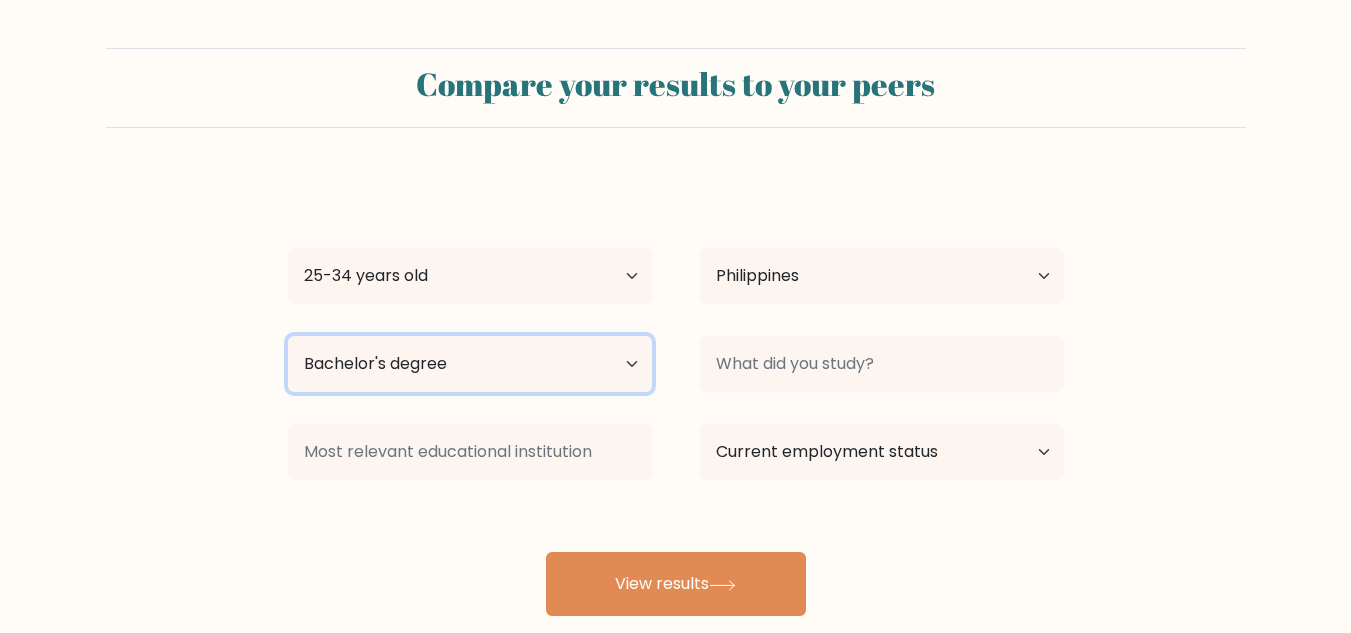 click on "Highest education level
No schooling
Primary
Lower Secondary
Upper Secondary
Occupation Specific
Bachelor's degree
Master's degree
Doctoral degree" at bounding box center (470, 364) 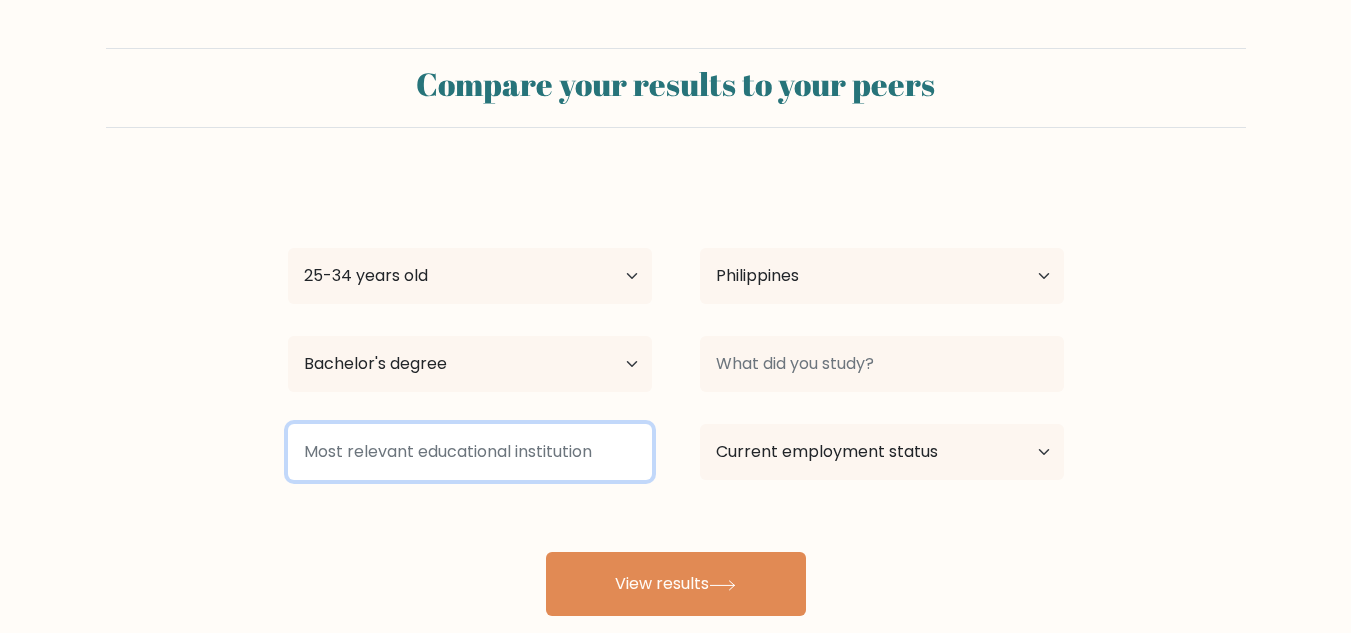 click at bounding box center (470, 452) 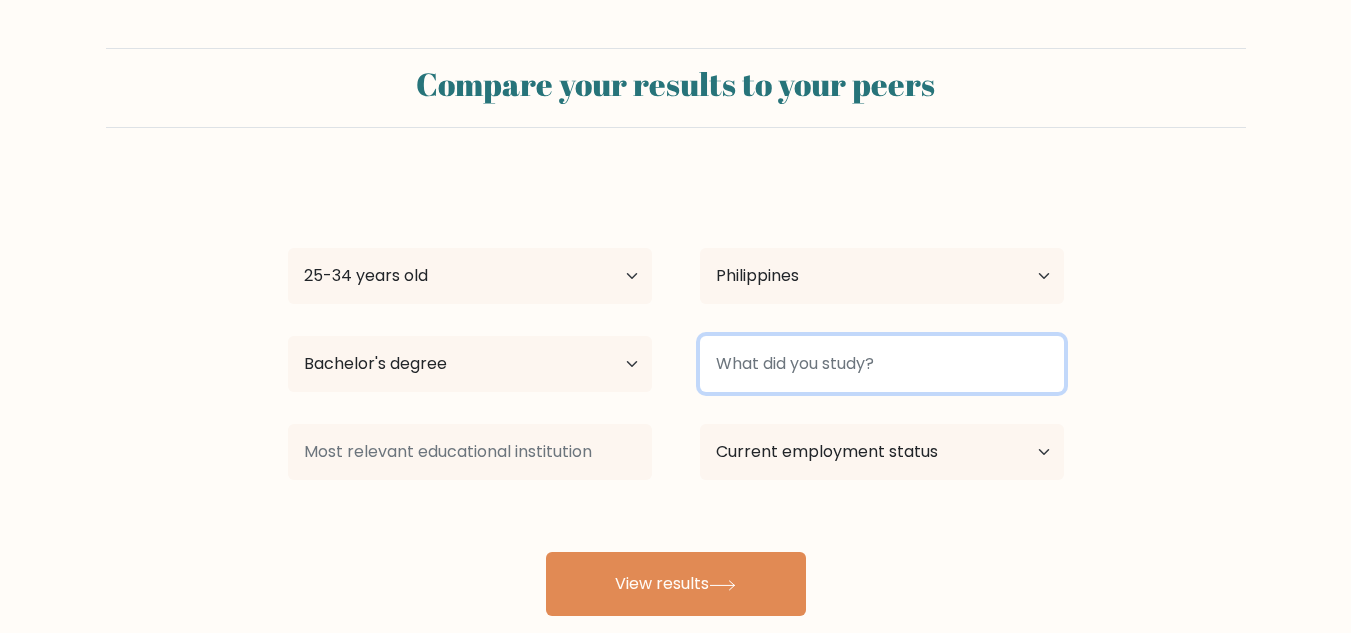 click at bounding box center (882, 364) 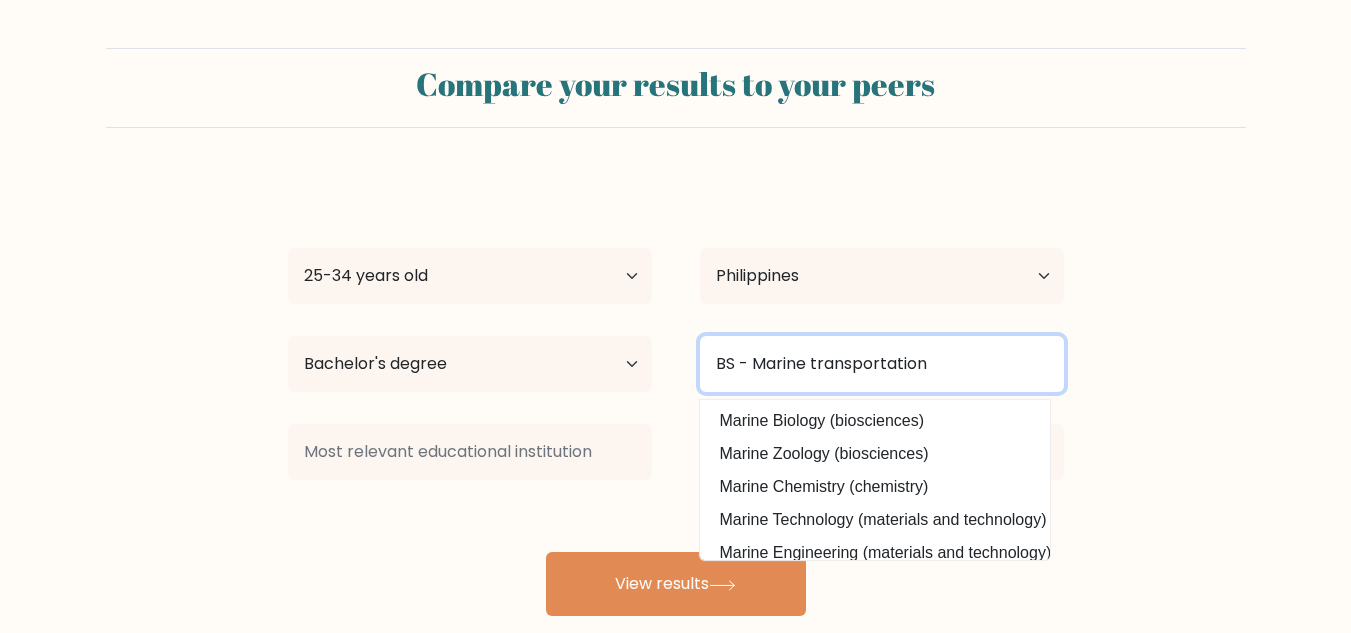 drag, startPoint x: 757, startPoint y: 365, endPoint x: 627, endPoint y: 371, distance: 130.13838 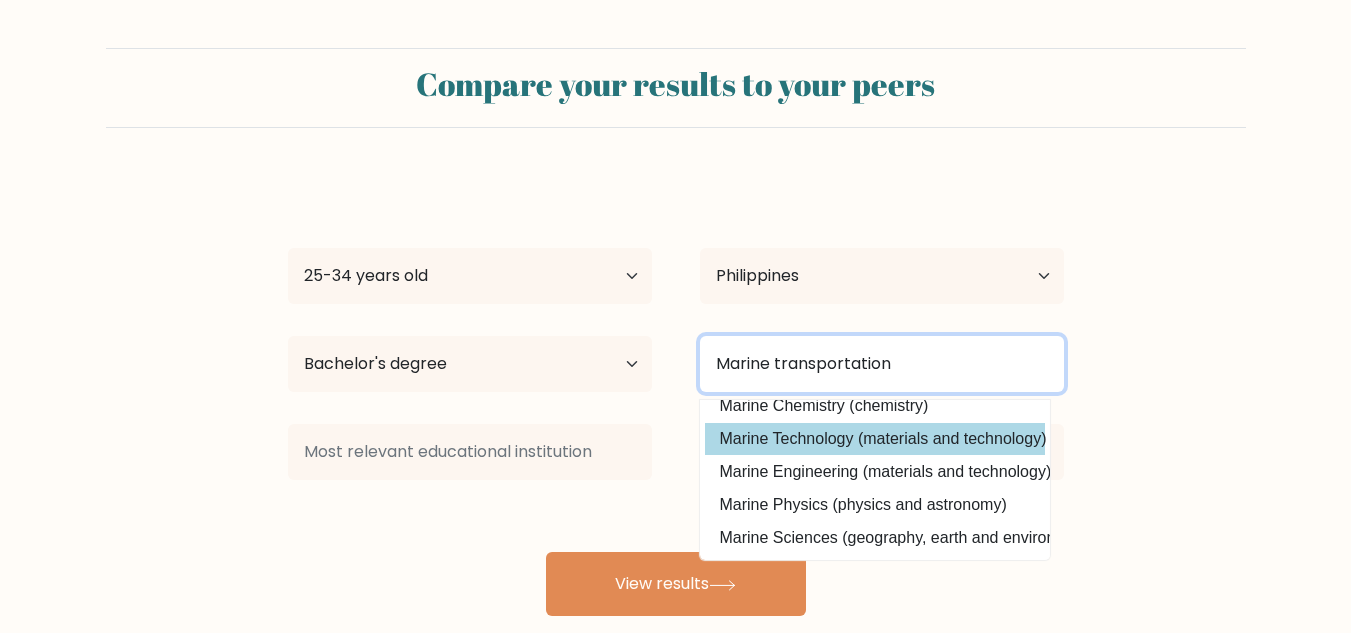 scroll, scrollTop: 0, scrollLeft: 0, axis: both 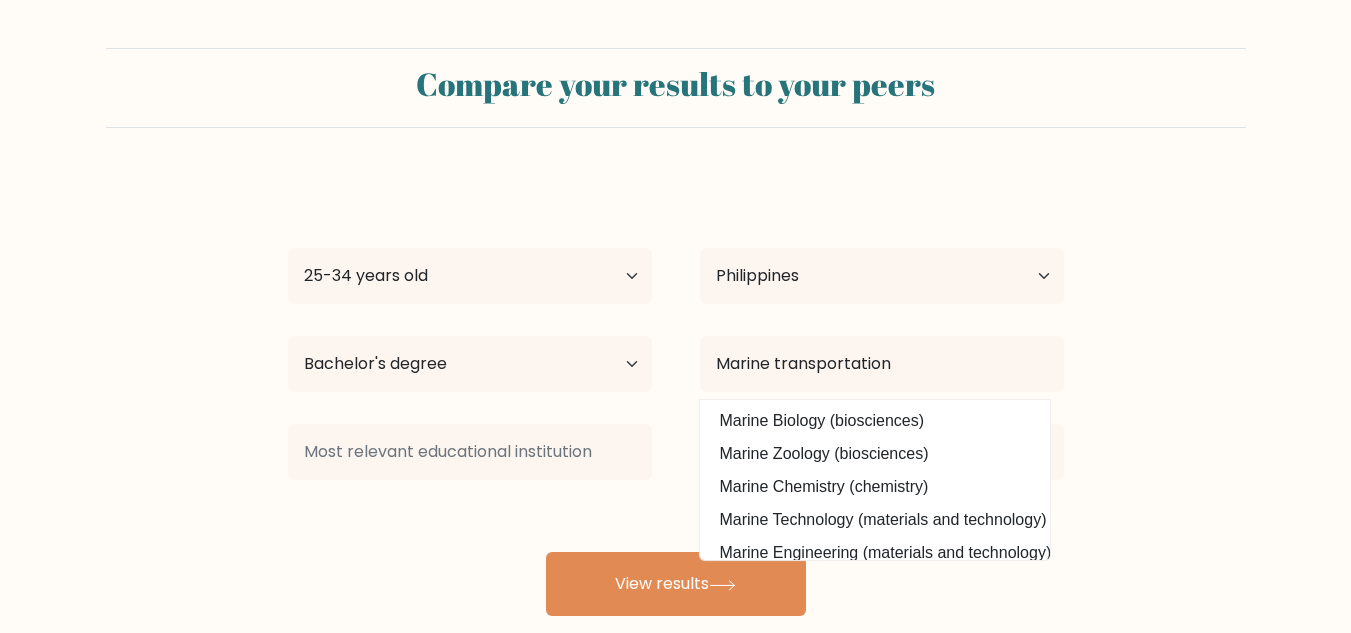 click on "Compare your results to your peers
[FIRST] [LAST]
Age
Under 18 years old
18-24 years old
25-34 years old
35-44 years old
45-54 years old
55-64 years old
65 years old and above
Country
Afghanistan
Albania
Algeria
American Samoa
Andorra
Angola
Anguilla
Antarctica
Antigua and Barbuda
Argentina
Armenia
Aruba
Australia" at bounding box center [675, 332] 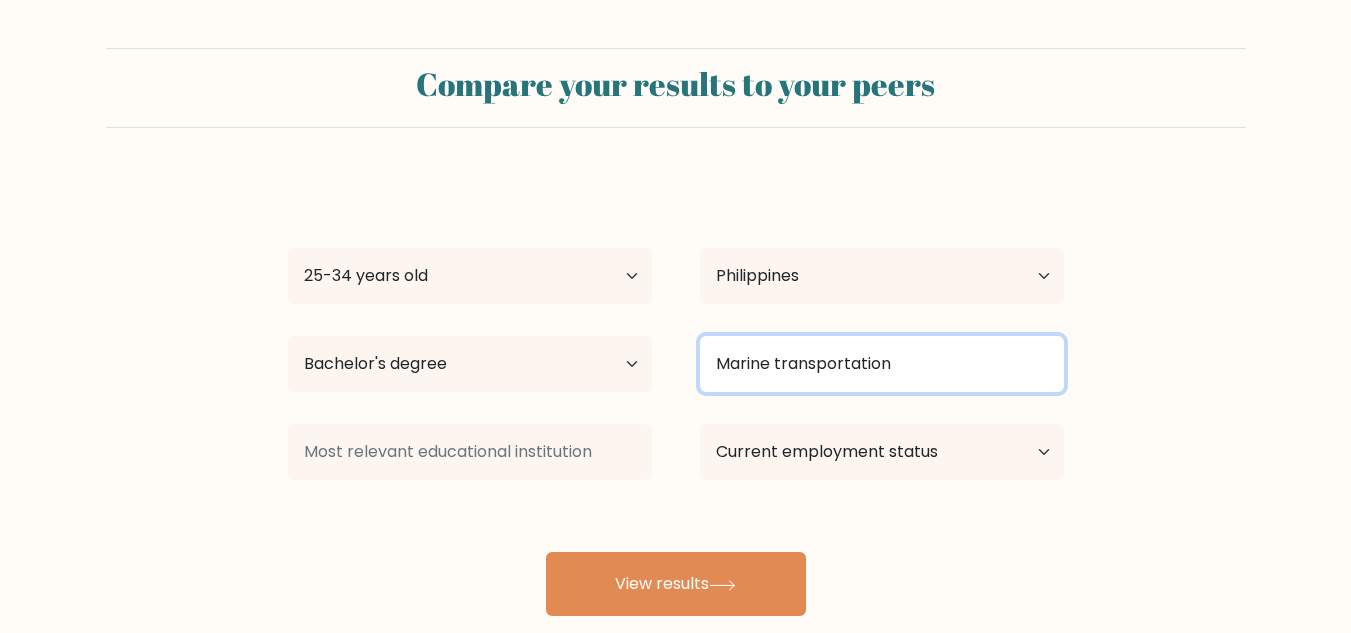 click on "Marine transportation" at bounding box center [882, 364] 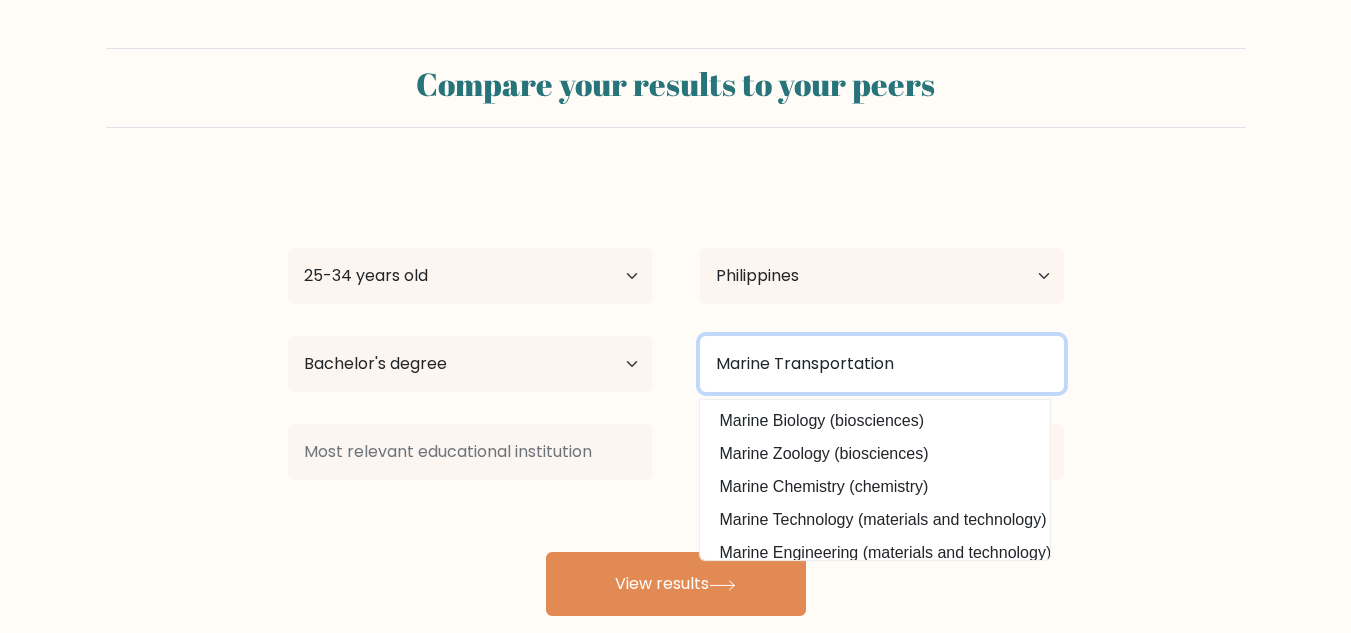 click on "Marine Transportation" at bounding box center [882, 364] 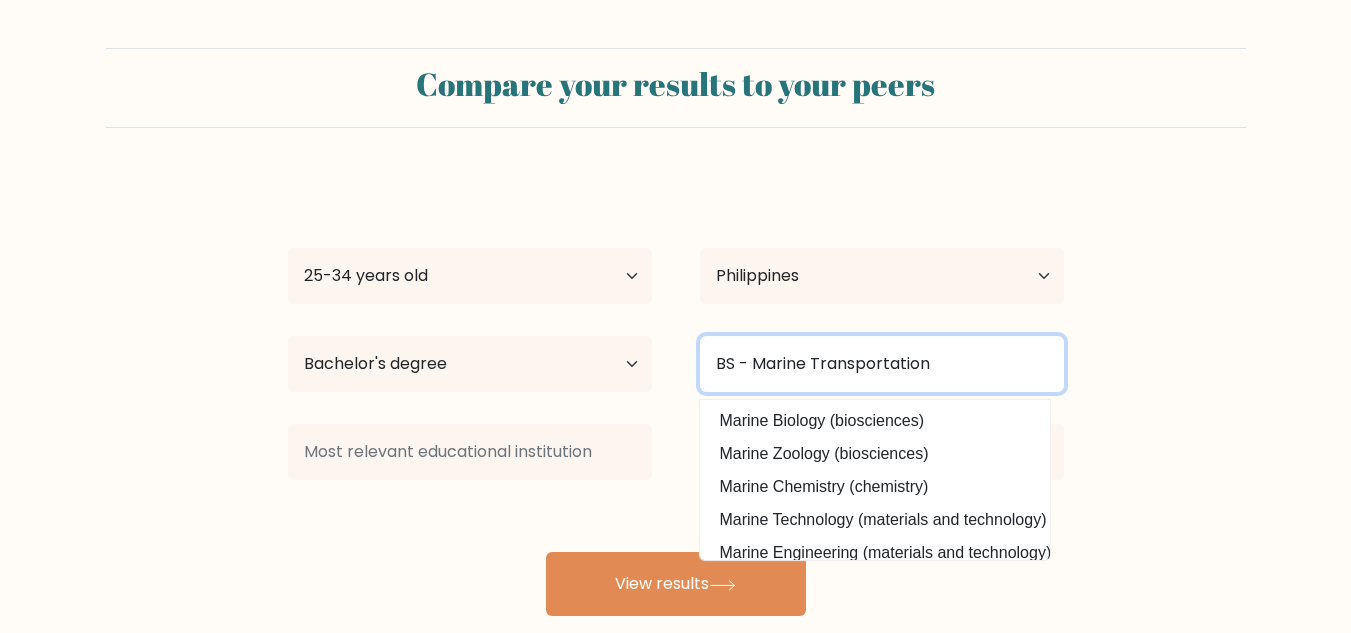 type on "BS - Marine Transportation" 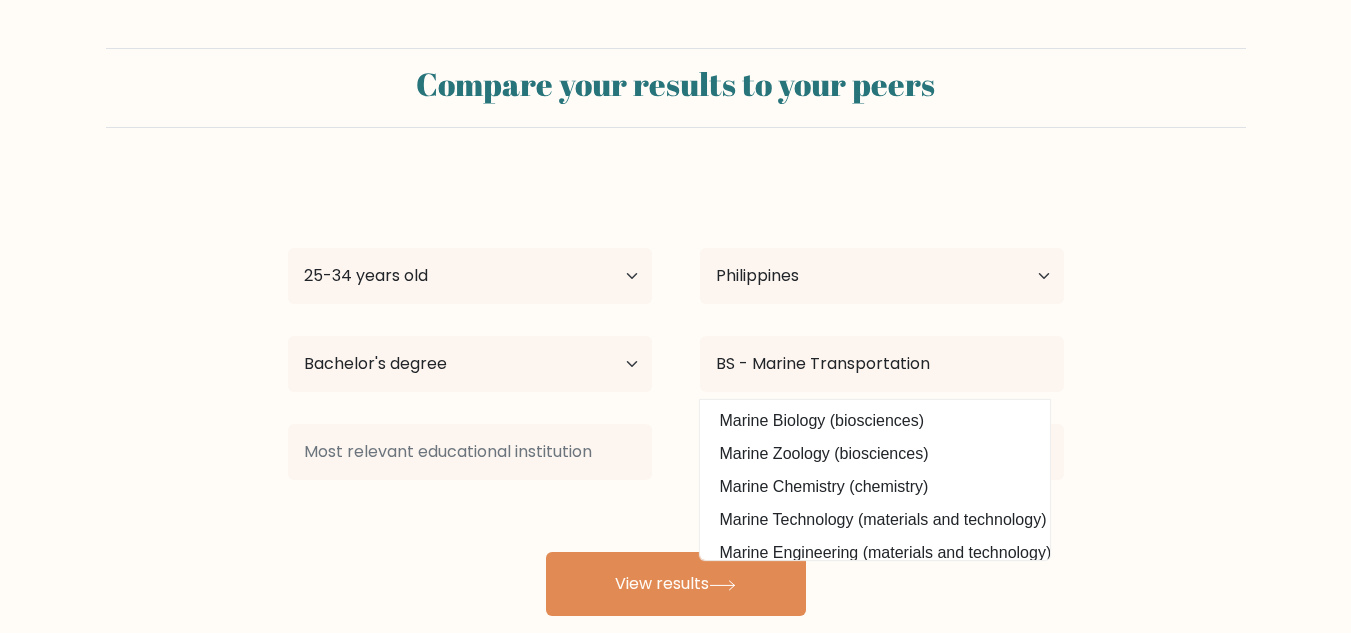 click on "Compare your results to your peers
[FIRST] [LAST]
Age
Under 18 years old
18-24 years old
25-34 years old
35-44 years old
45-54 years old
55-64 years old
65 years old and above
Country
Afghanistan
Albania
Algeria
American Samoa
Andorra
Angola
Anguilla
Antarctica
Antigua and Barbuda
Argentina
Armenia
Aruba
Australia" at bounding box center [675, 332] 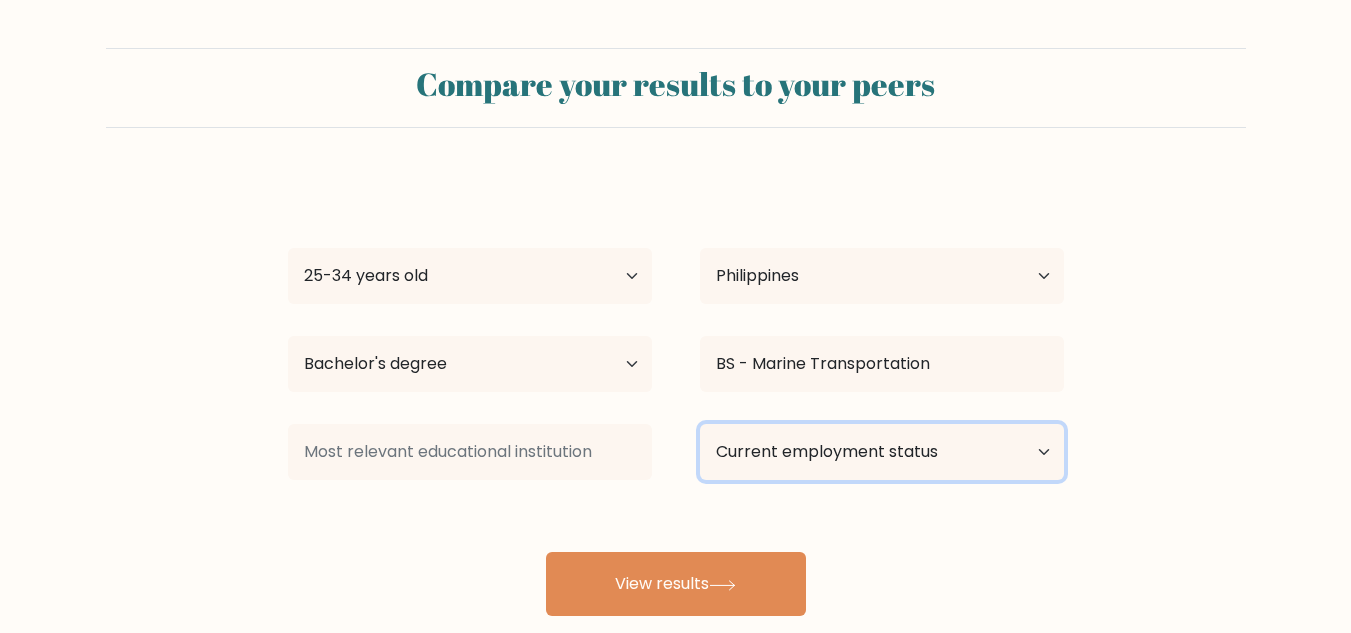 click on "Current employment status
Employed
Student
Retired
Other / prefer not to answer" at bounding box center (882, 452) 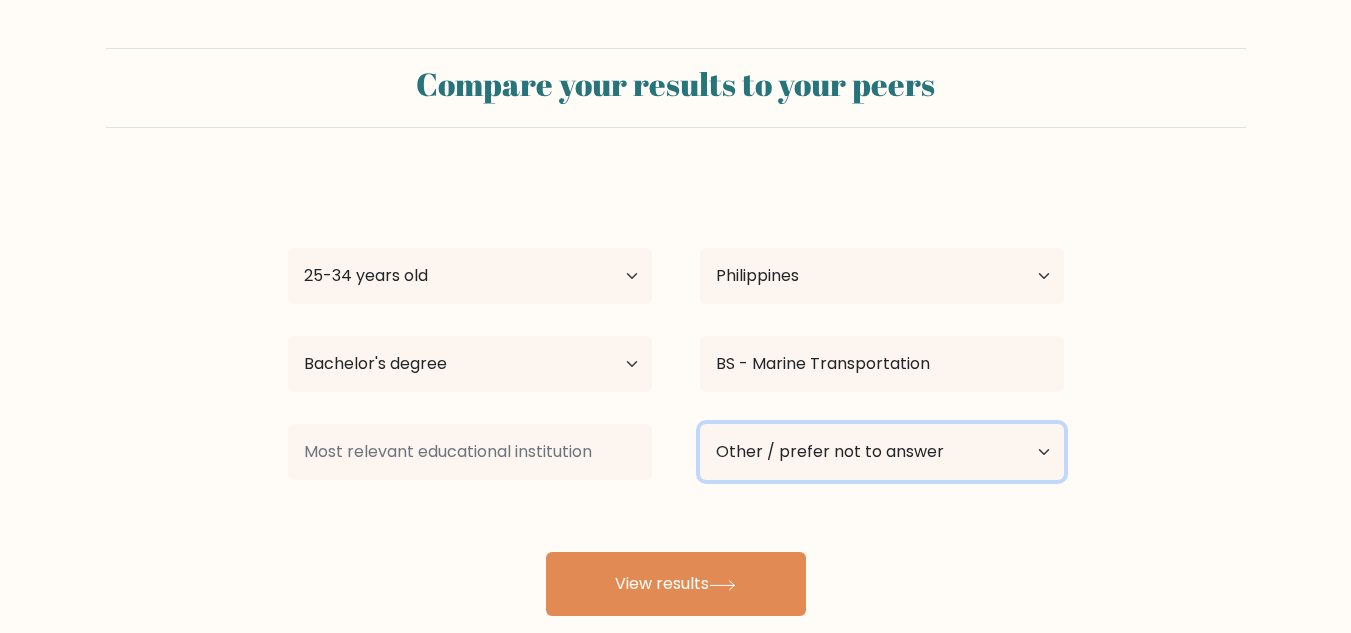click on "Current employment status
Employed
Student
Retired
Other / prefer not to answer" at bounding box center (882, 452) 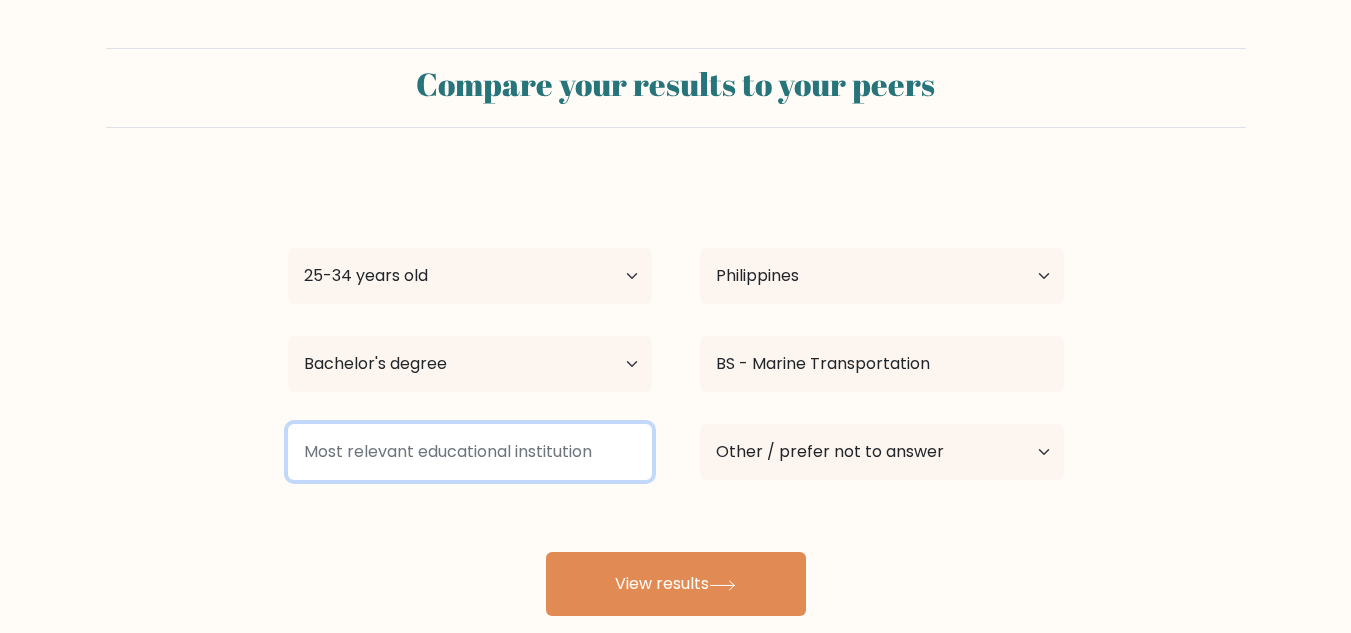 click at bounding box center (470, 452) 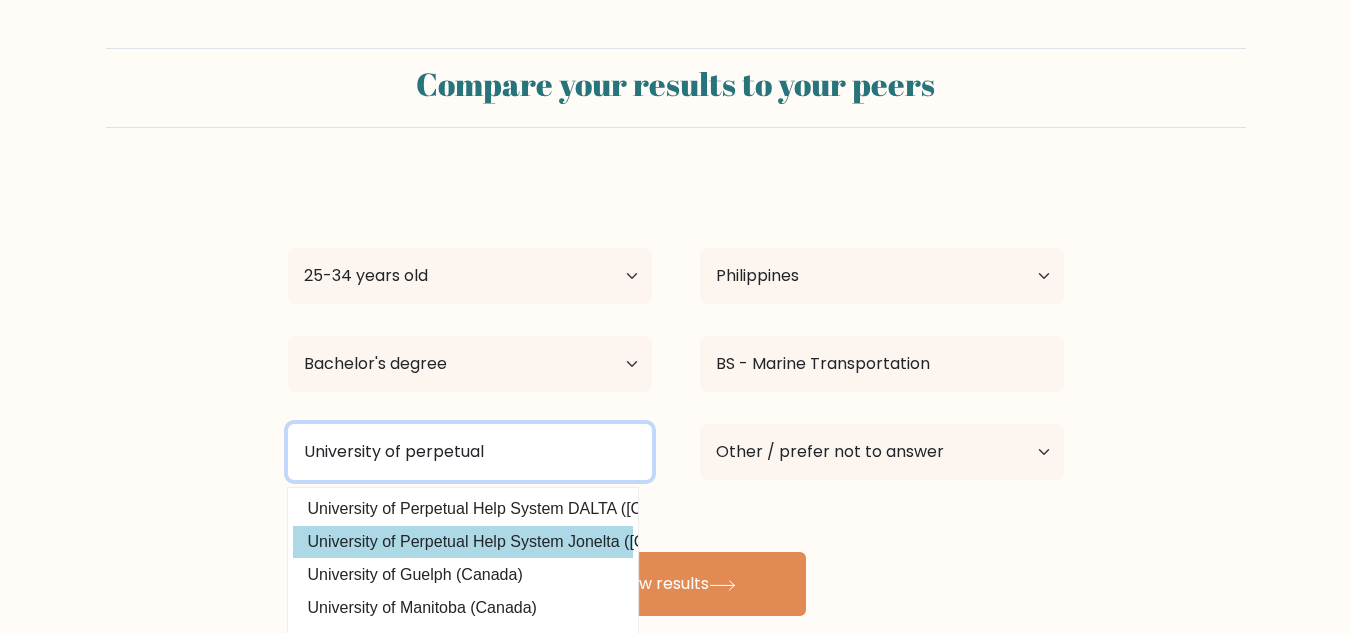 type on "University of perpetual" 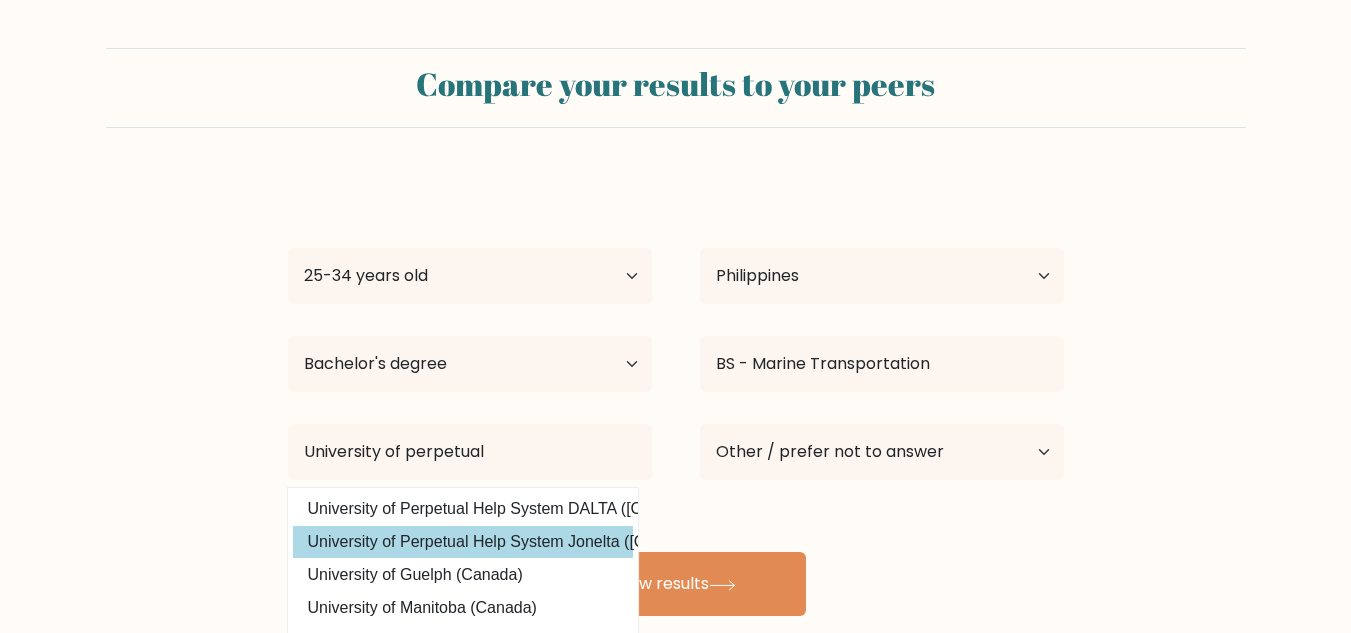 click on "University of Perpetual Help System Jonelta (Philippines)" at bounding box center (463, 542) 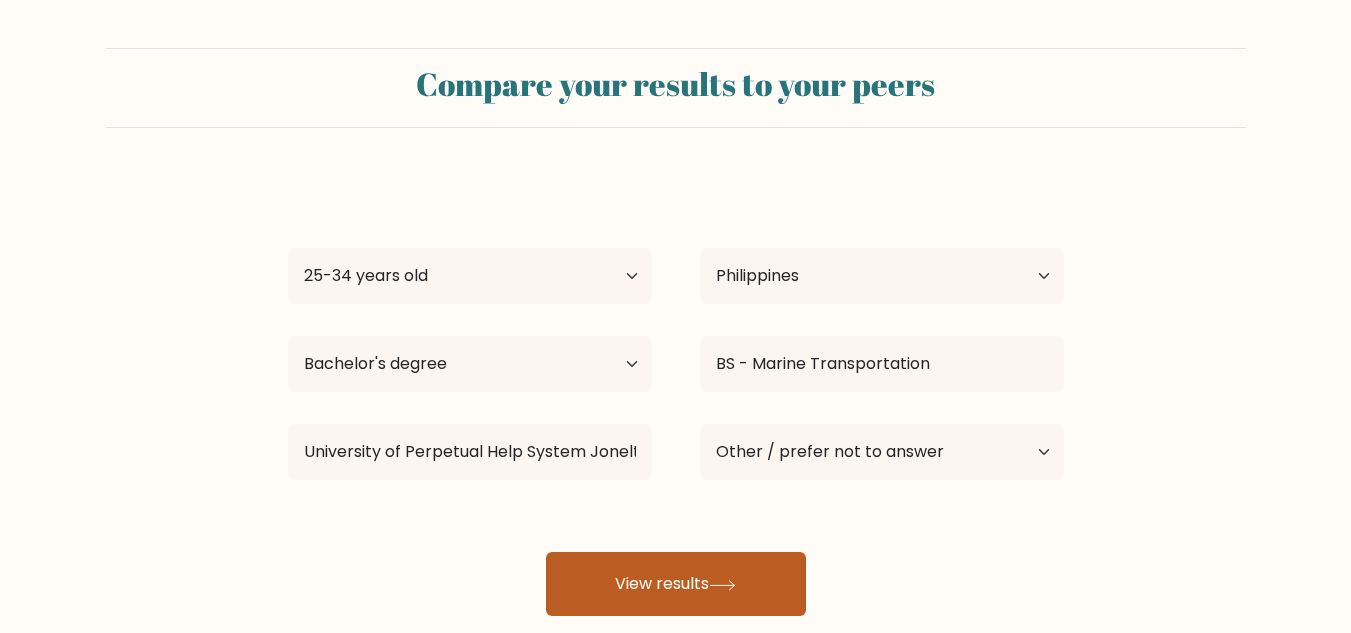 click on "View results" at bounding box center [676, 584] 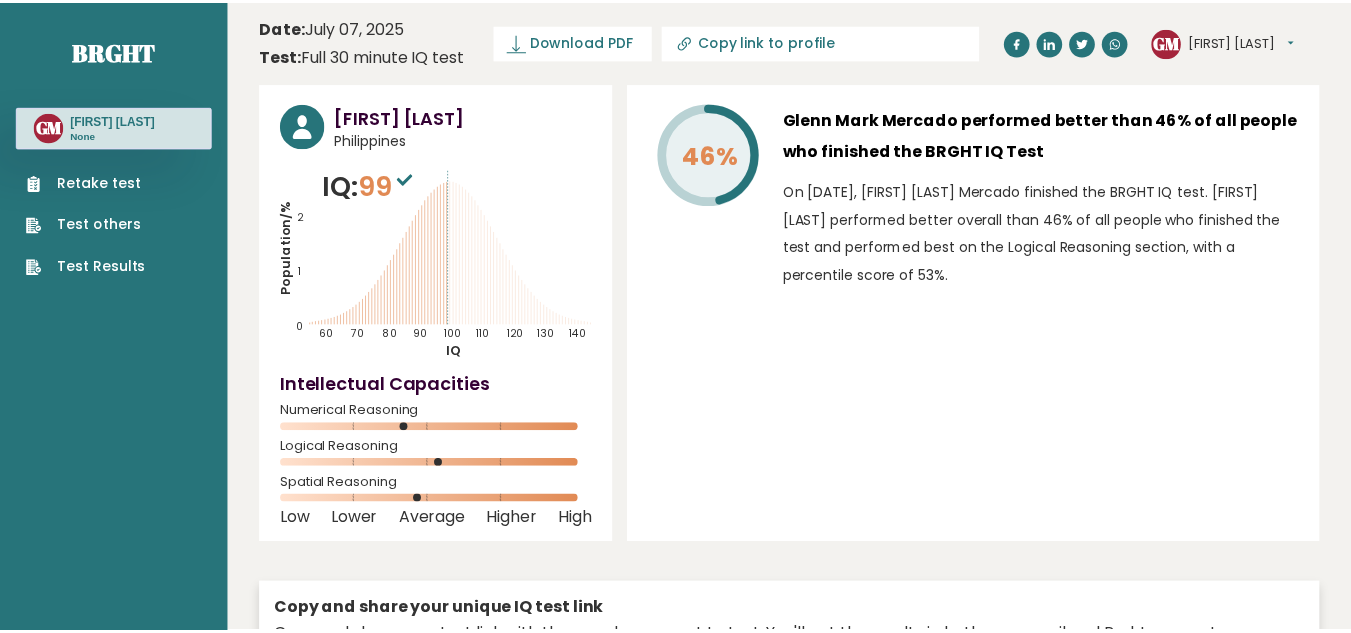 scroll, scrollTop: 0, scrollLeft: 0, axis: both 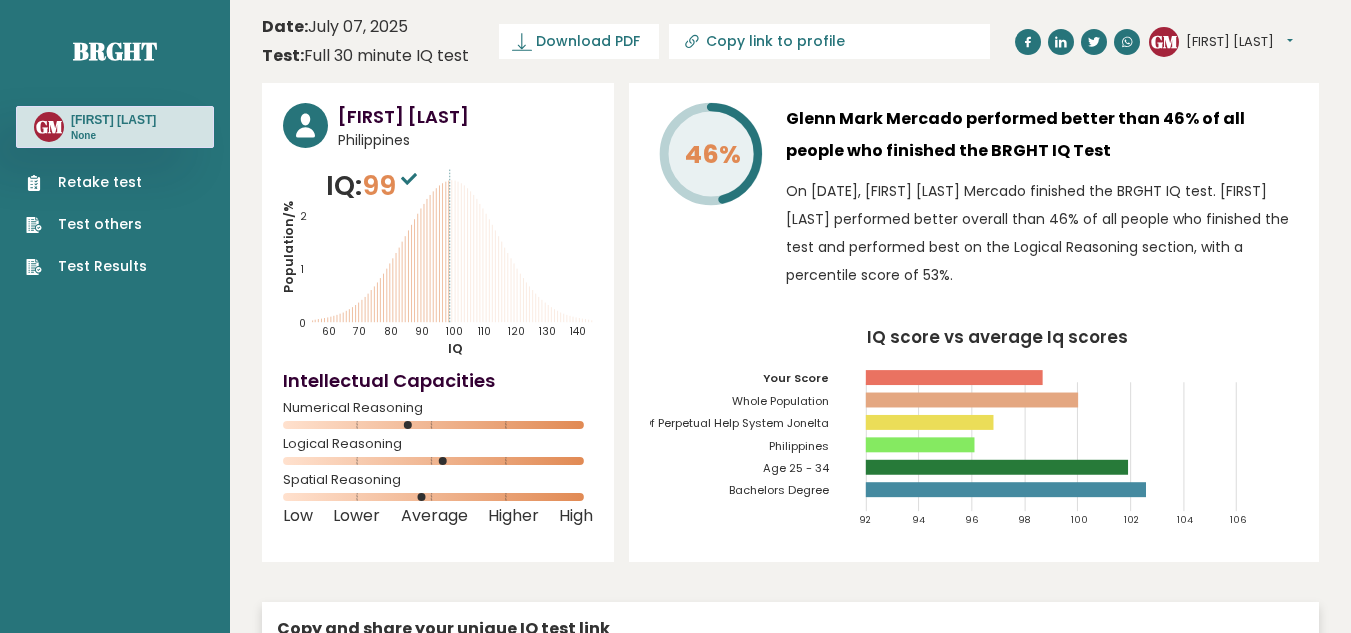 click on "IQ score vs average Iq scores
92
94
96
98
100
102
104
106
Your Score
Whole Population
University Of Perpetual Help System Jonelta
Philippines
Age 25 - 34
Bachelors Degree" at bounding box center (974, 435) 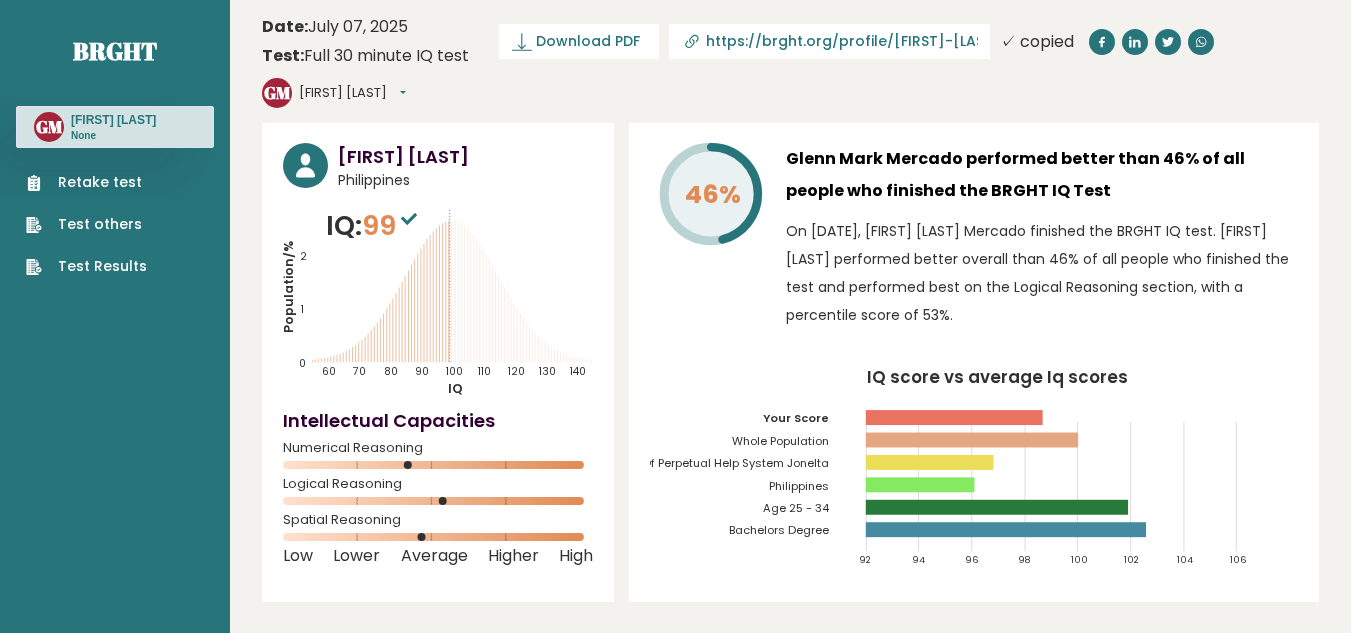 click on "https://brght.org/profile/[FIRST]-[LAST]/?utm_source=share&utm_medium=copy&utm_campaign=profile" at bounding box center (842, 41) 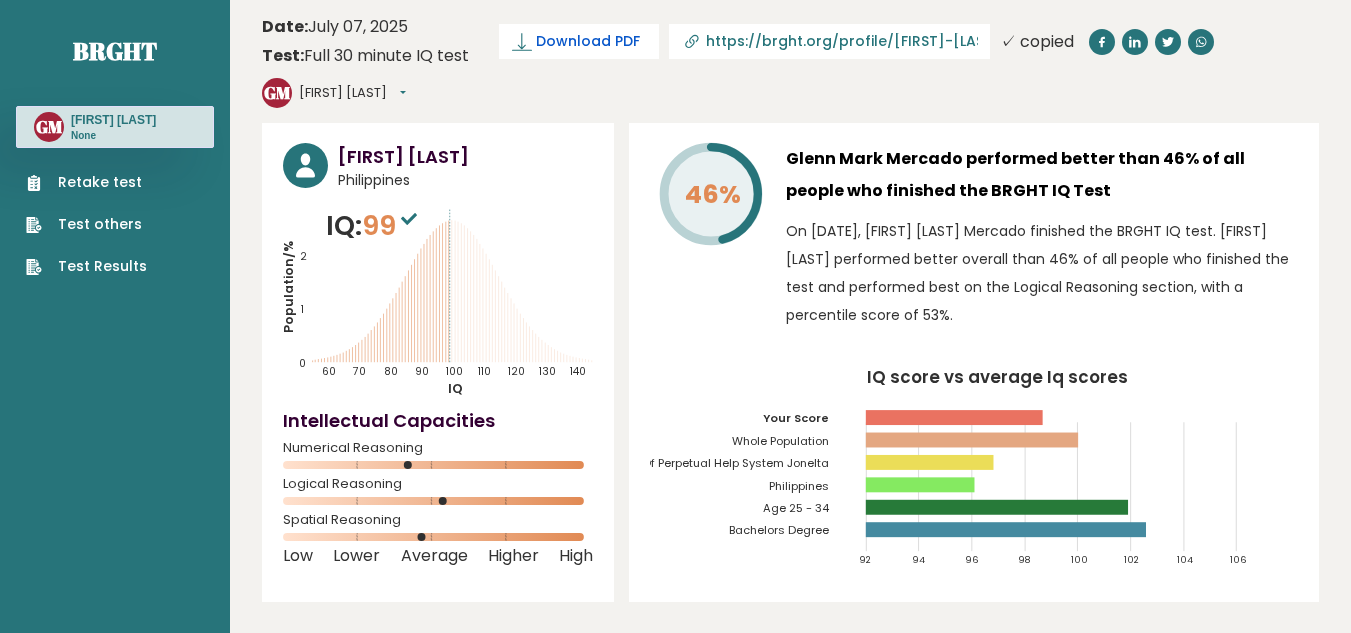 click on "Download PDF" at bounding box center (588, 41) 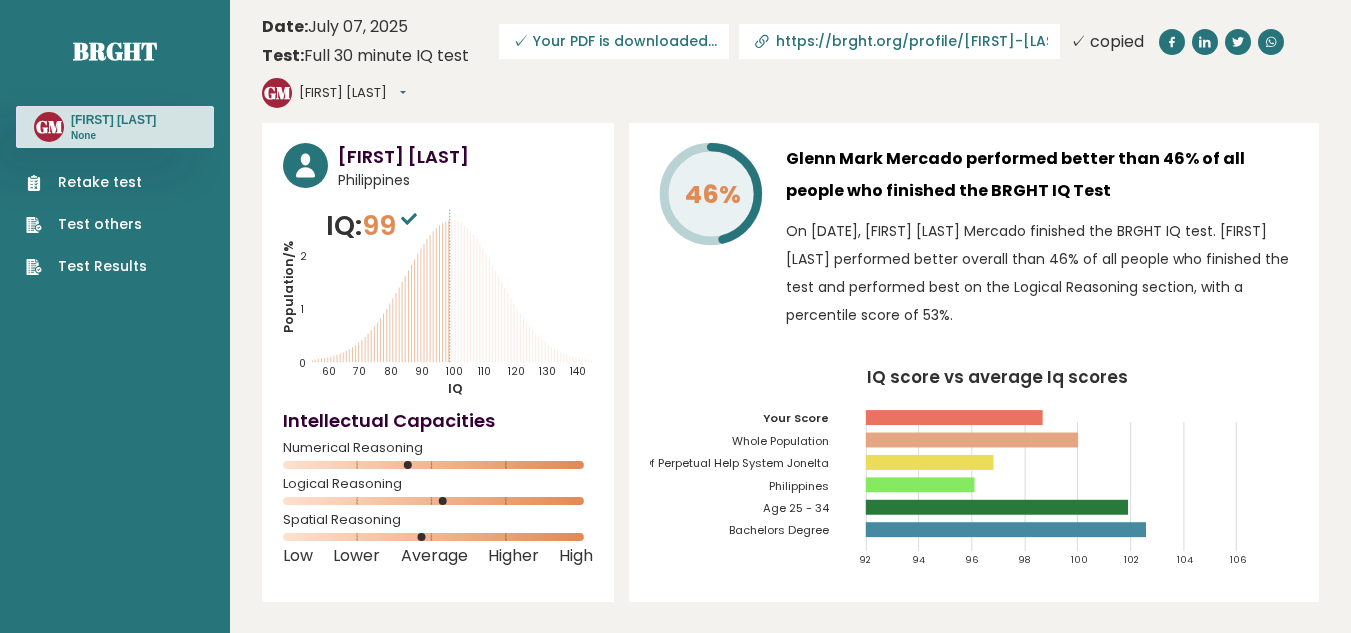 click on "Brght
GM
[FIRST] [LAST] [LAST]
None
Retake test
Test others
Test Results" at bounding box center (115, 2943) 